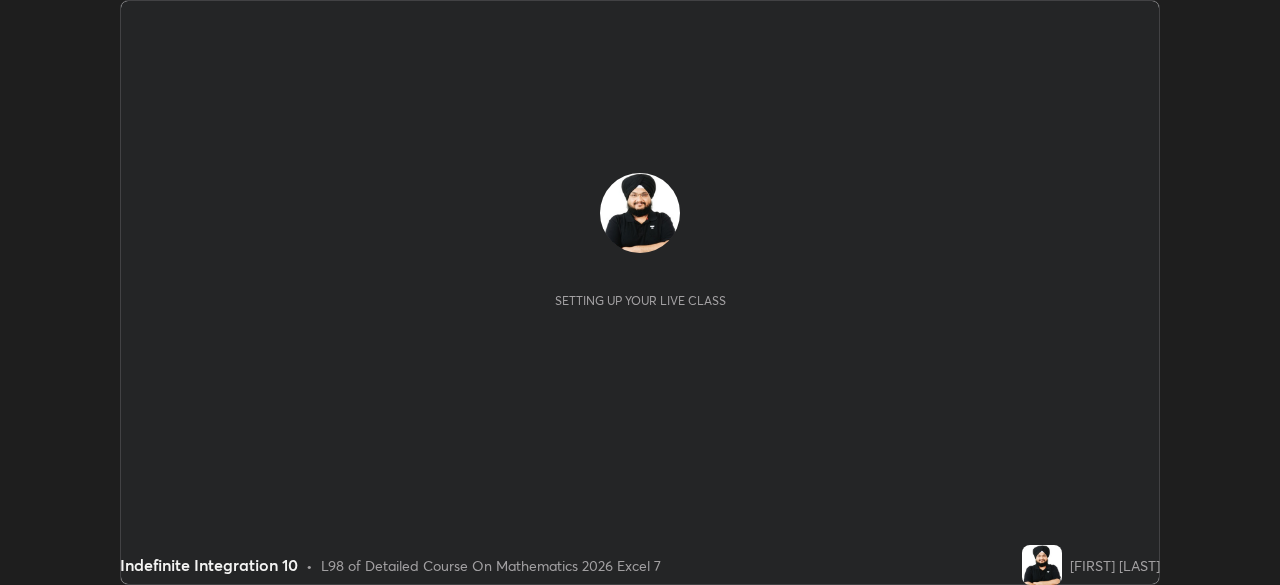 scroll, scrollTop: 0, scrollLeft: 0, axis: both 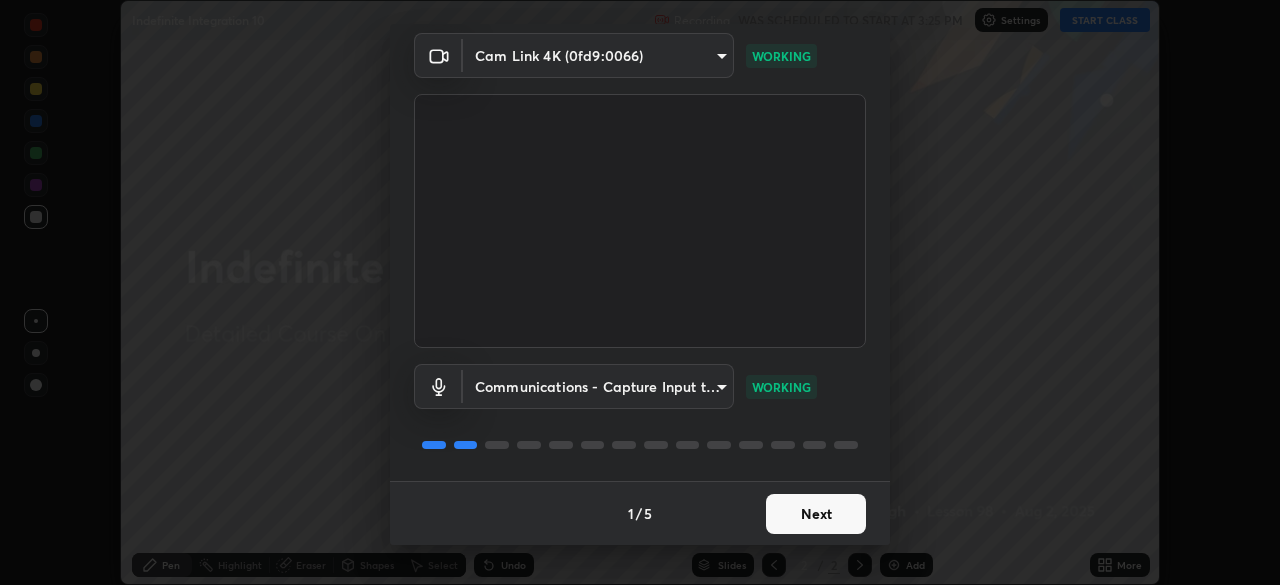 click on "Next" at bounding box center (816, 514) 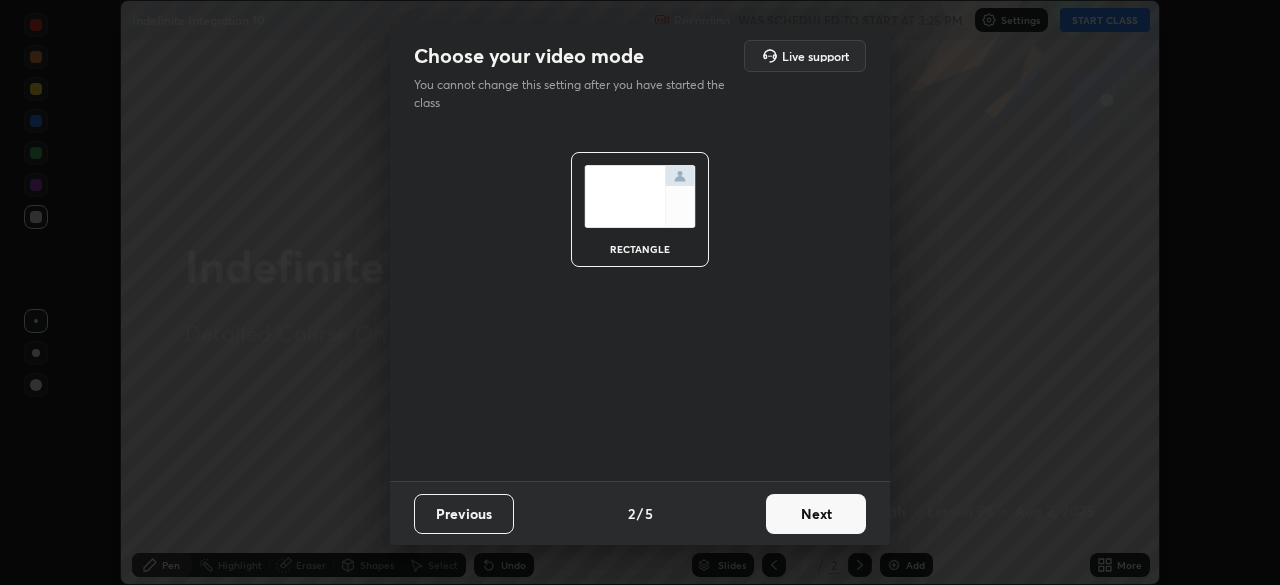 click on "Next" at bounding box center (816, 514) 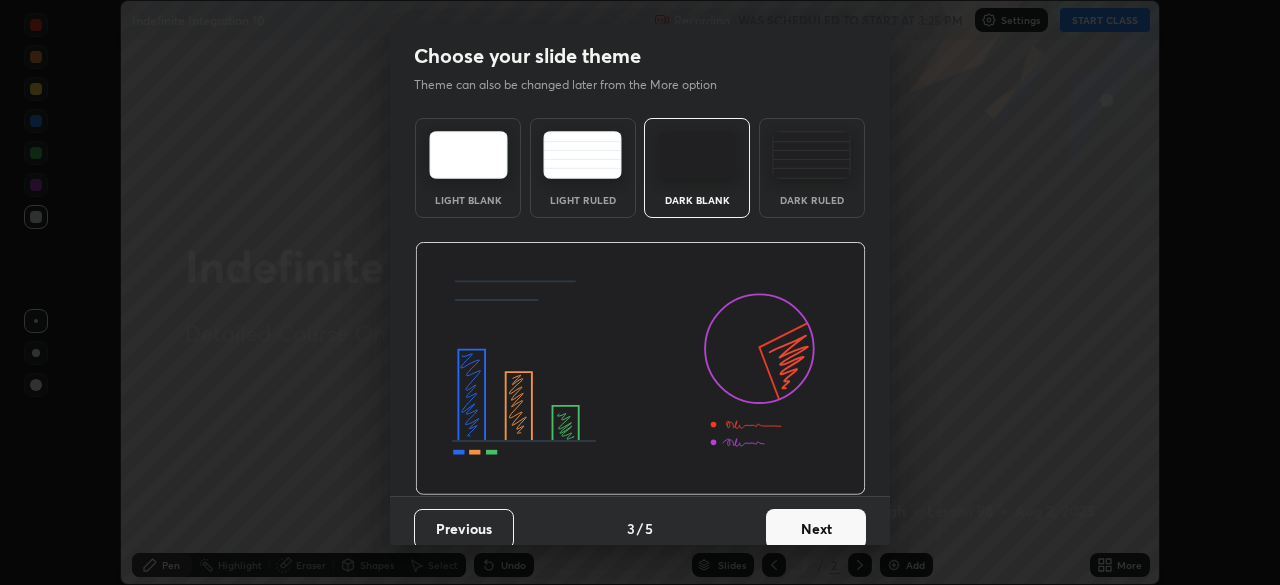 click on "Next" at bounding box center (816, 529) 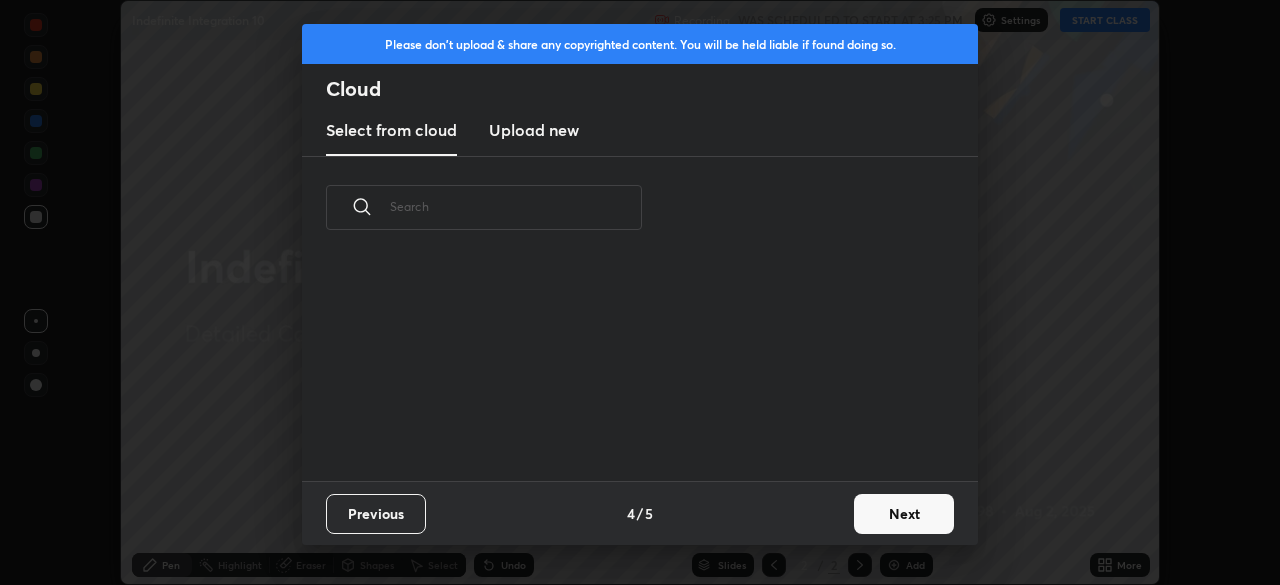 click on "Next" at bounding box center (904, 514) 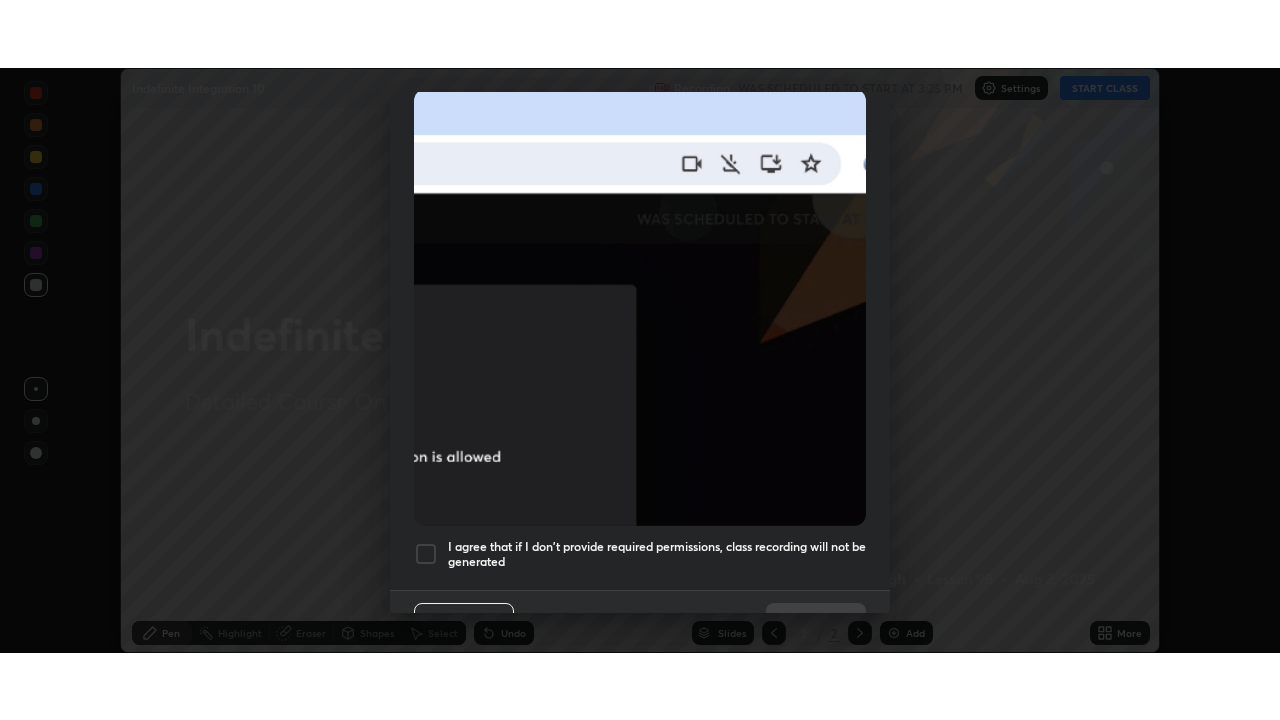 scroll, scrollTop: 479, scrollLeft: 0, axis: vertical 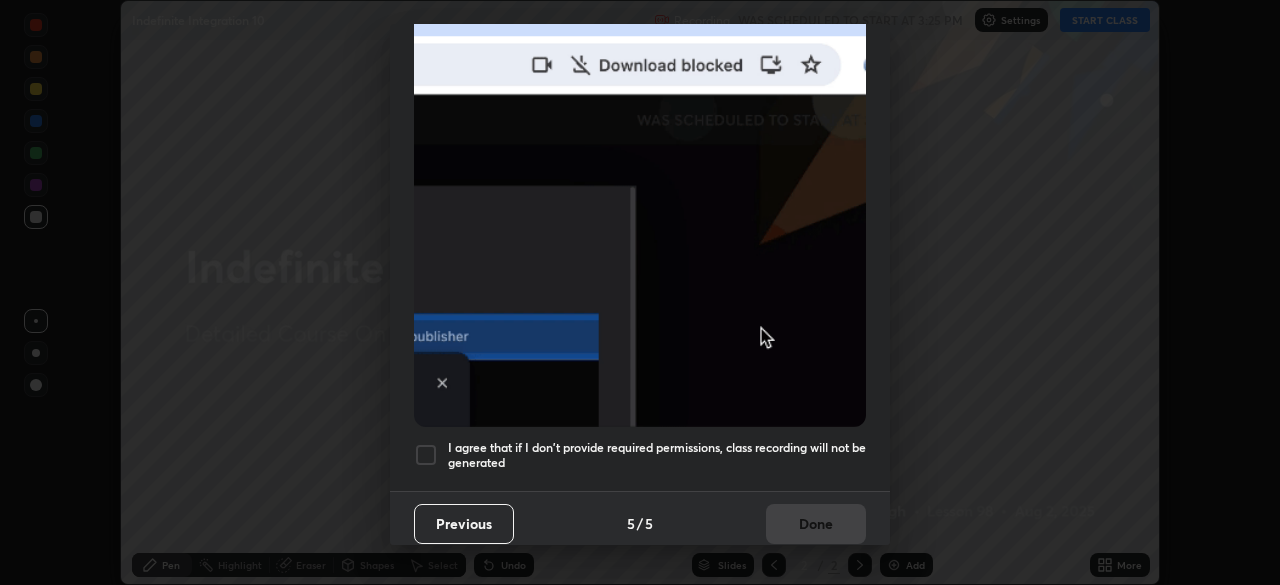 click on "I agree that if I don't provide required permissions, class recording will not be generated" at bounding box center (657, 455) 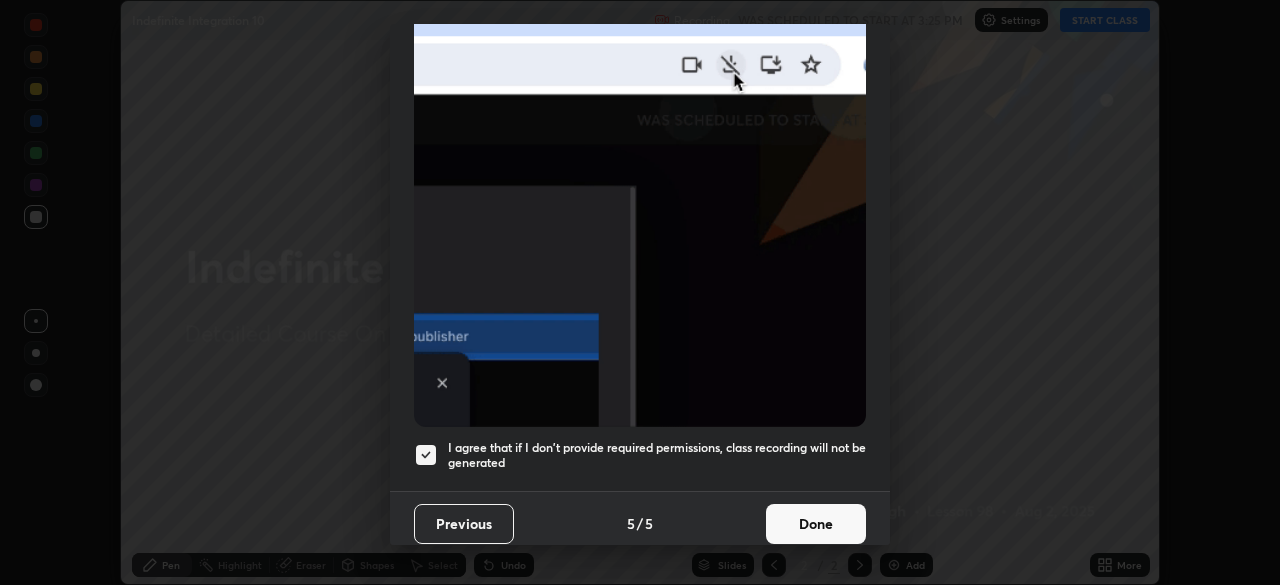 click on "Done" at bounding box center [816, 524] 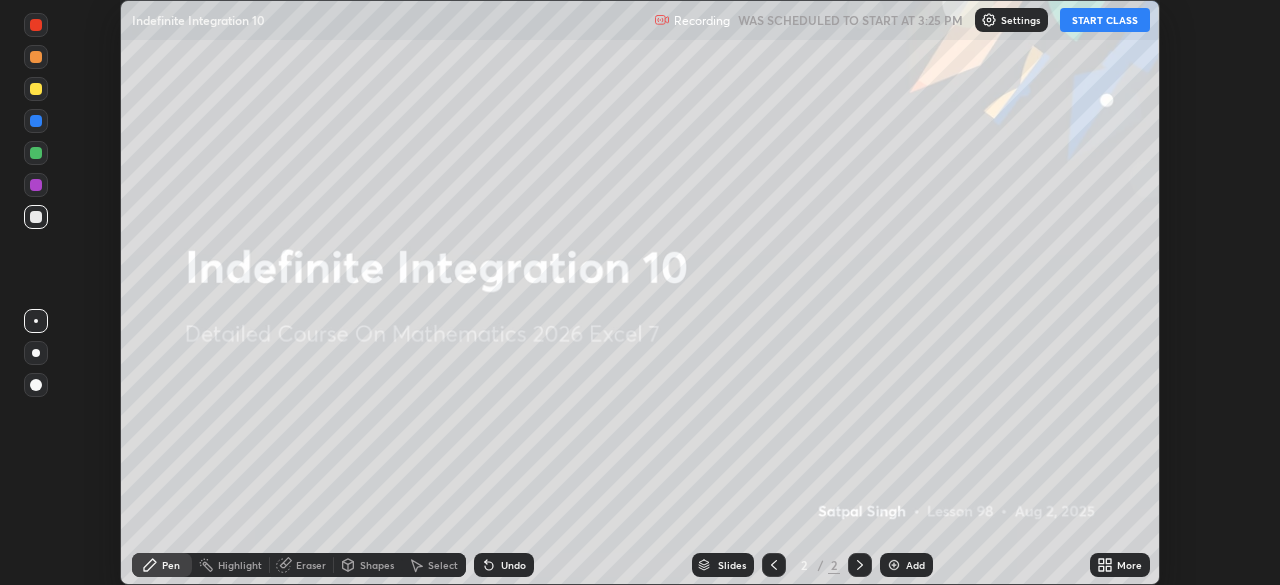click on "START CLASS" at bounding box center [1105, 20] 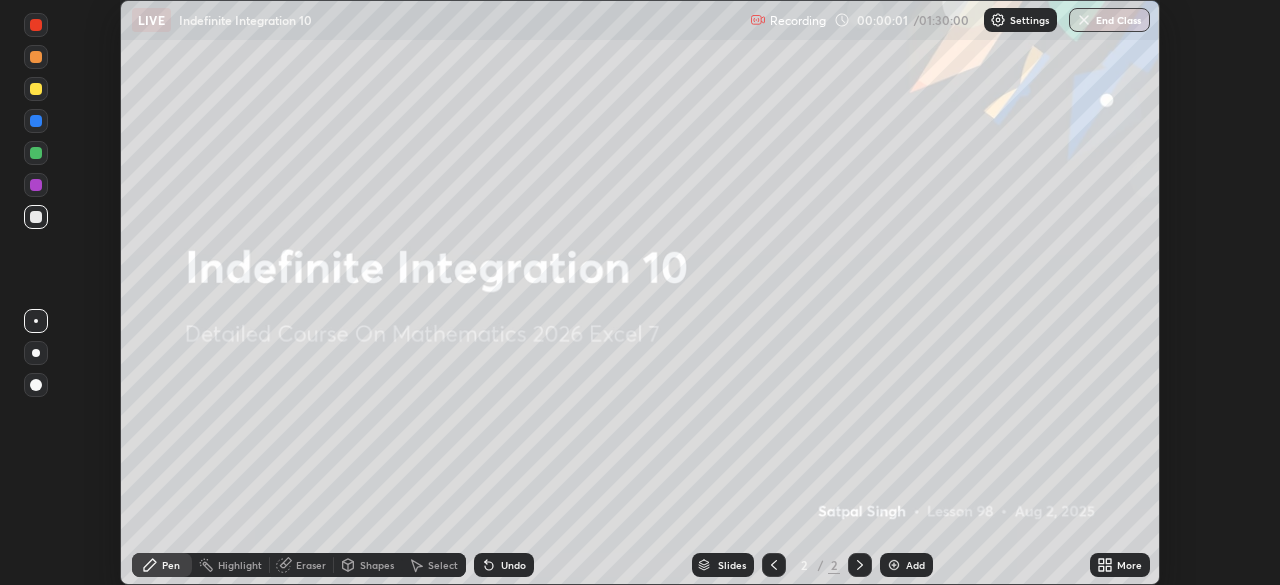 click 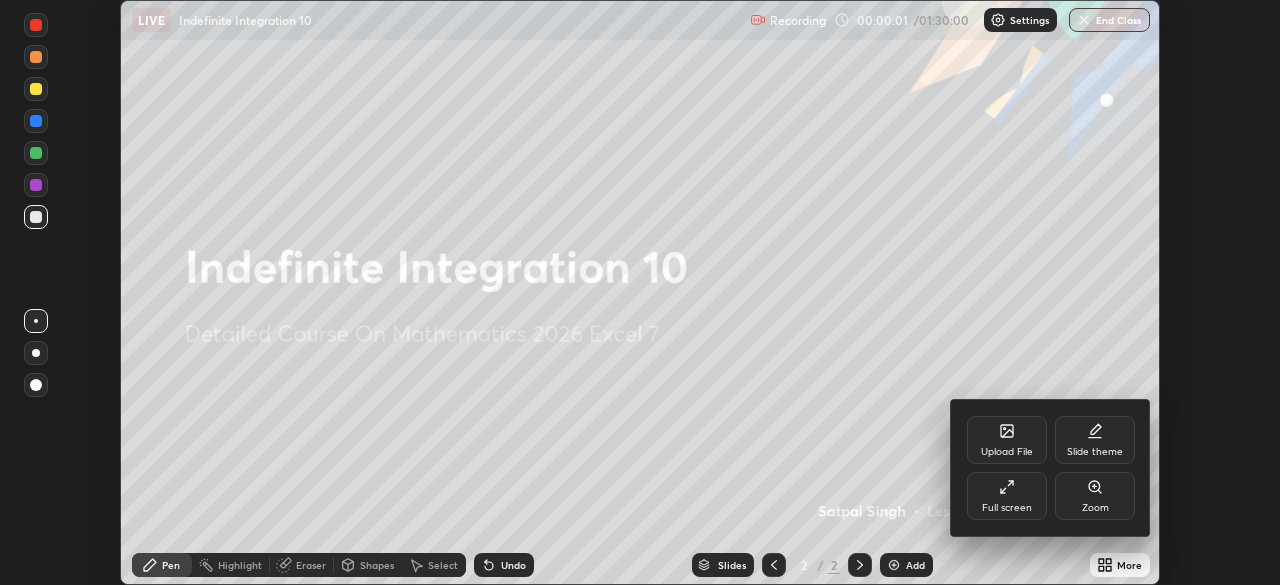 click on "Full screen" at bounding box center [1007, 496] 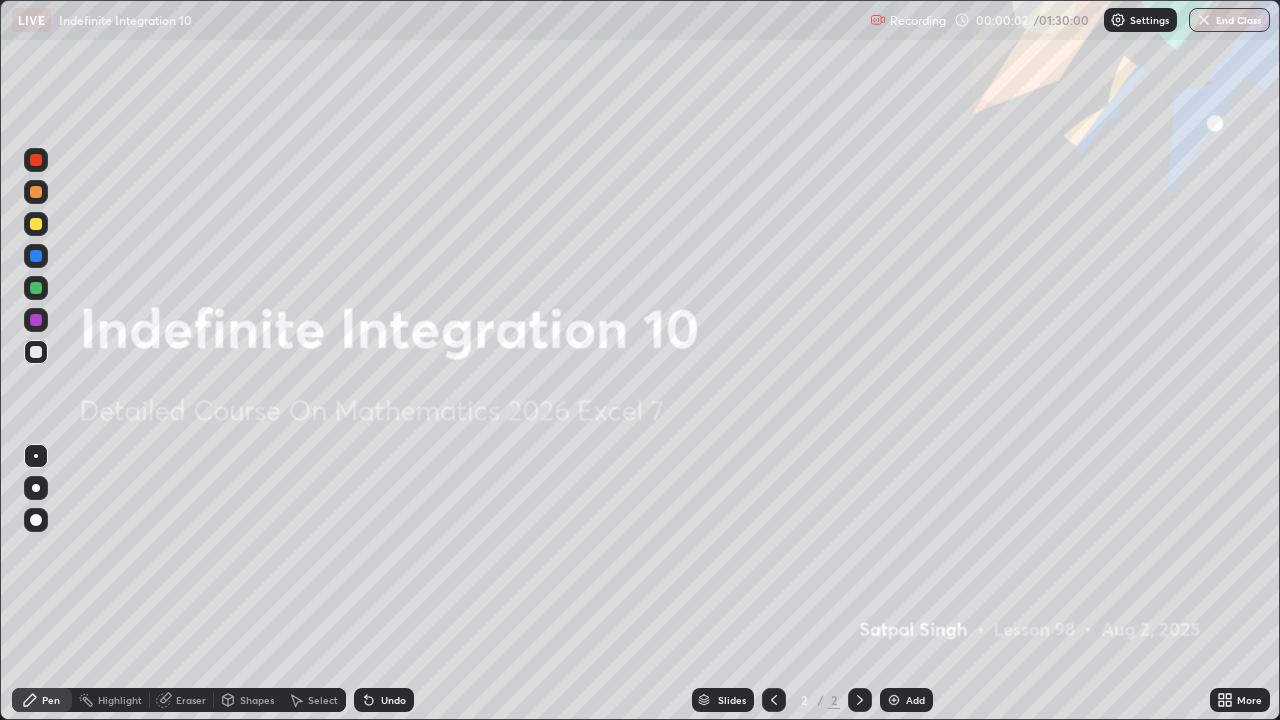 scroll, scrollTop: 99280, scrollLeft: 98720, axis: both 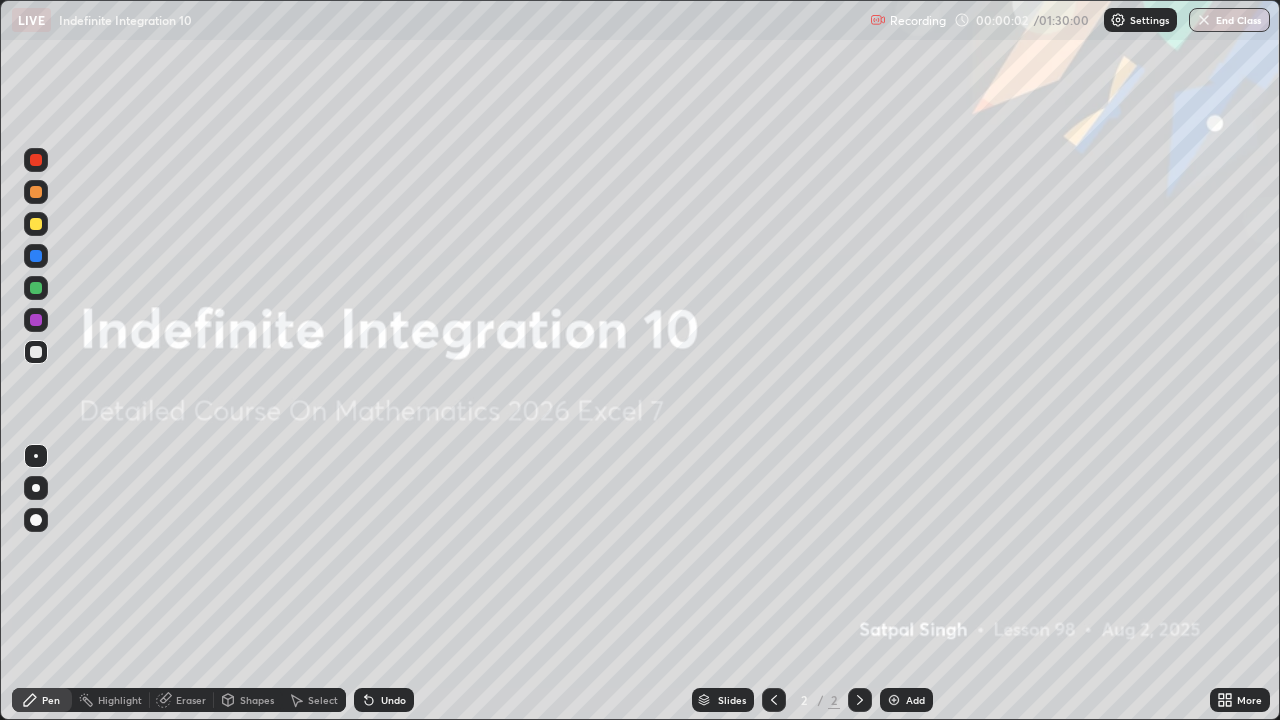 click at bounding box center (894, 700) 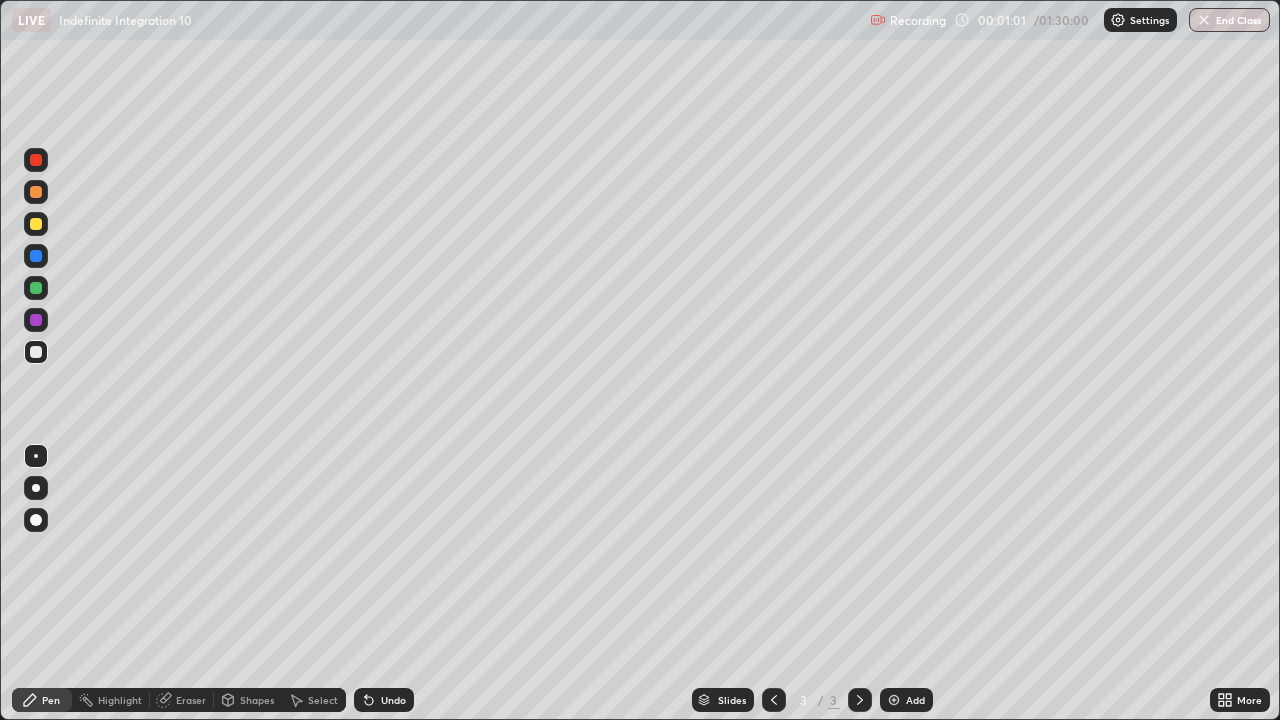click 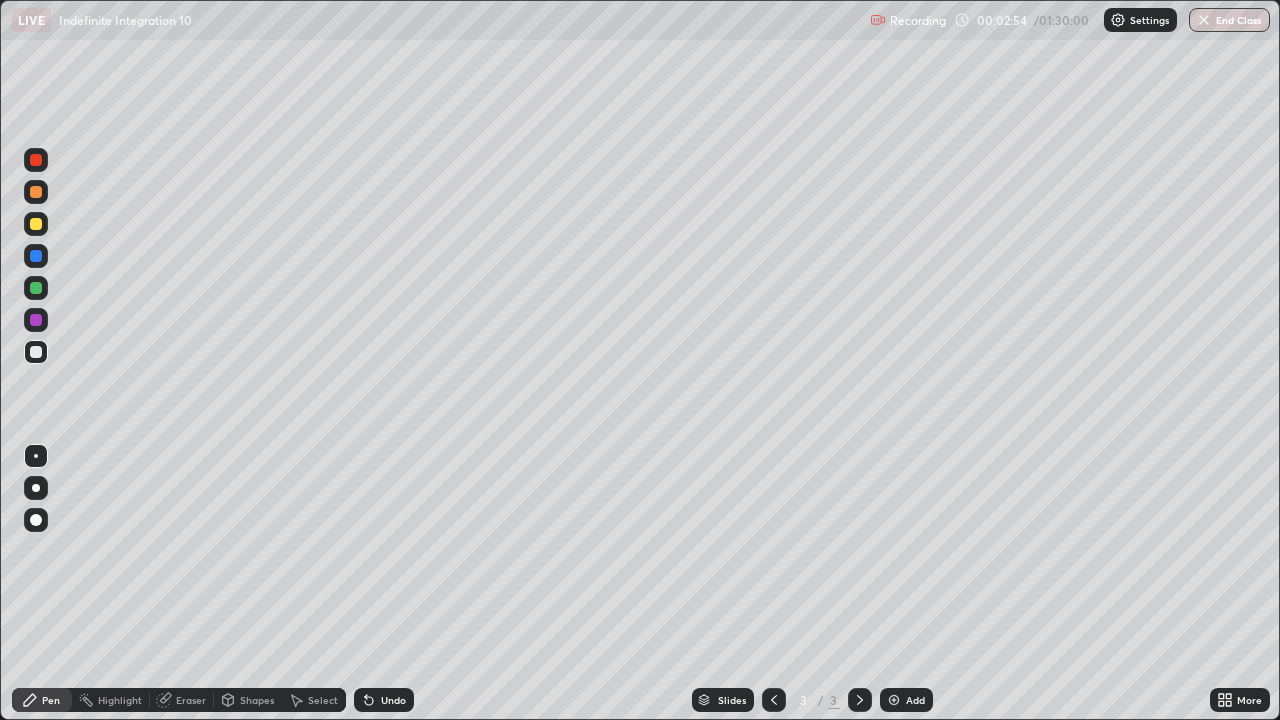 click on "Undo" at bounding box center [393, 700] 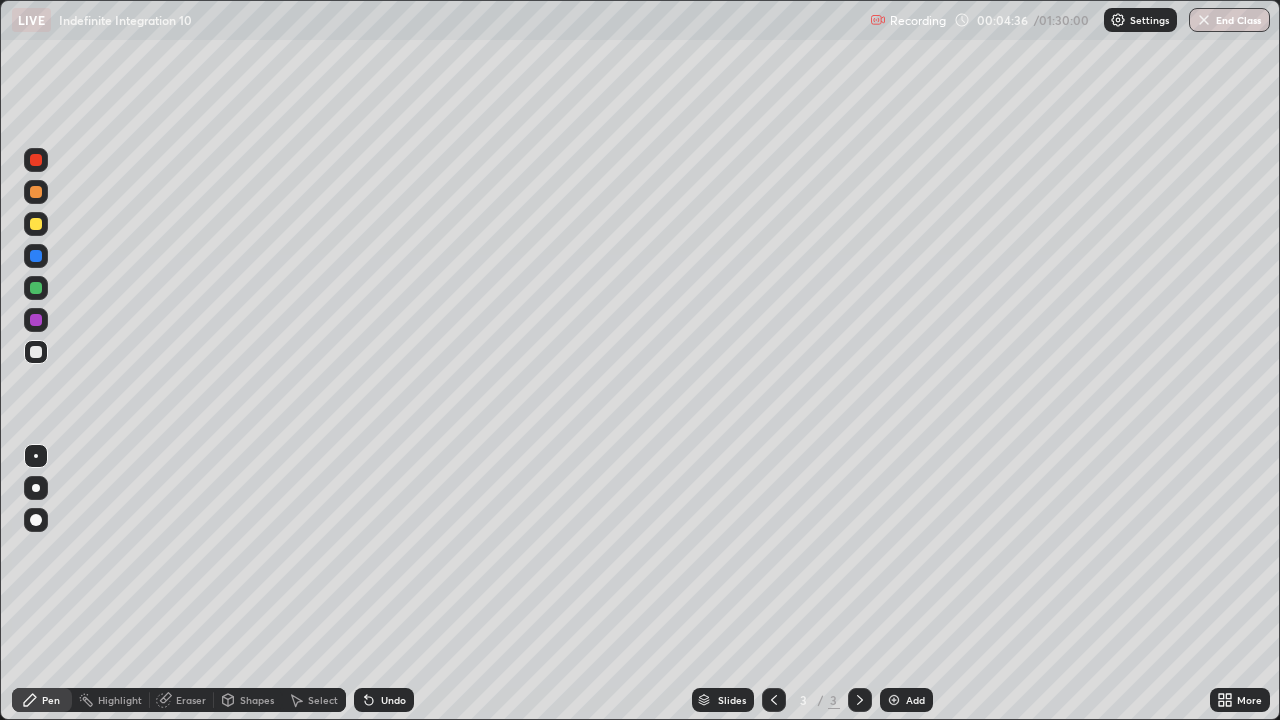 click on "Undo" at bounding box center (393, 700) 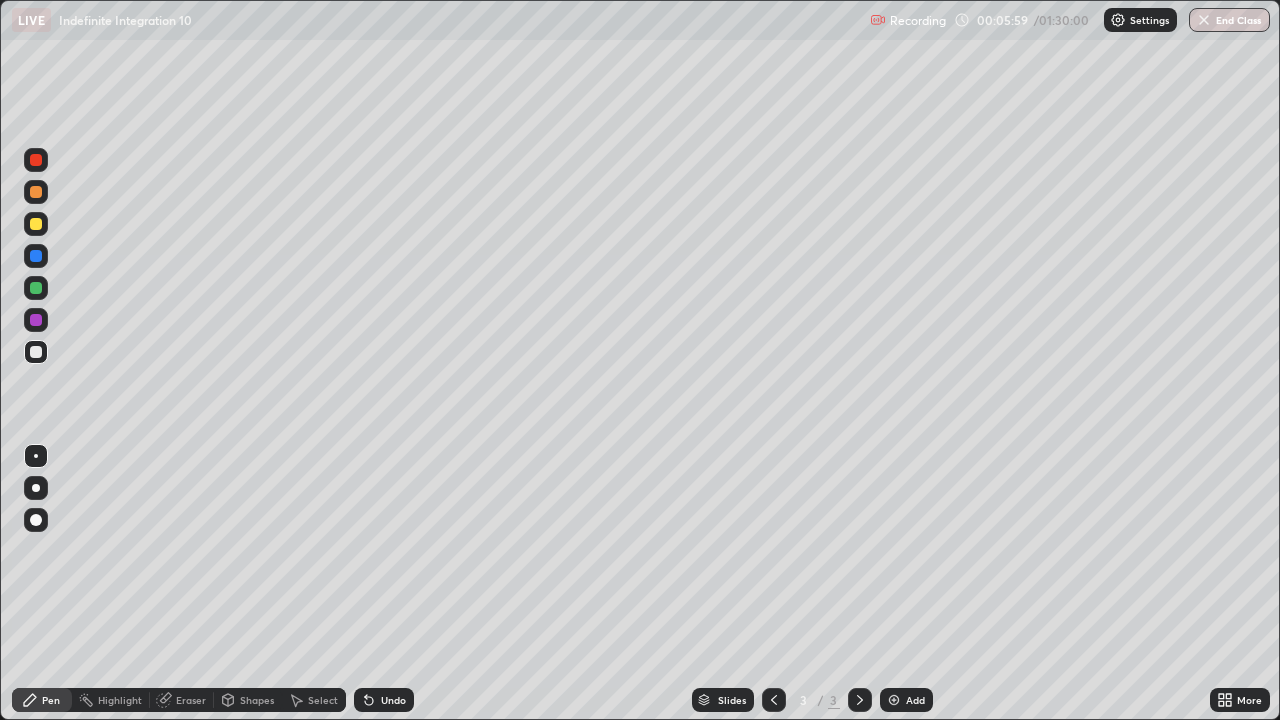 click at bounding box center [894, 700] 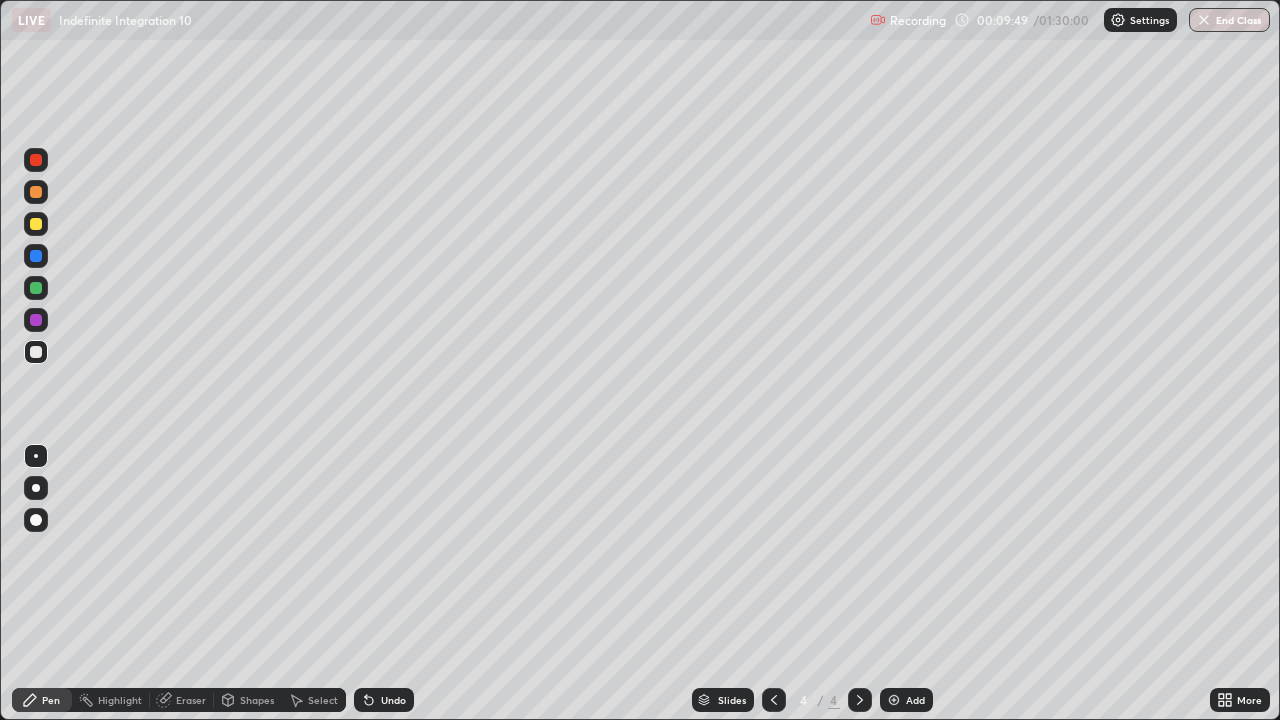 click at bounding box center [894, 700] 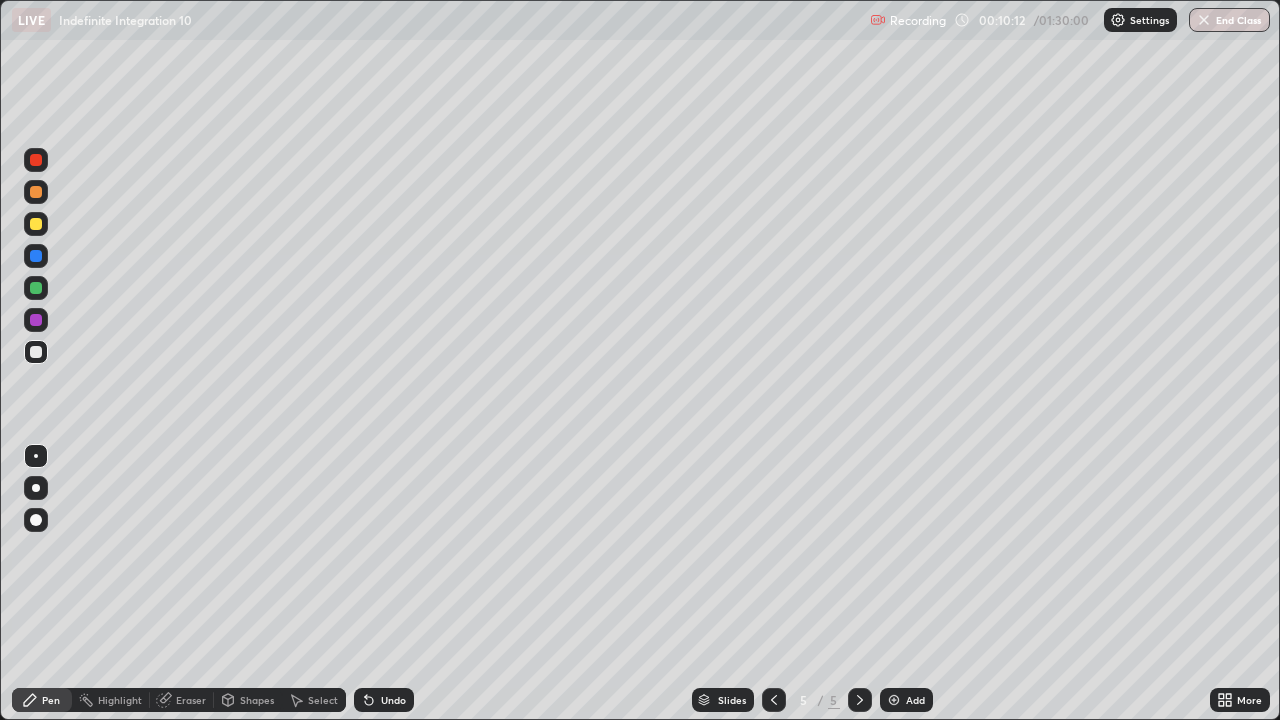 click on "Eraser" at bounding box center (191, 700) 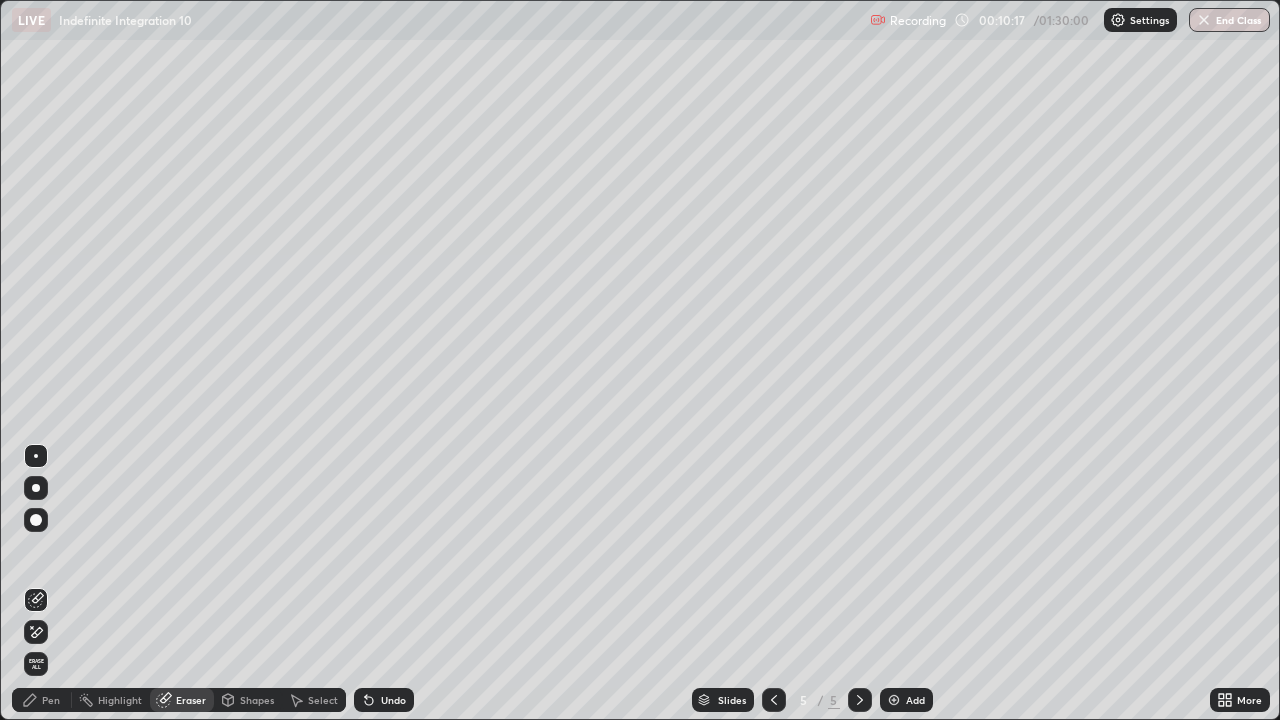 click on "Pen" at bounding box center [51, 700] 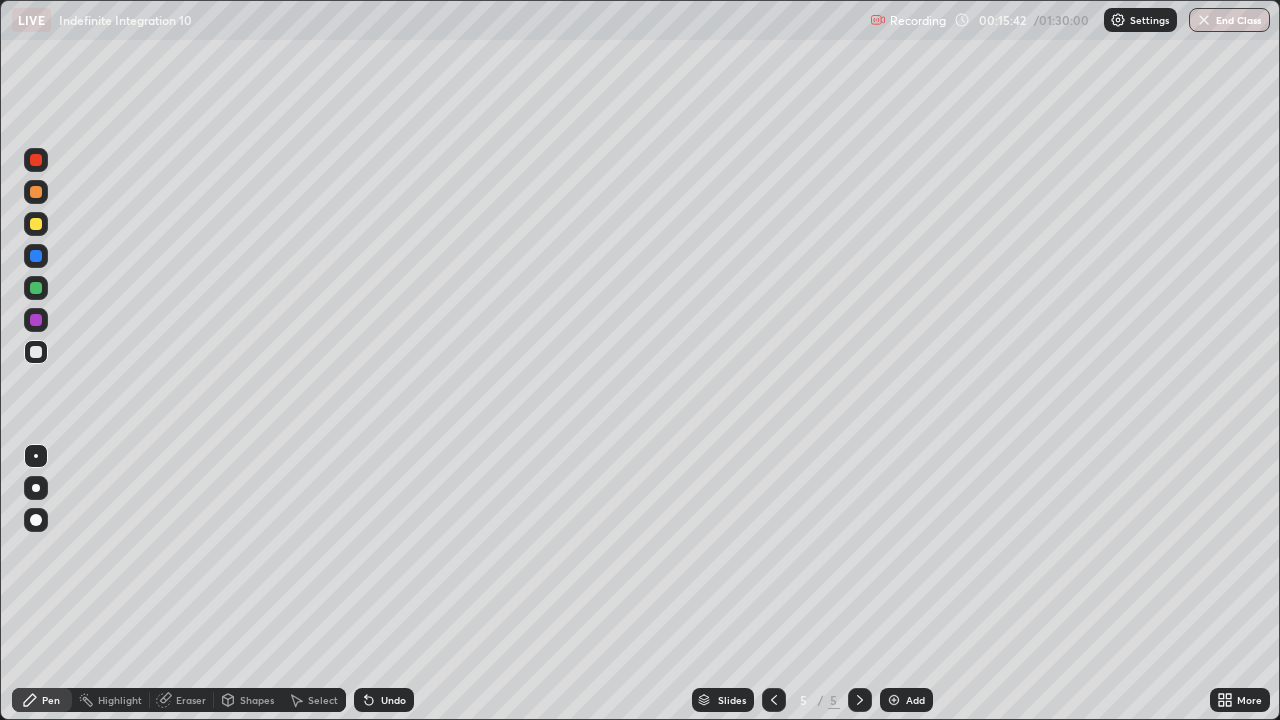 click at bounding box center [894, 700] 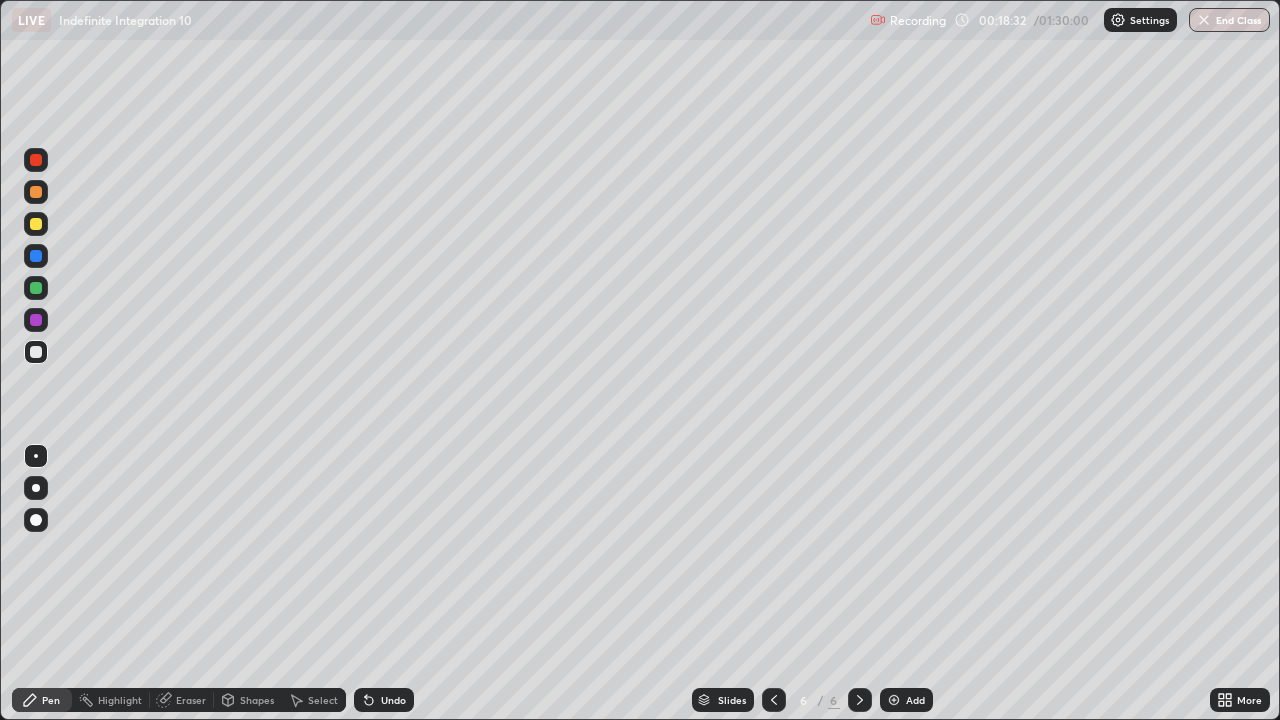 click on "Undo" at bounding box center (384, 700) 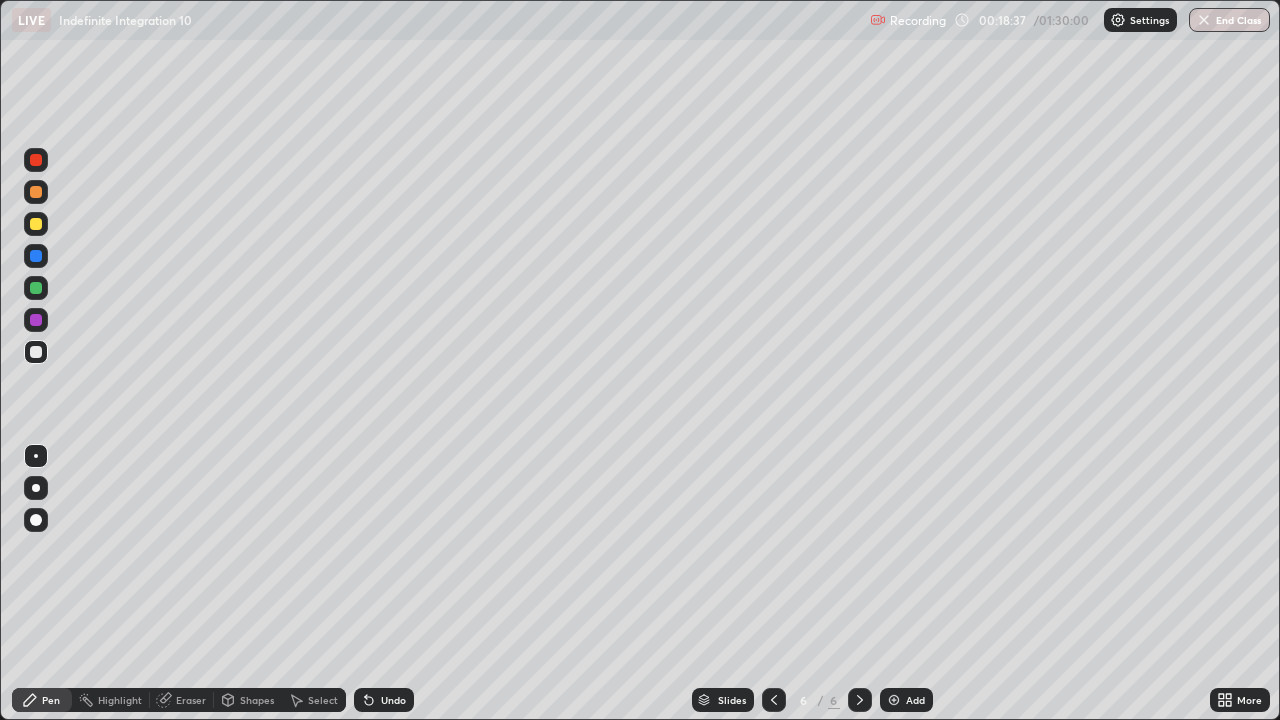 click on "Eraser" at bounding box center (182, 700) 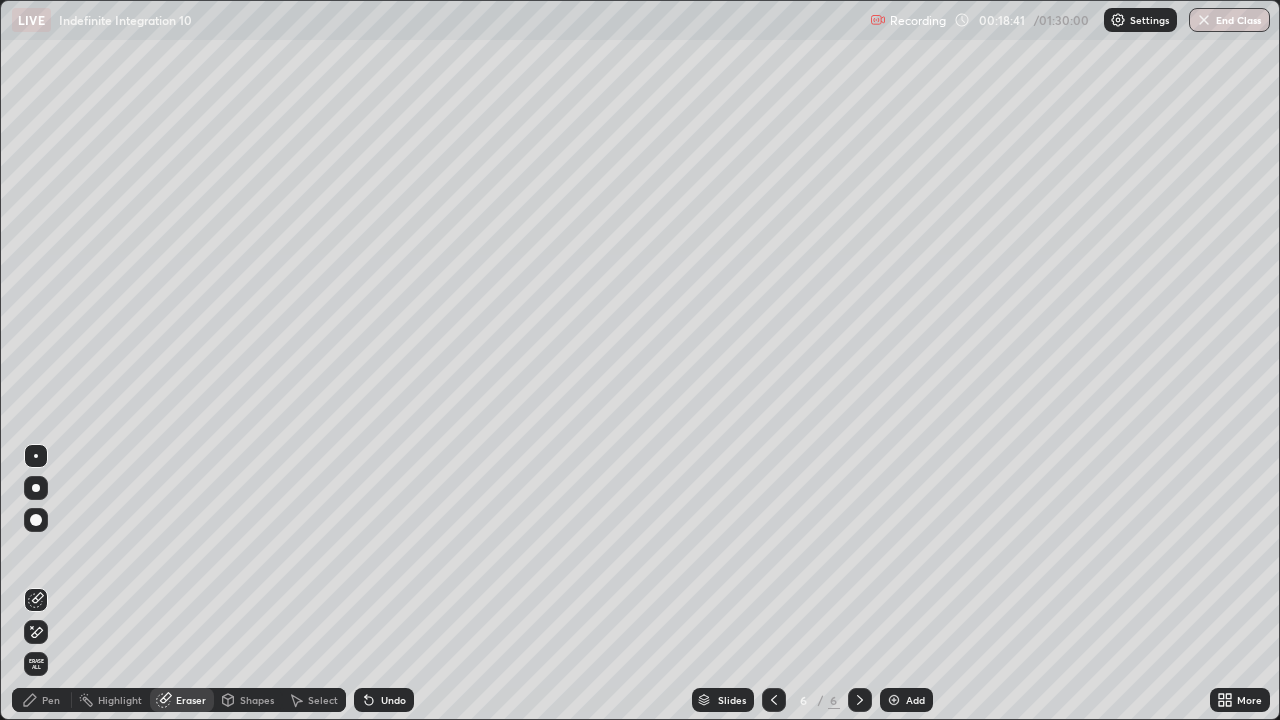 click 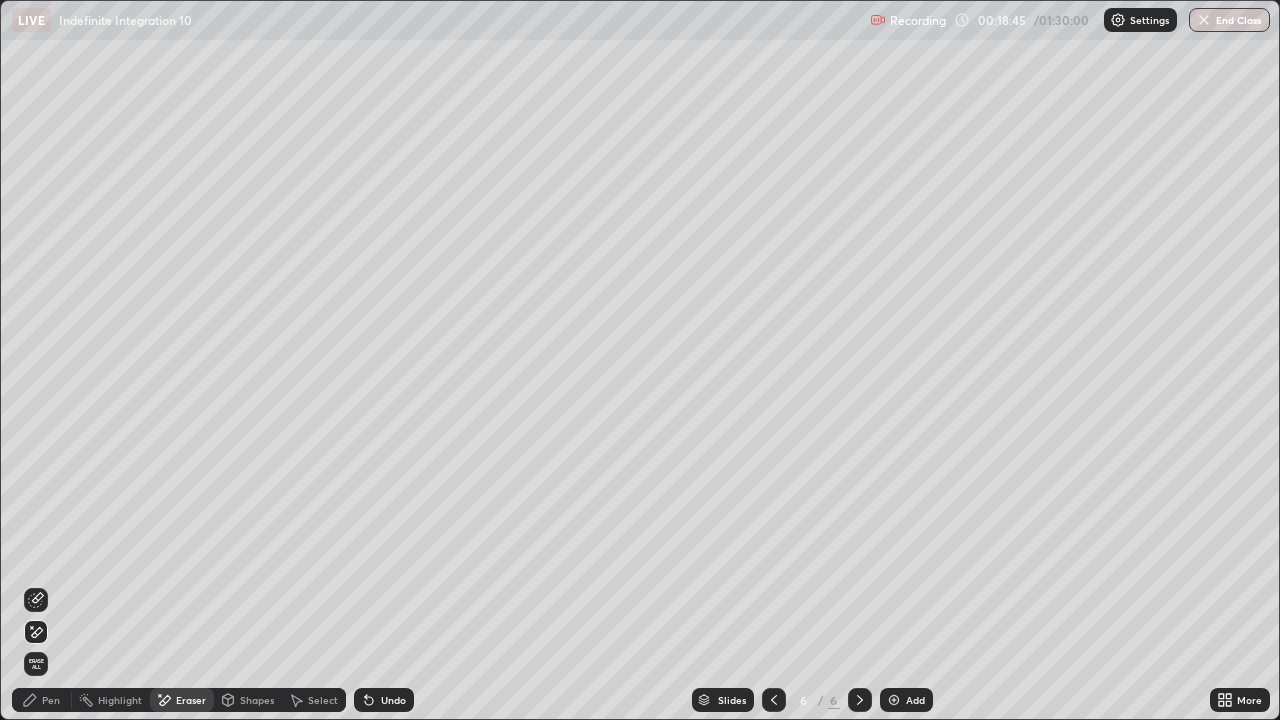 click on "Pen" at bounding box center (51, 700) 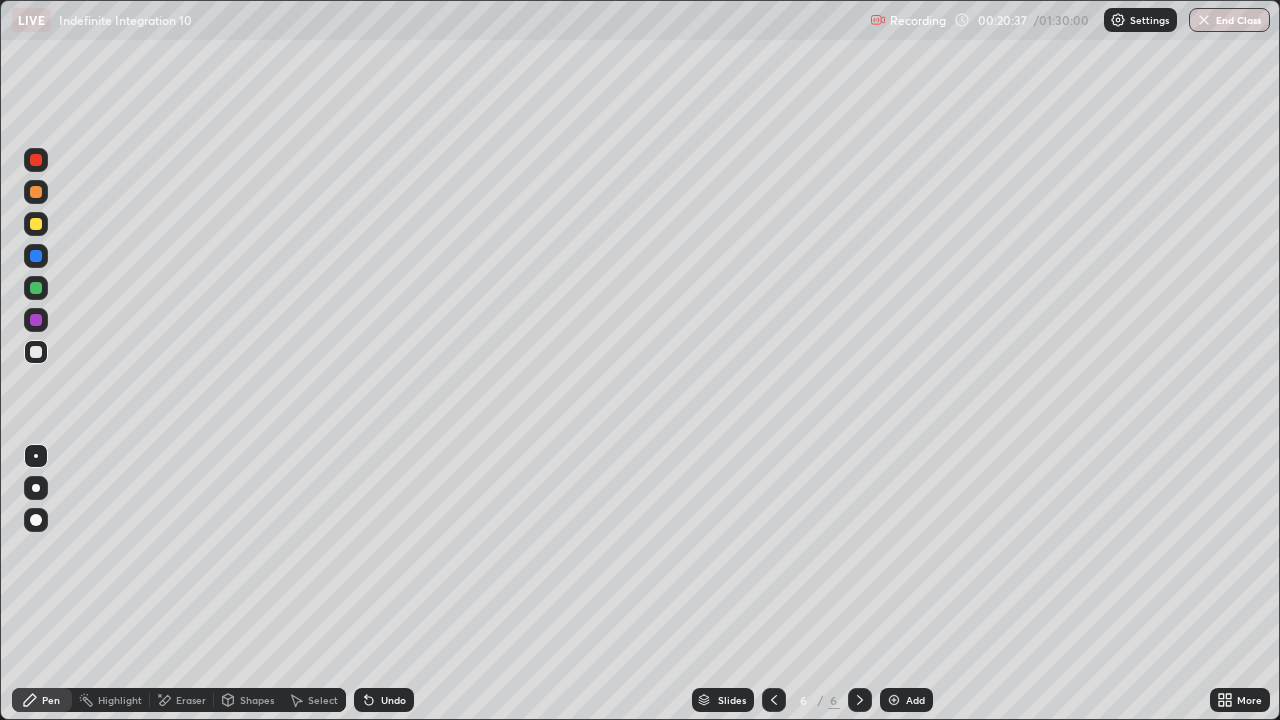 click on "Eraser" at bounding box center (191, 700) 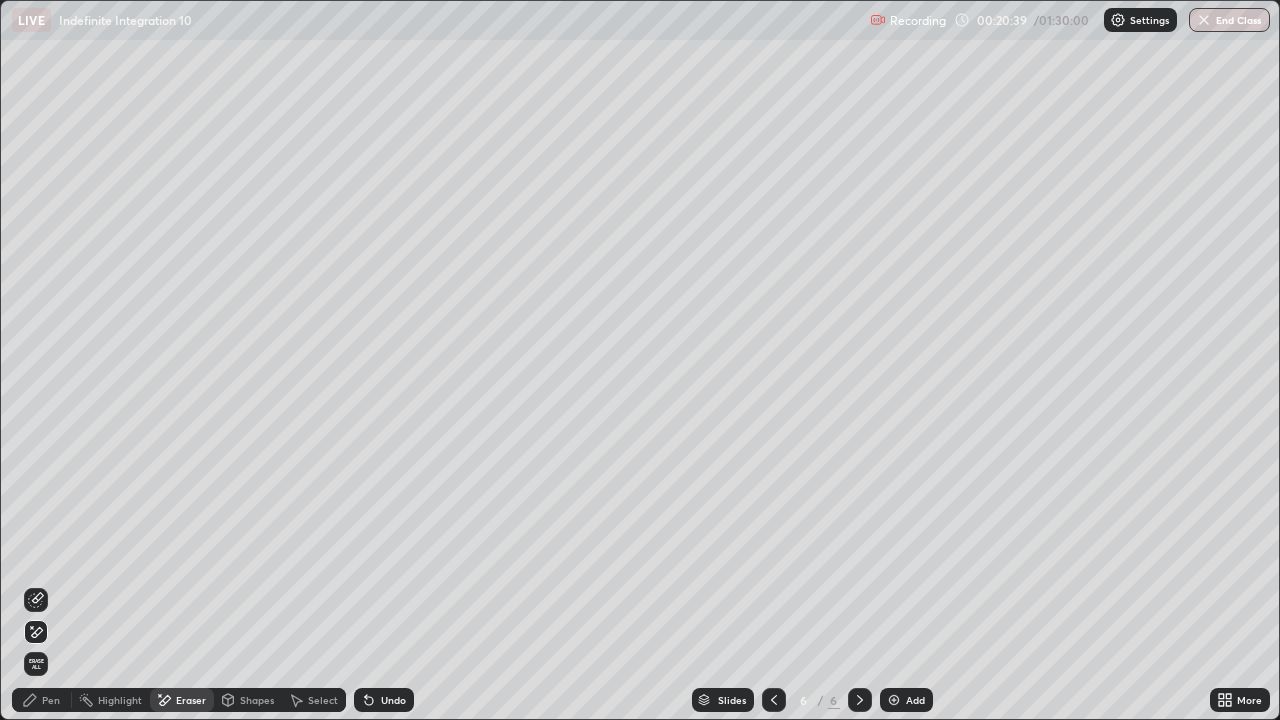 click on "Pen" at bounding box center [51, 700] 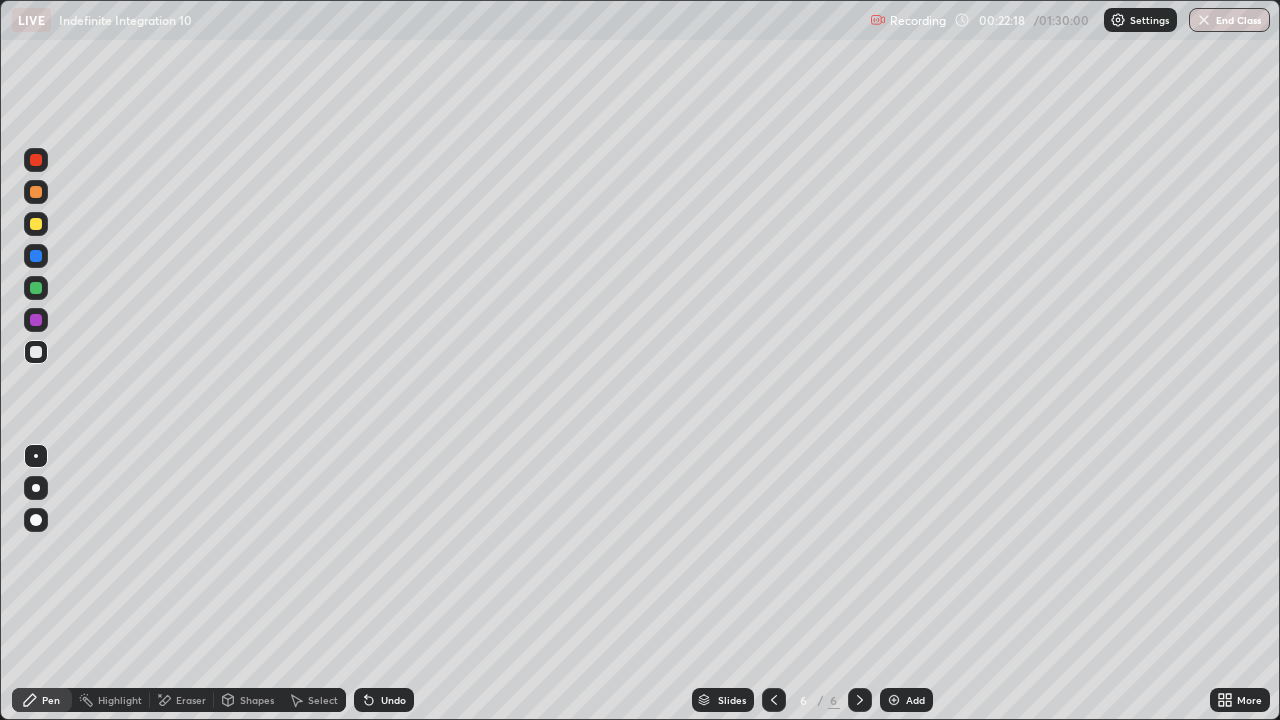 click on "Add" at bounding box center (915, 700) 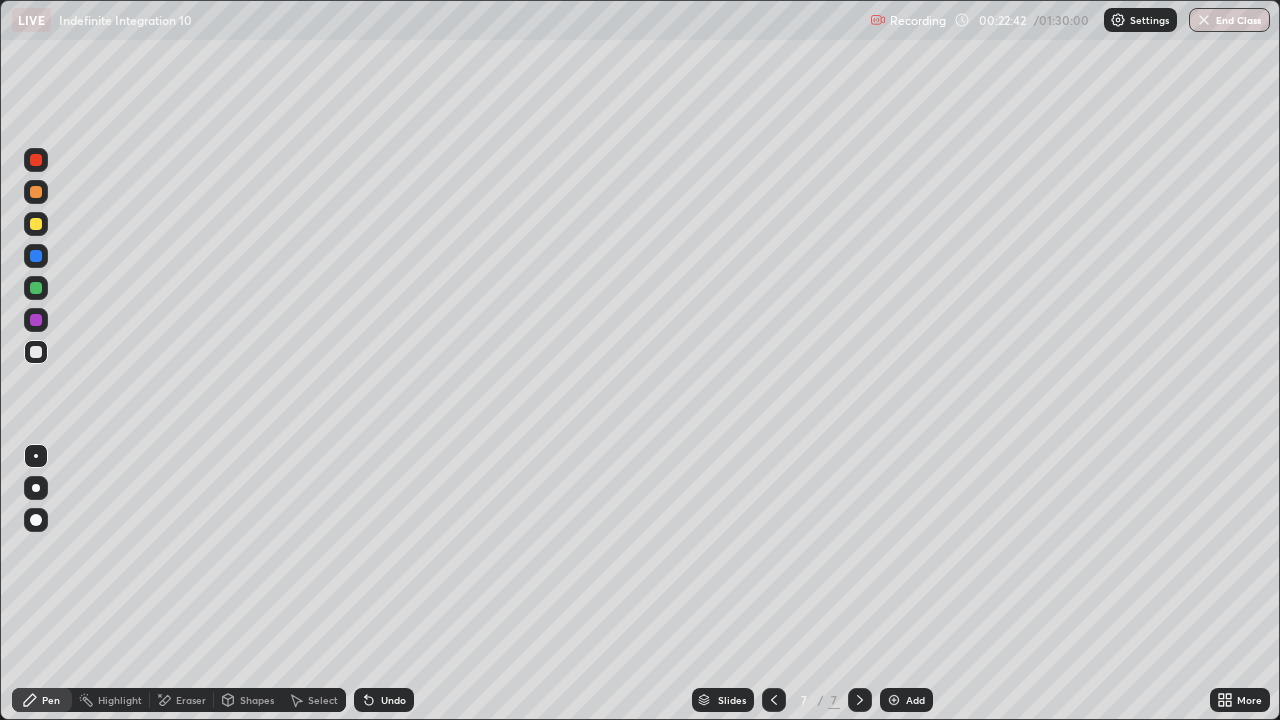 click 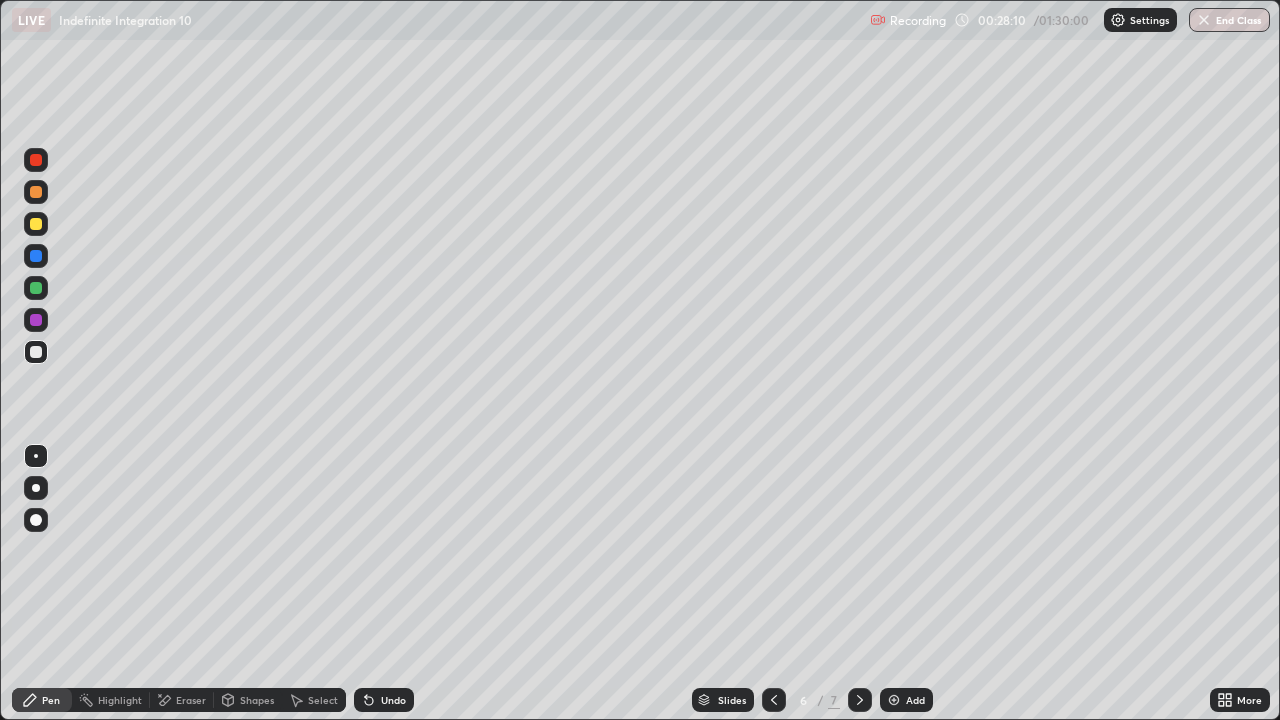 click at bounding box center [894, 700] 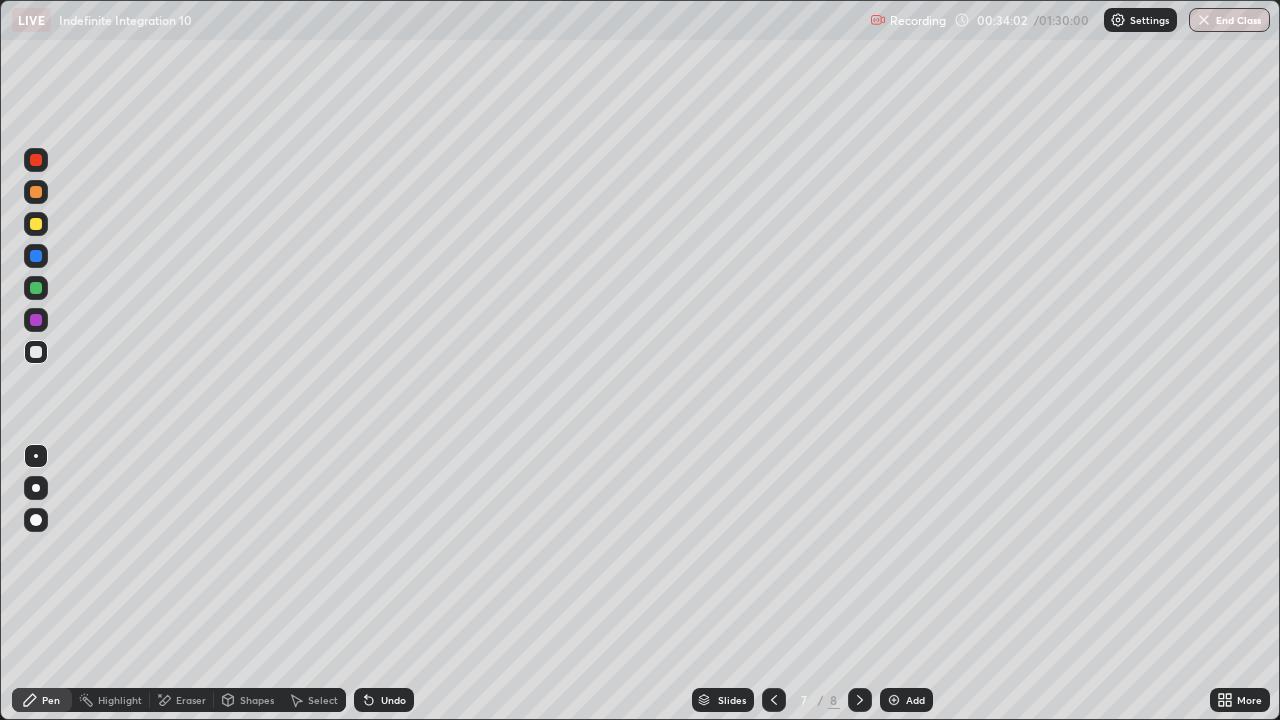 click on "Select" at bounding box center [314, 700] 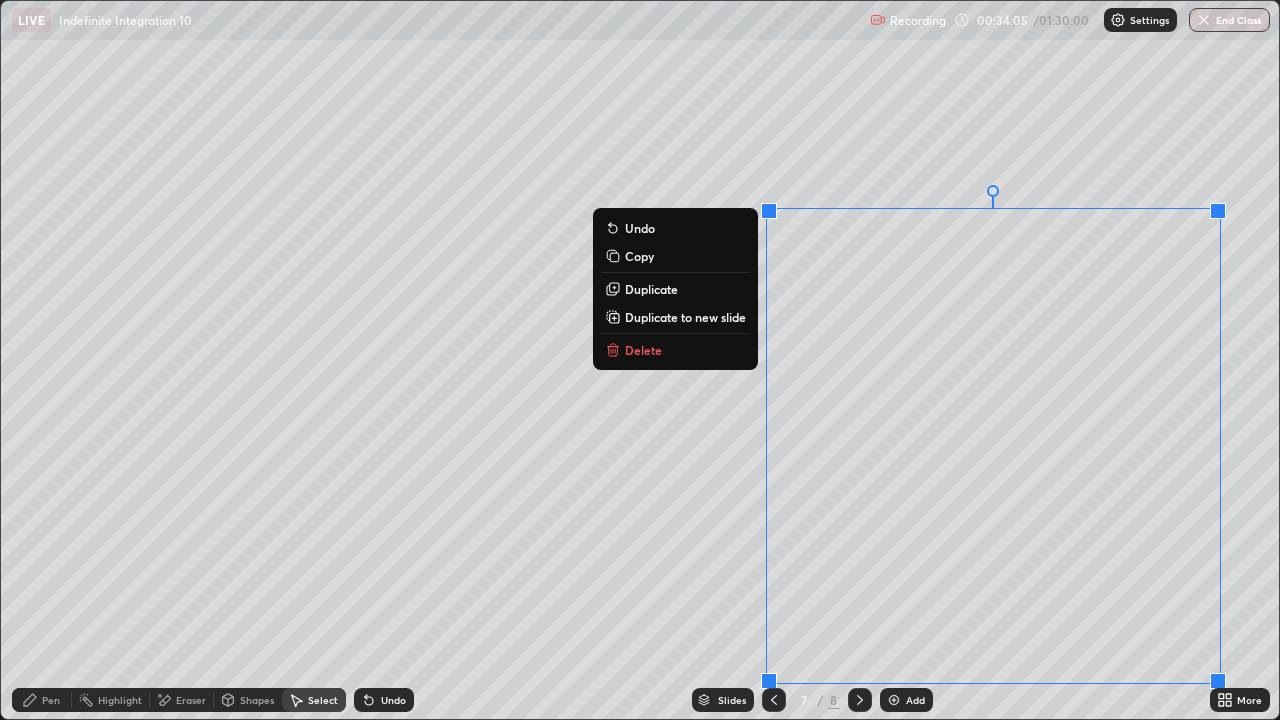 click on "Duplicate to new slide" at bounding box center [685, 317] 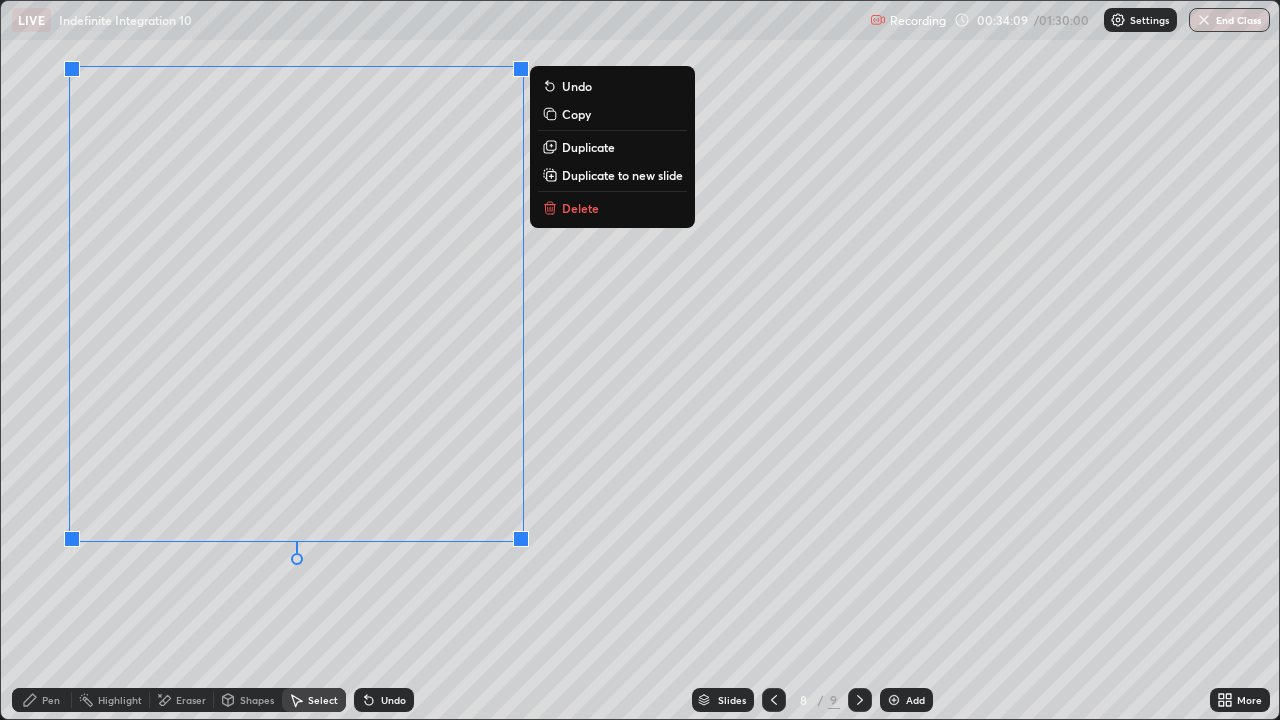 click 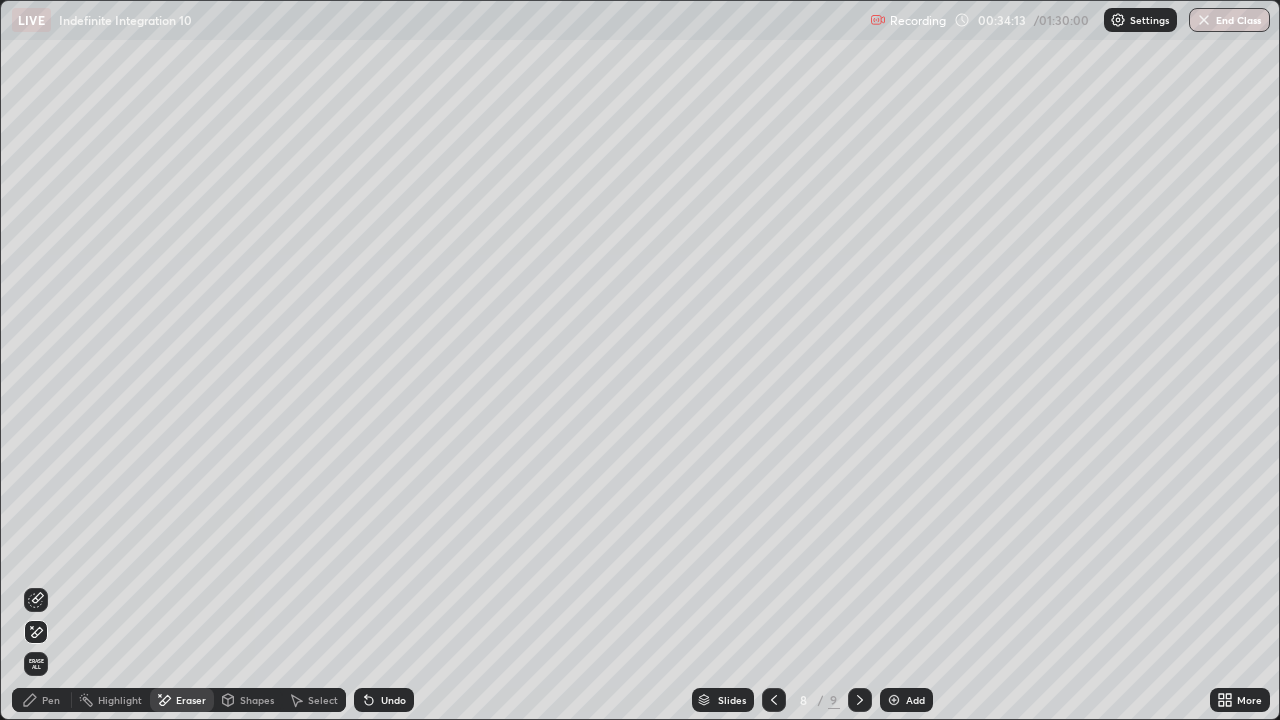 click on "Pen" at bounding box center [51, 700] 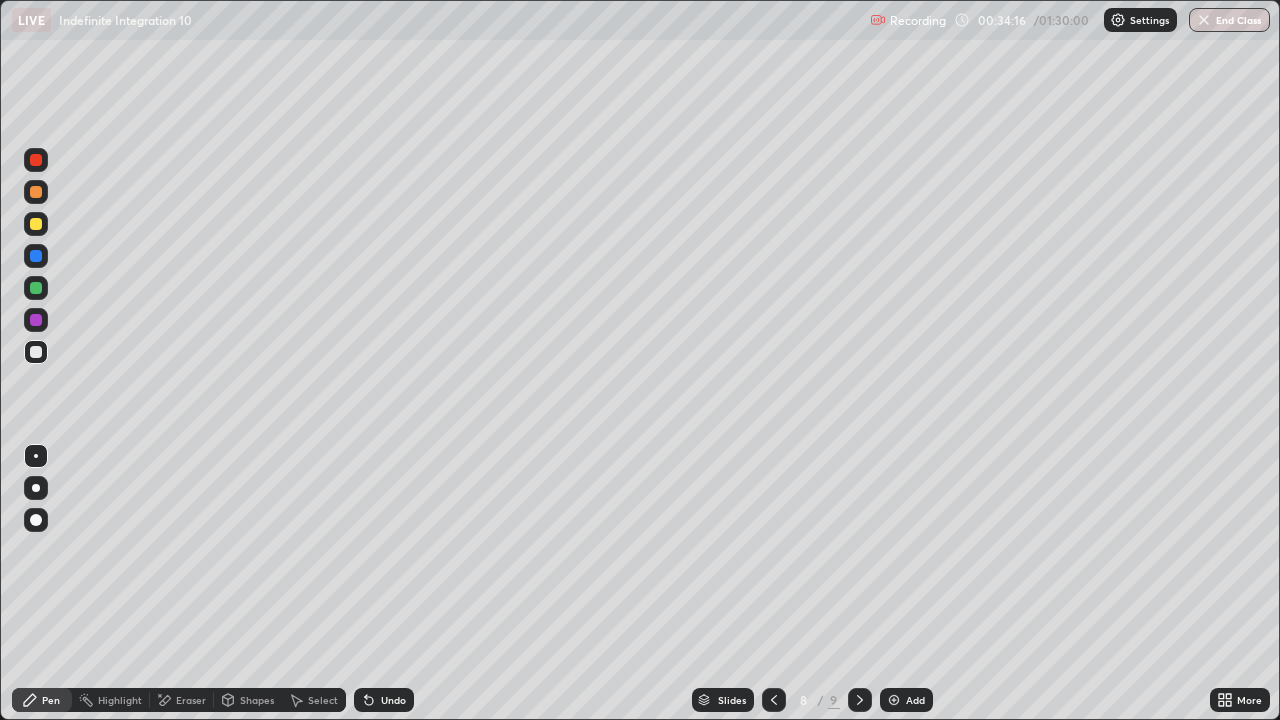 click 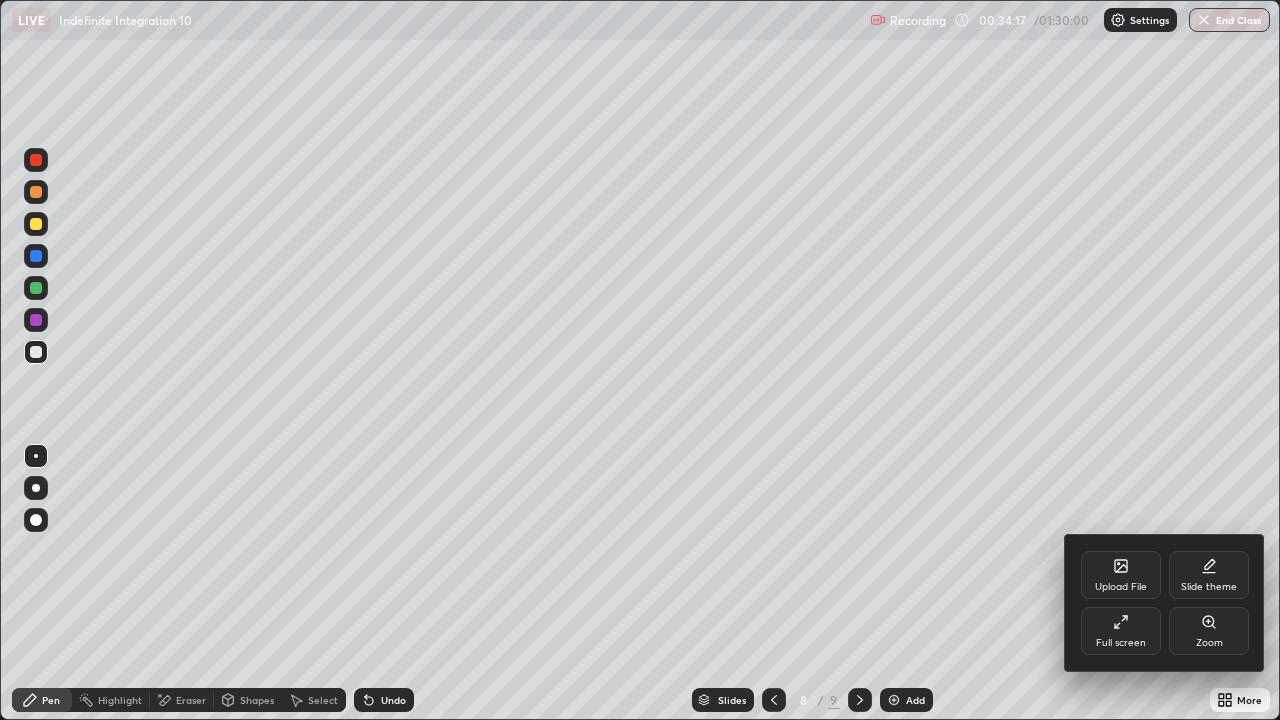 click on "Full screen" at bounding box center (1121, 631) 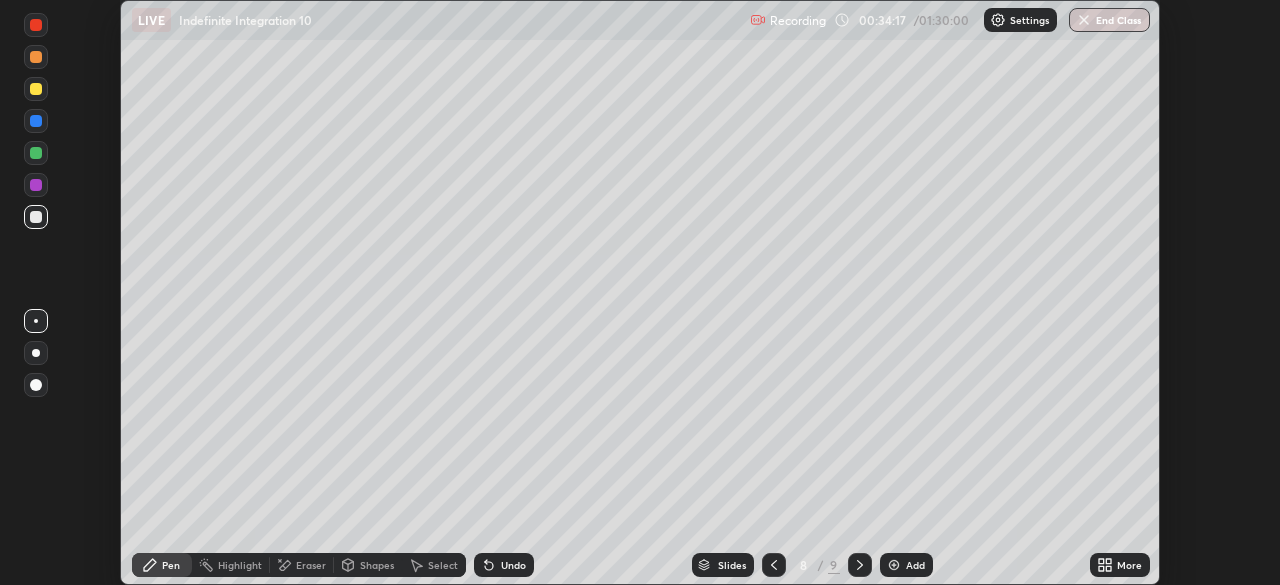 scroll, scrollTop: 585, scrollLeft: 1280, axis: both 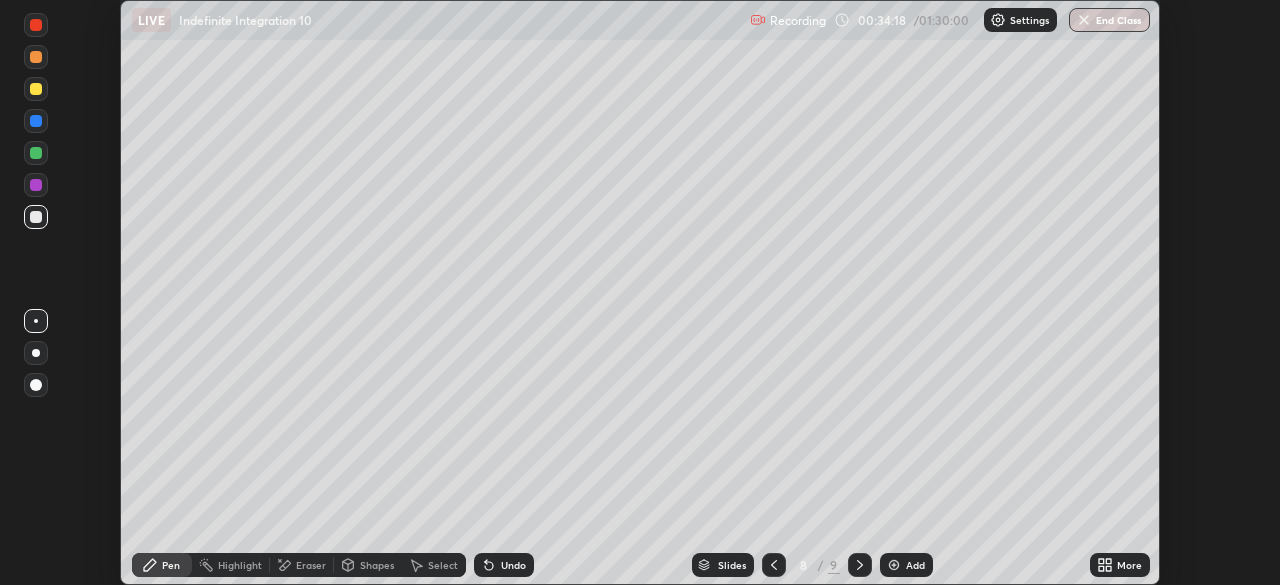 click 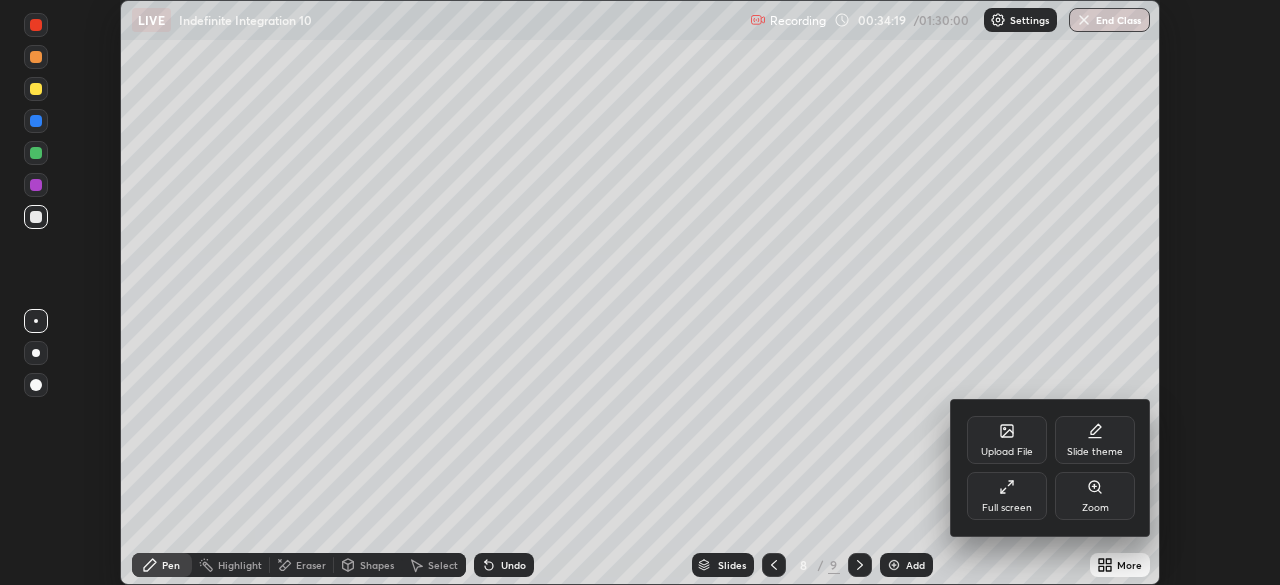 click on "Full screen" at bounding box center (1007, 496) 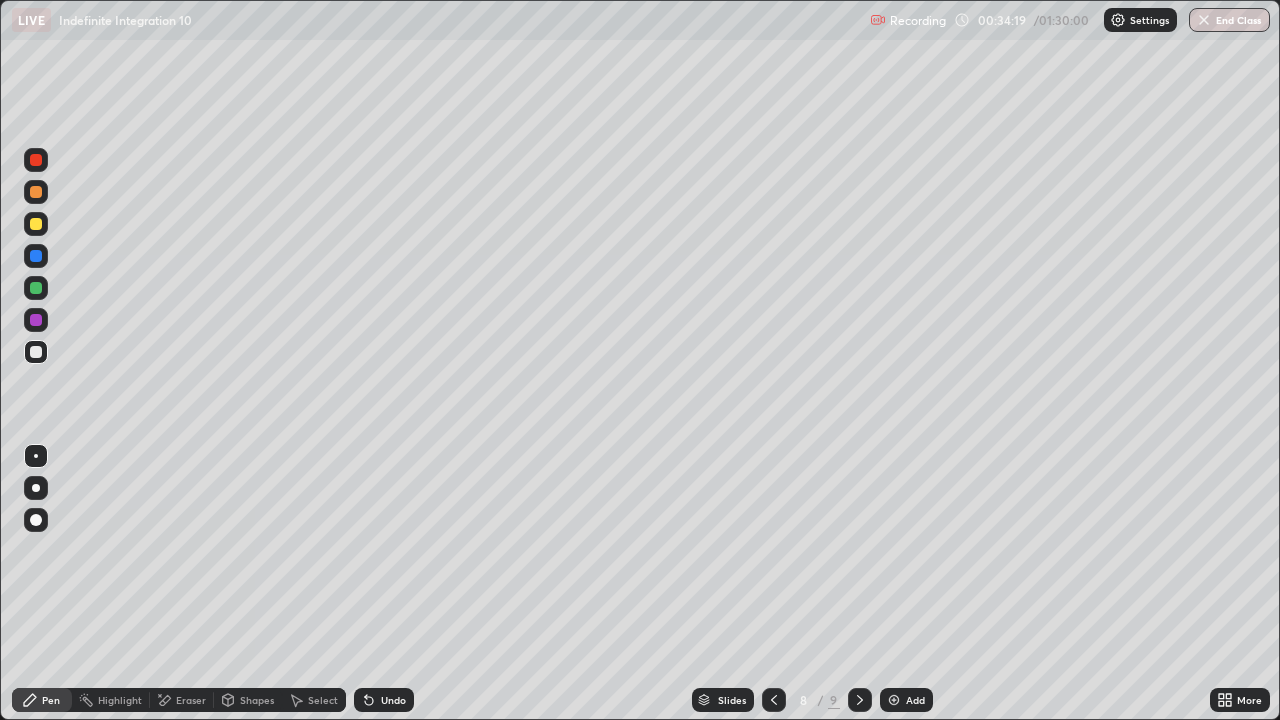 scroll, scrollTop: 99280, scrollLeft: 98720, axis: both 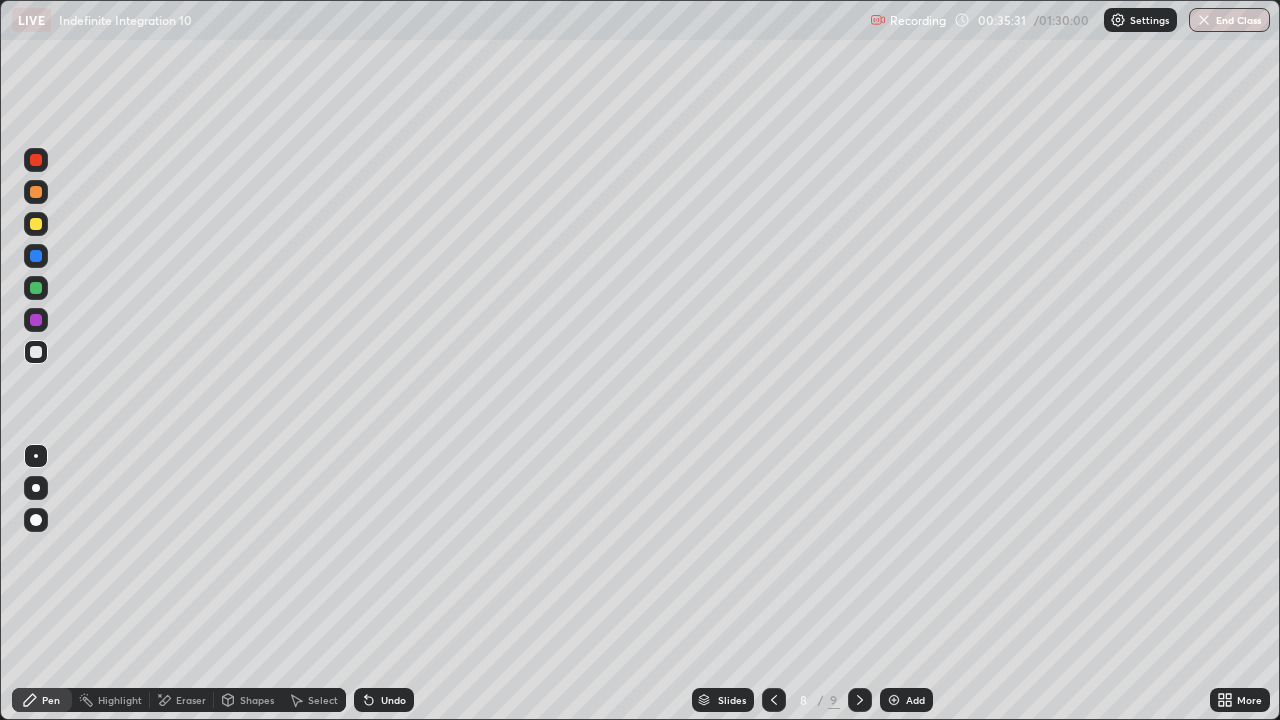 click 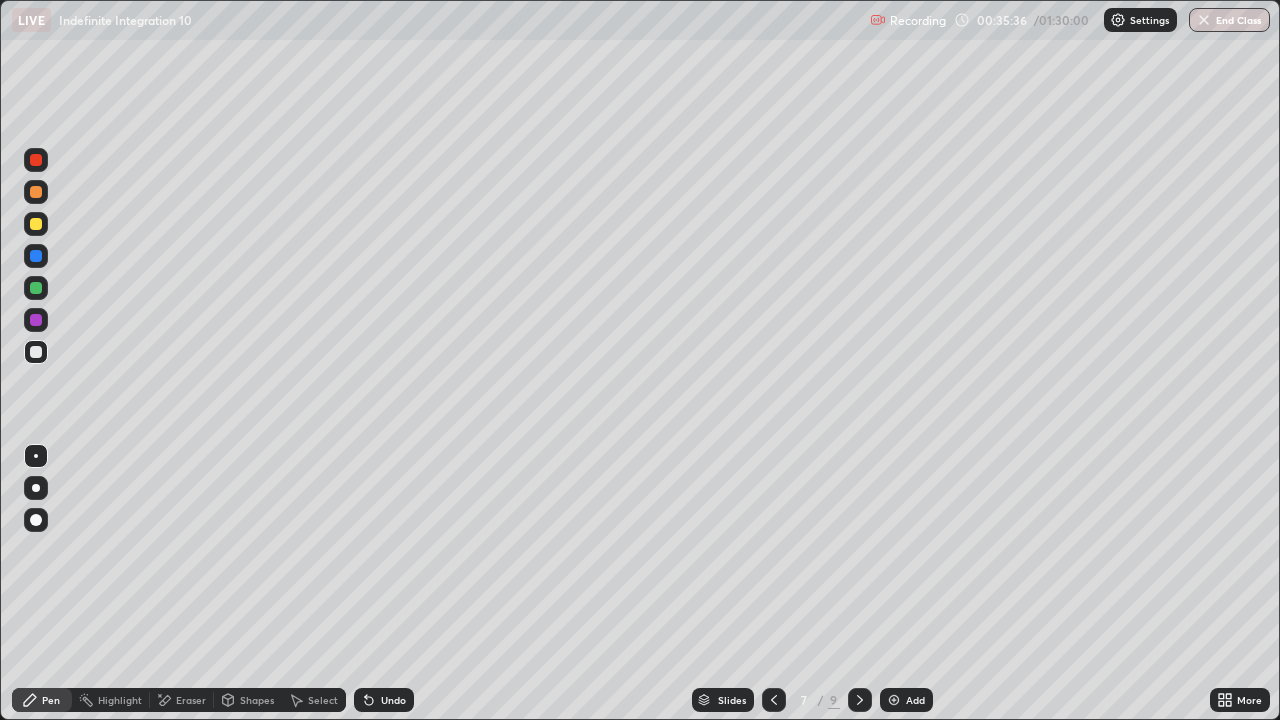 click at bounding box center [860, 700] 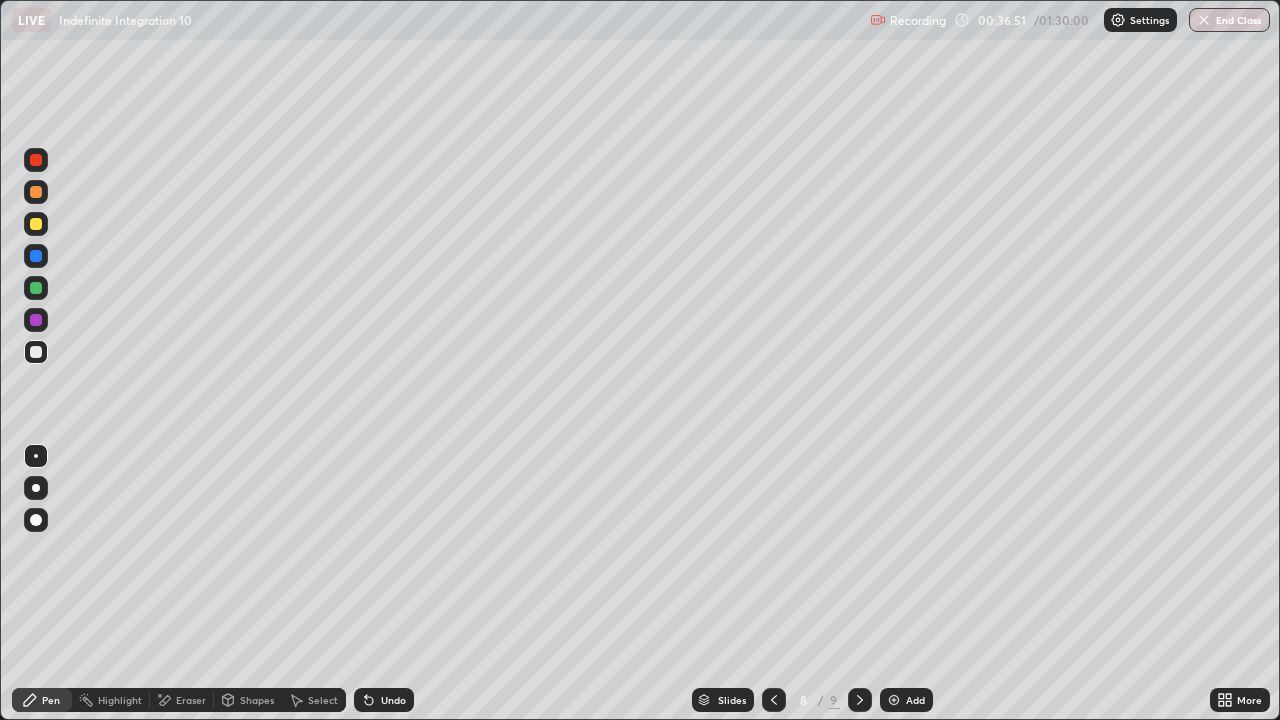 click on "Eraser" at bounding box center [182, 700] 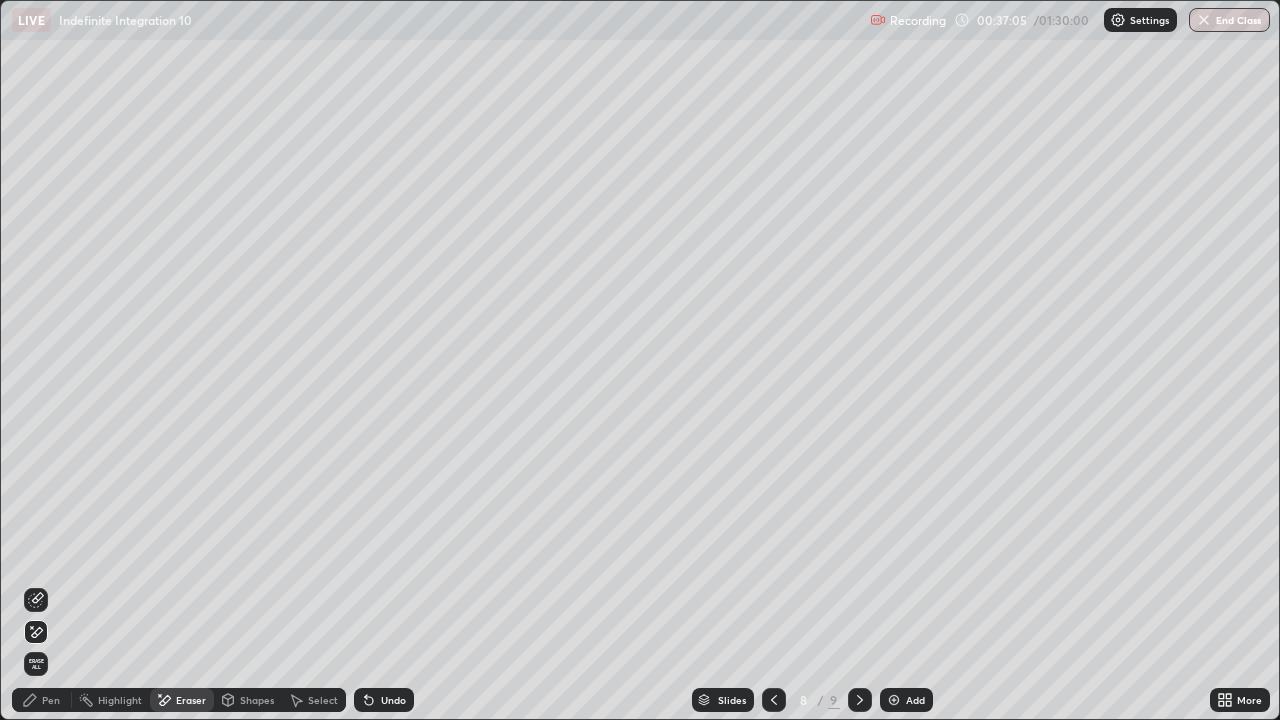 click on "Pen" at bounding box center (42, 700) 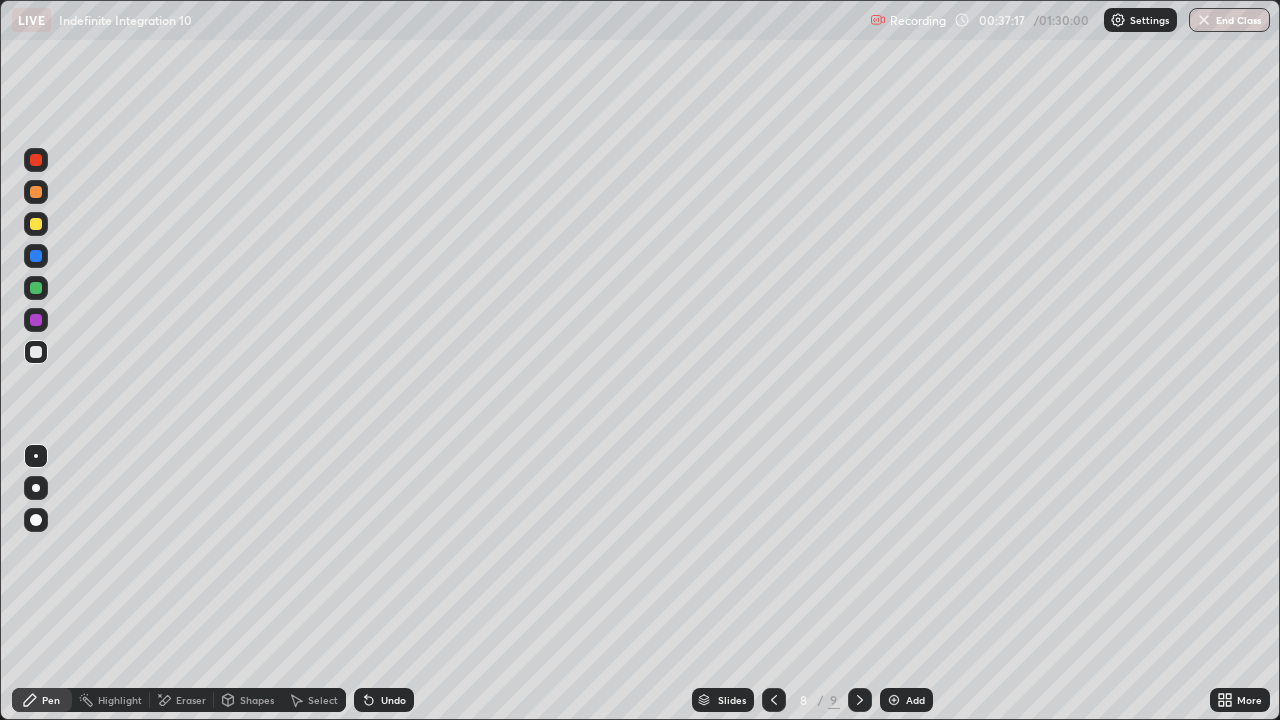 click on "Eraser" at bounding box center [182, 700] 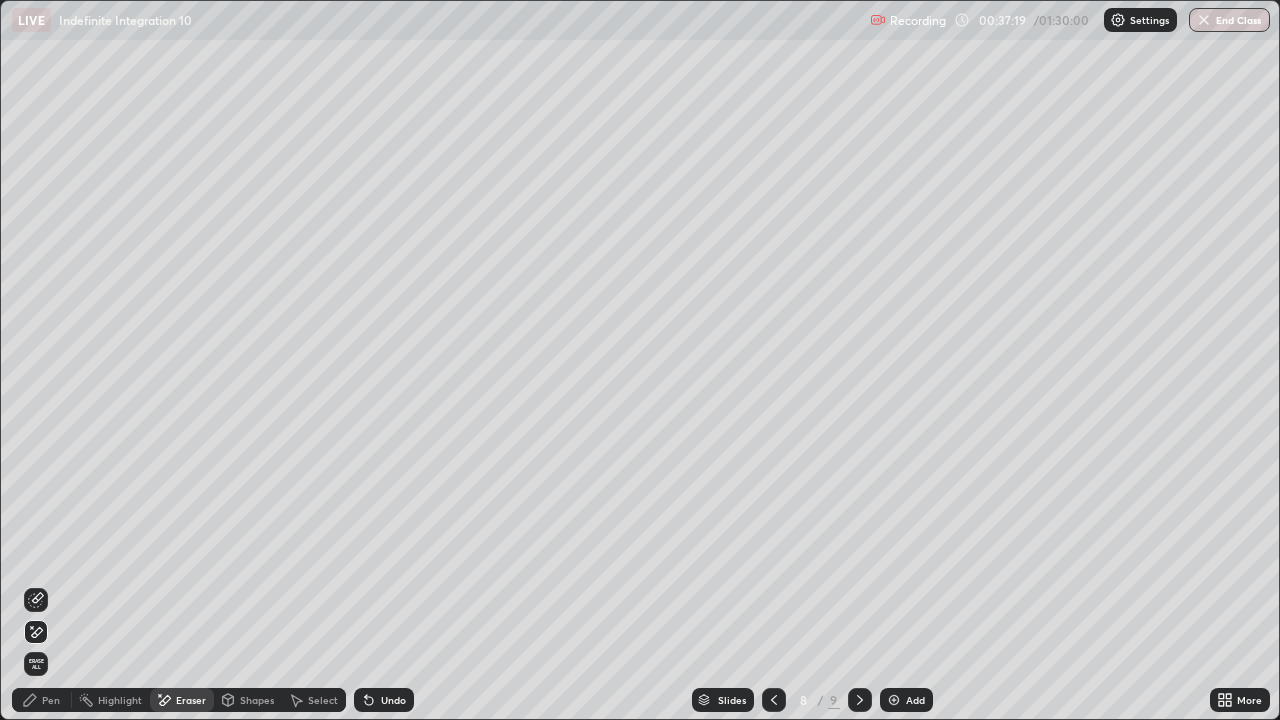 click on "Pen" at bounding box center (51, 700) 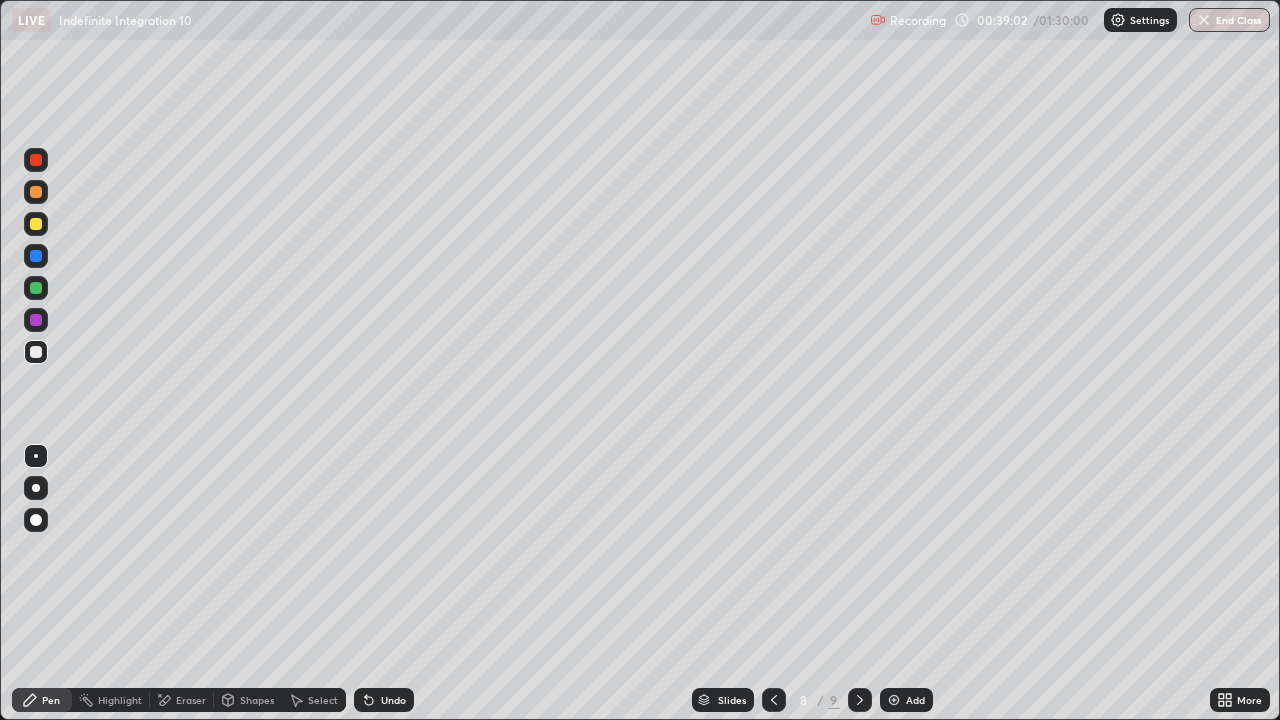 click on "Undo" at bounding box center [384, 700] 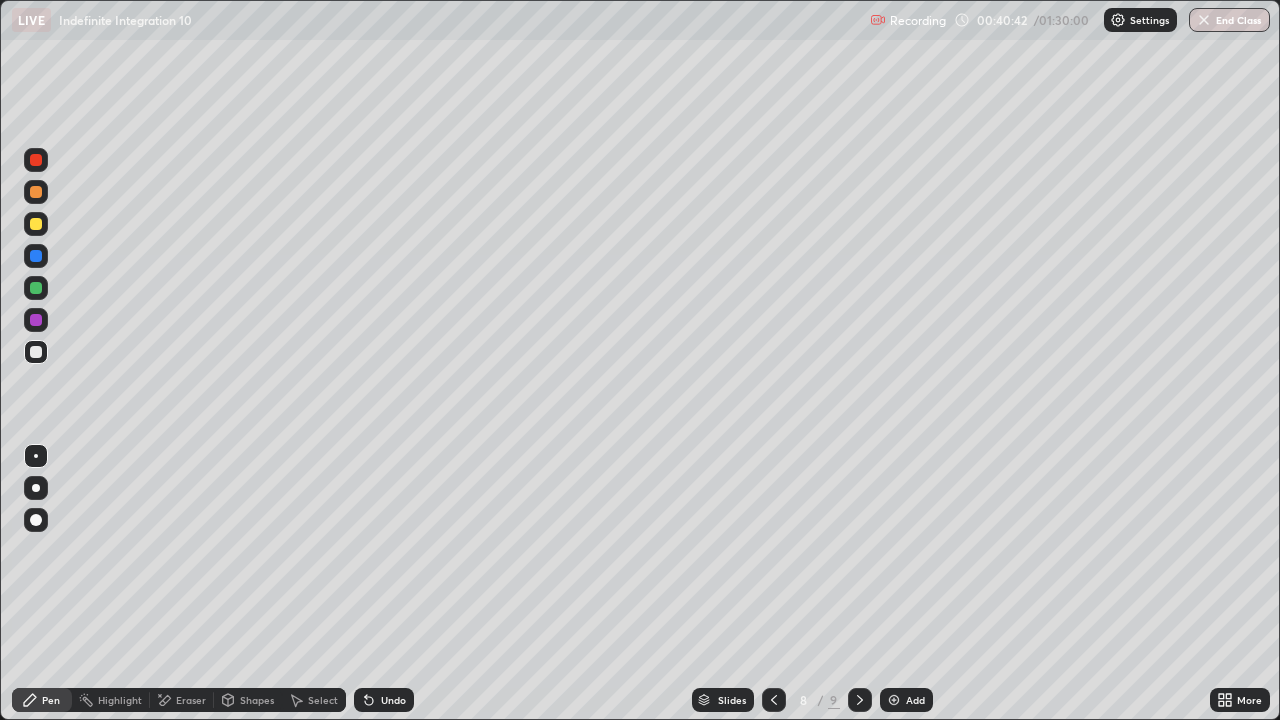click at bounding box center (36, 224) 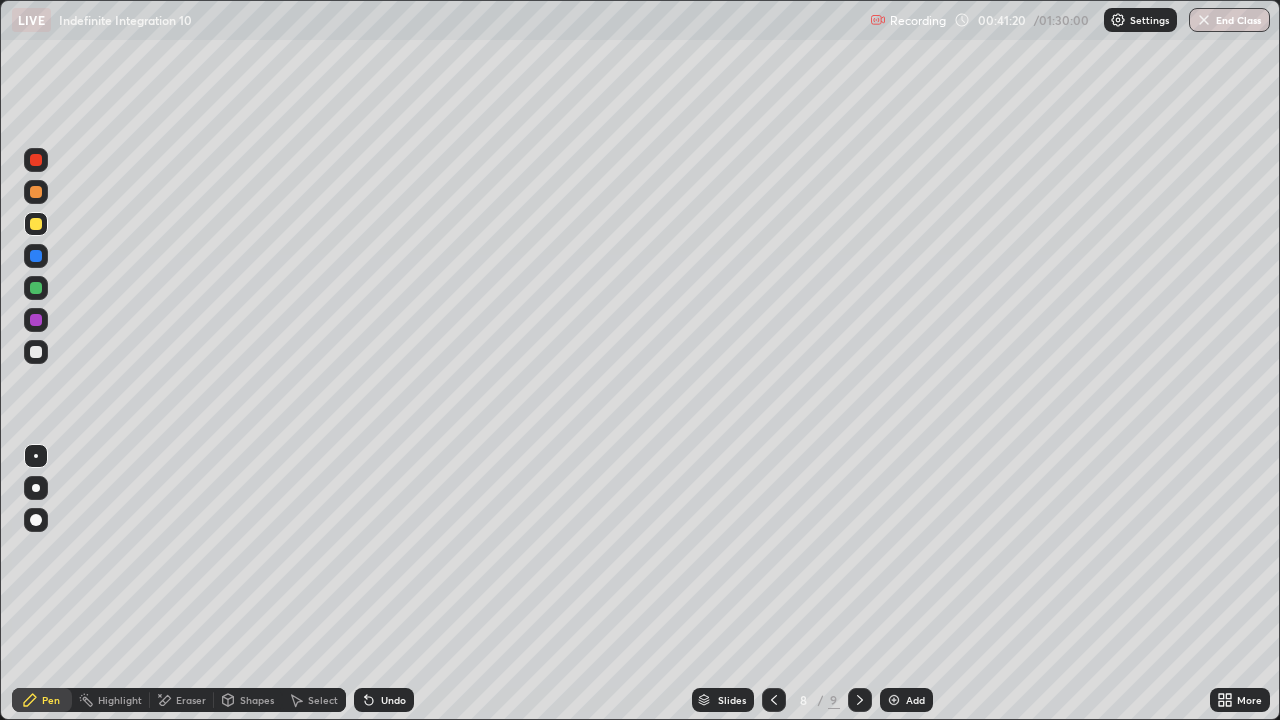 click on "Eraser" at bounding box center (191, 700) 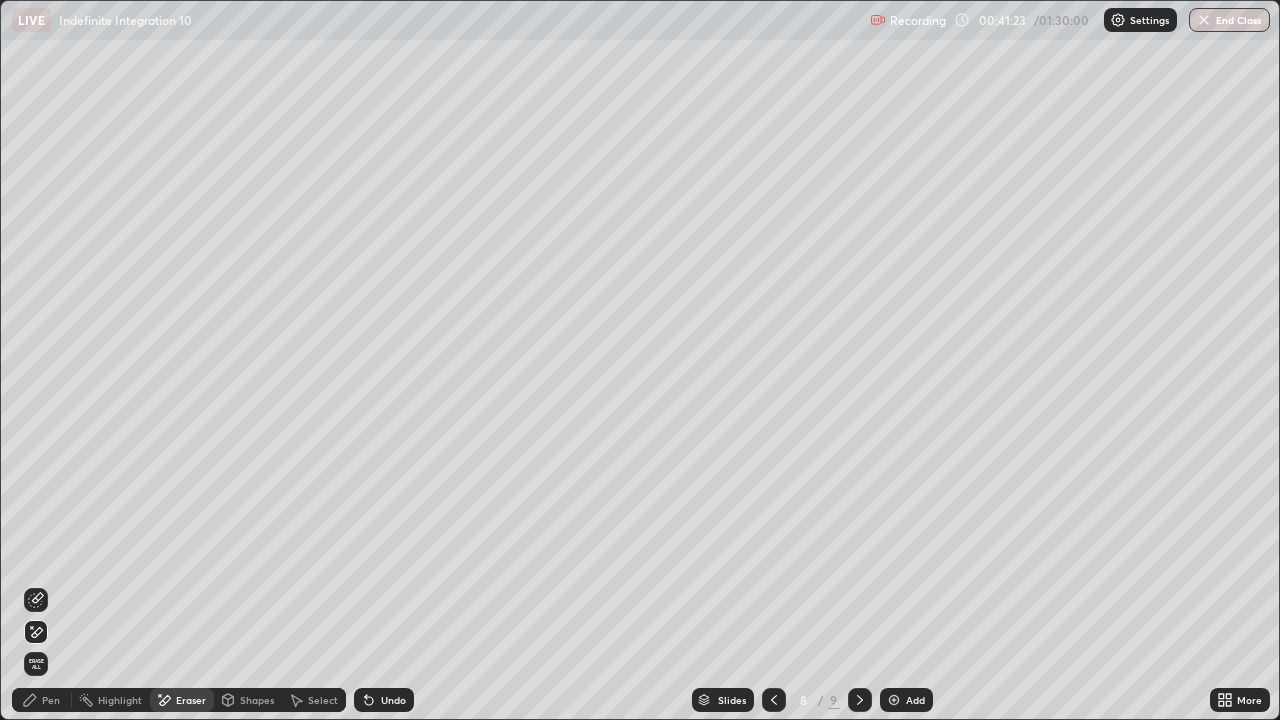 click on "Pen" at bounding box center (42, 700) 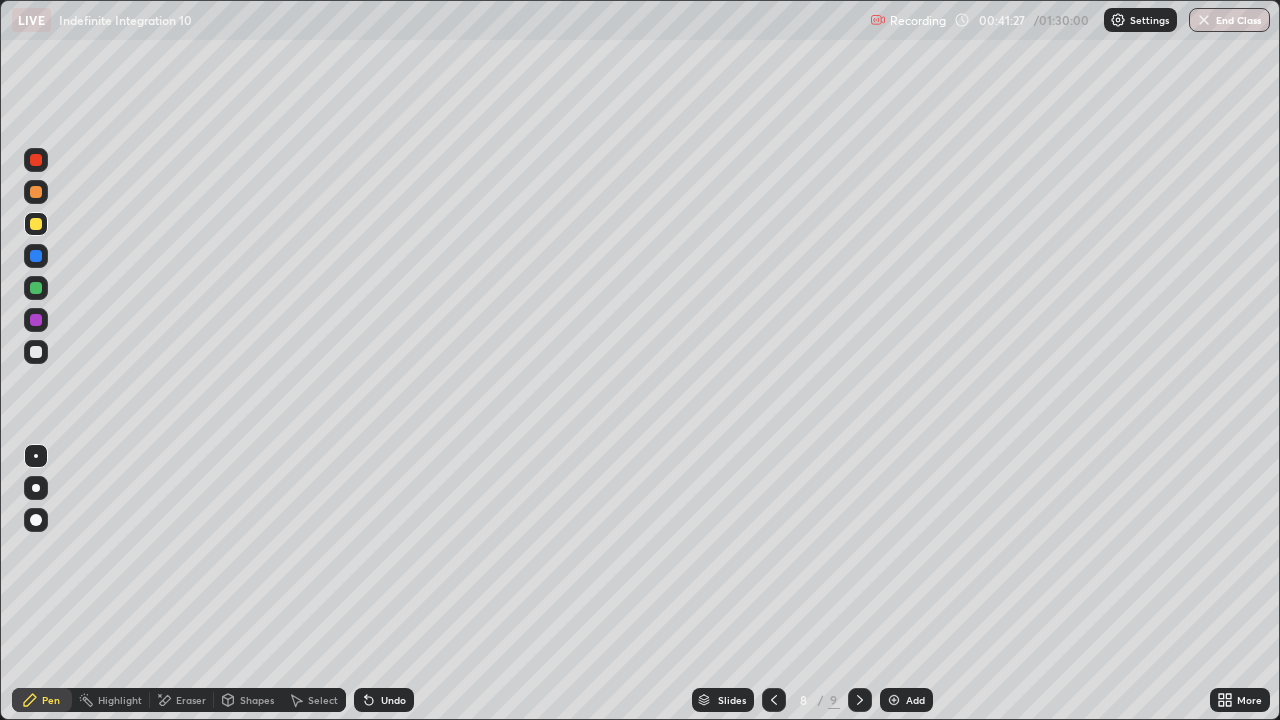 click at bounding box center [36, 352] 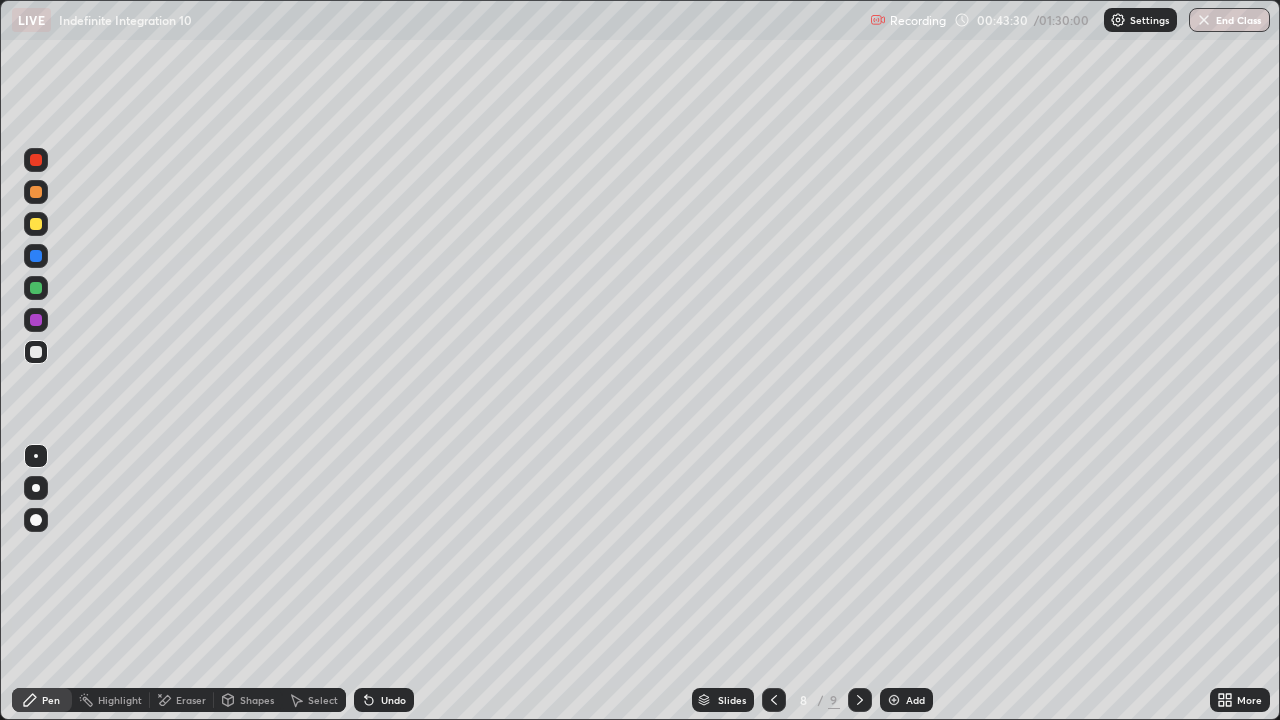 click on "Select" at bounding box center (314, 700) 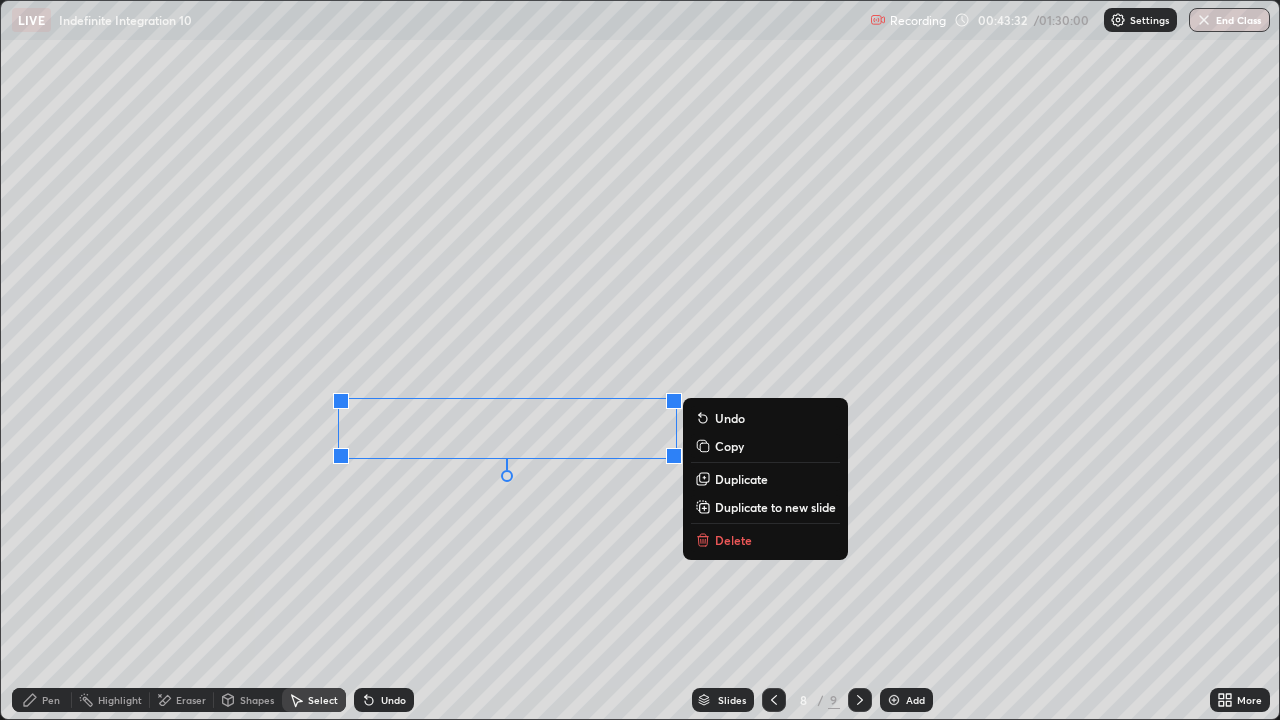 click 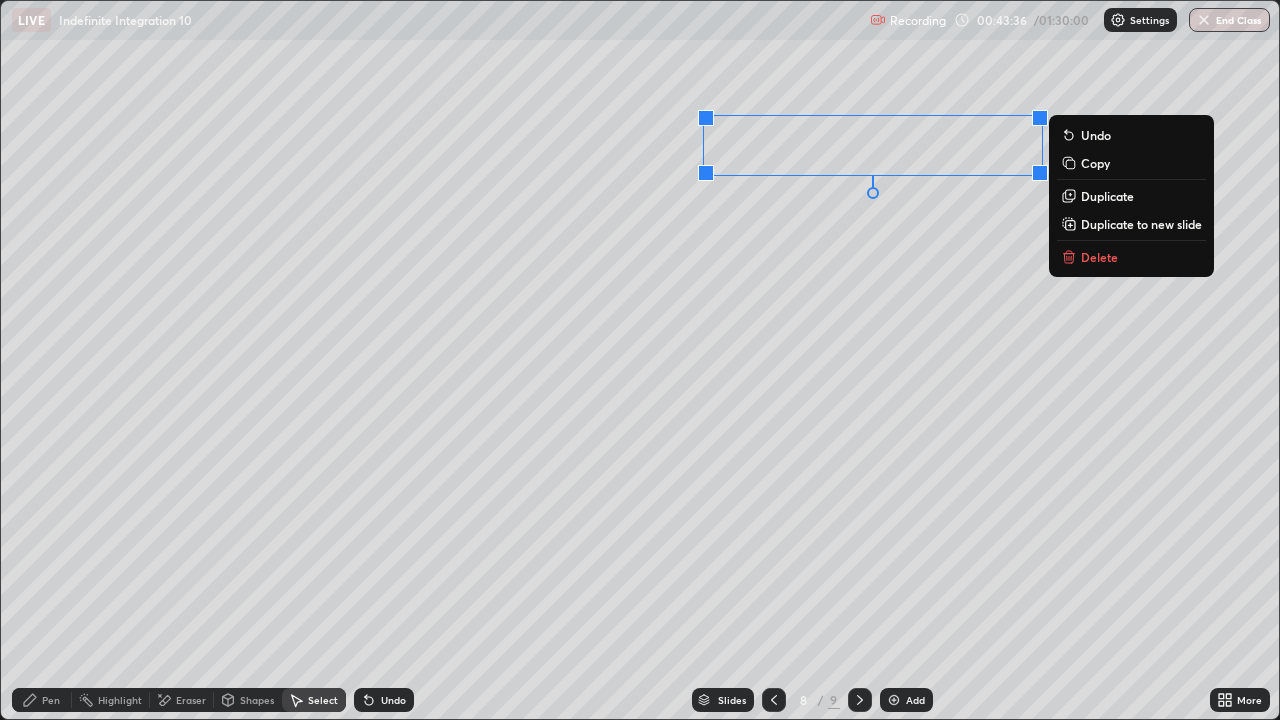 click on "0 ° Undo Copy Duplicate Duplicate to new slide Delete" at bounding box center (640, 360) 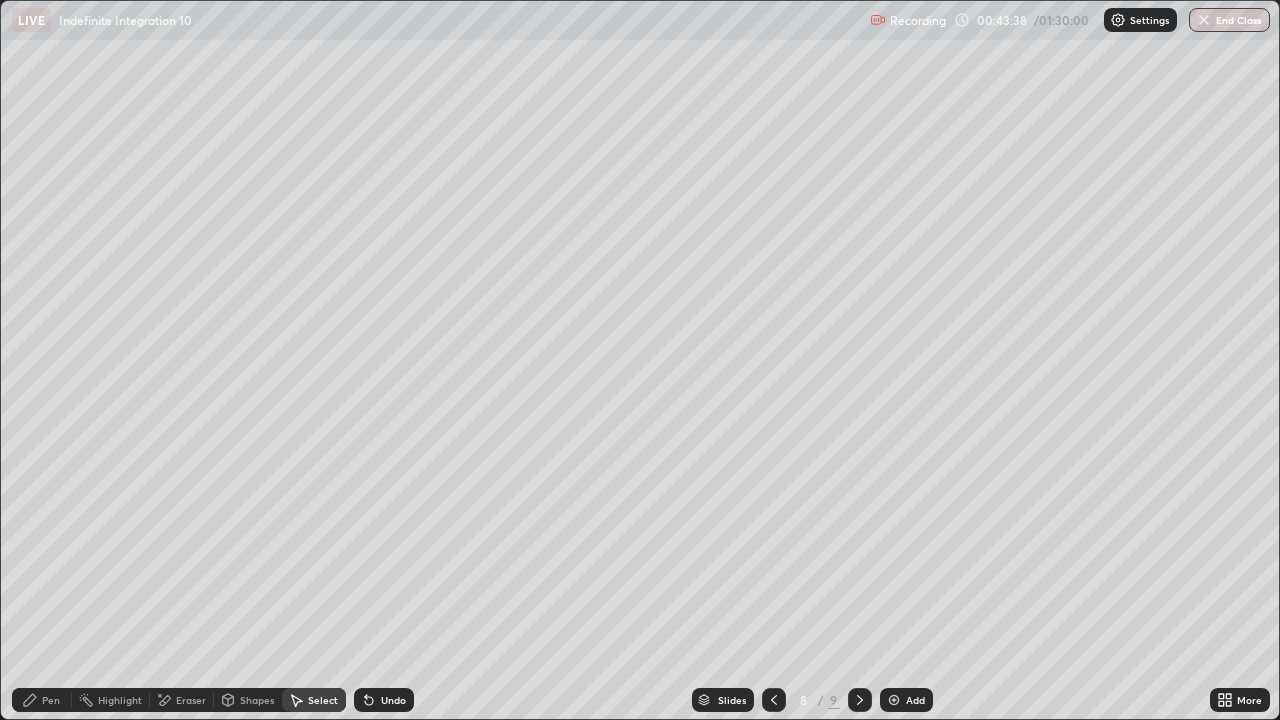 click on "Pen" at bounding box center [51, 700] 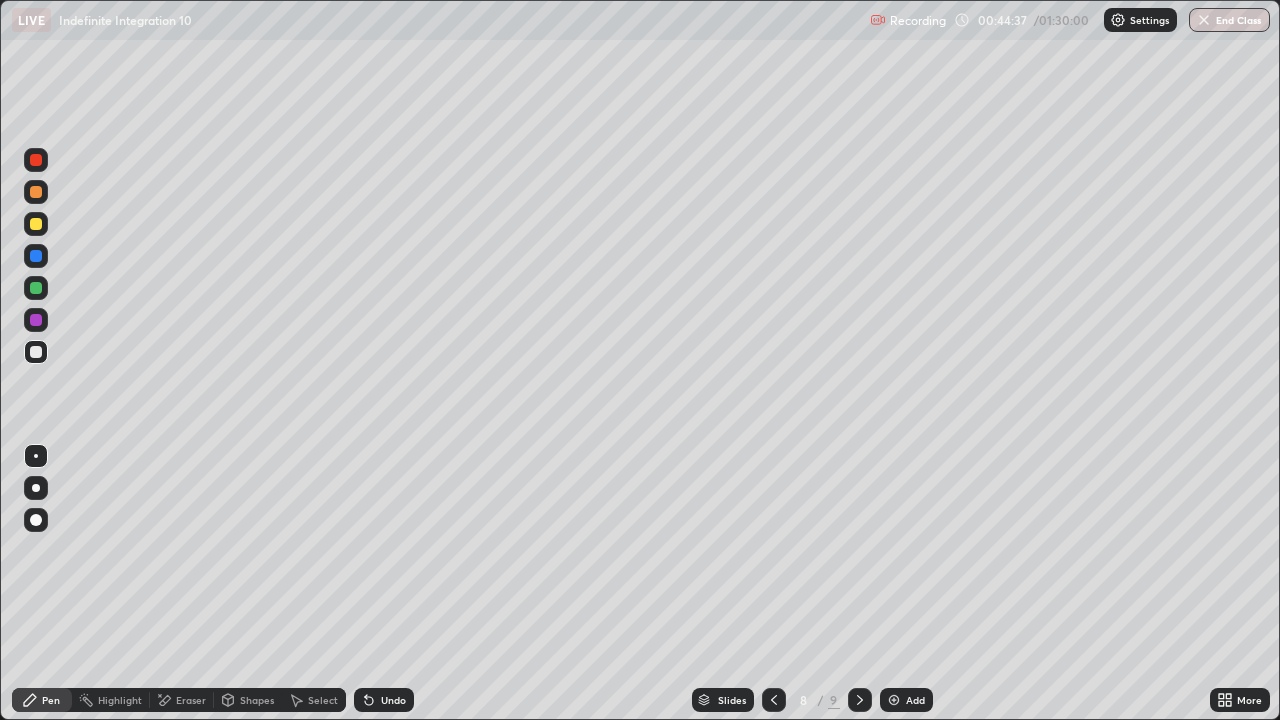 click on "Select" at bounding box center (314, 700) 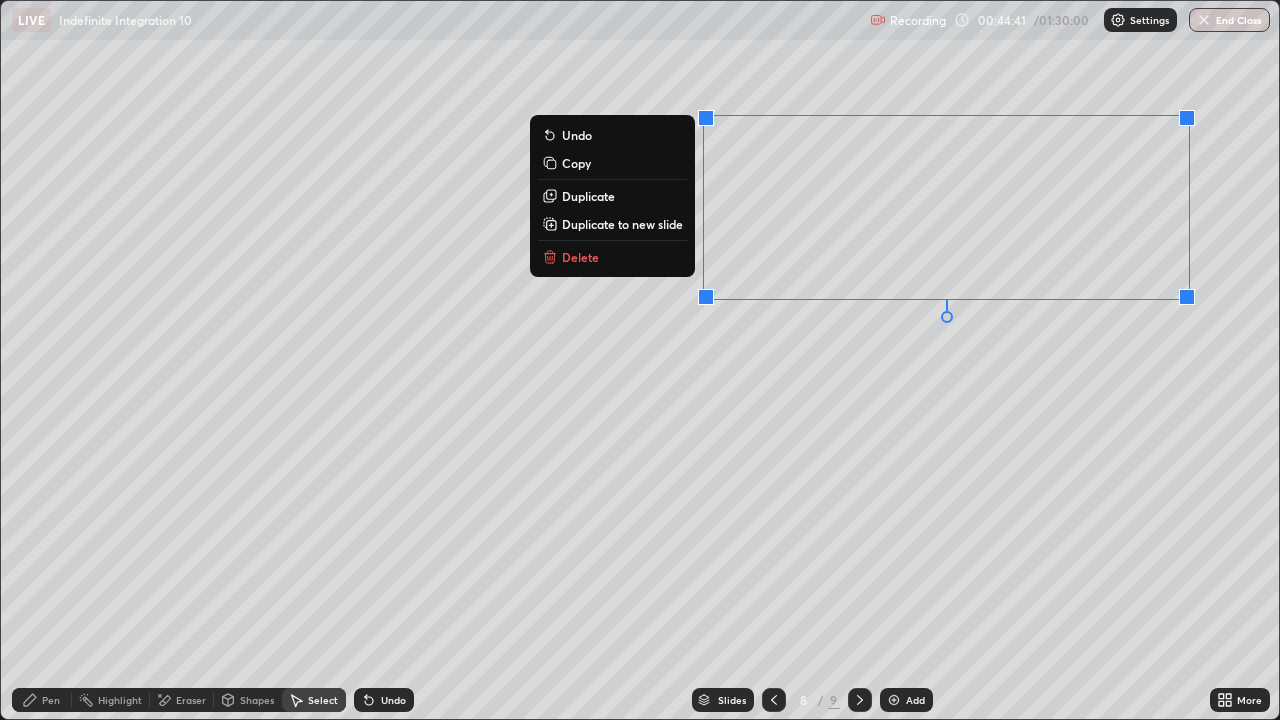 click on "Delete" at bounding box center [580, 257] 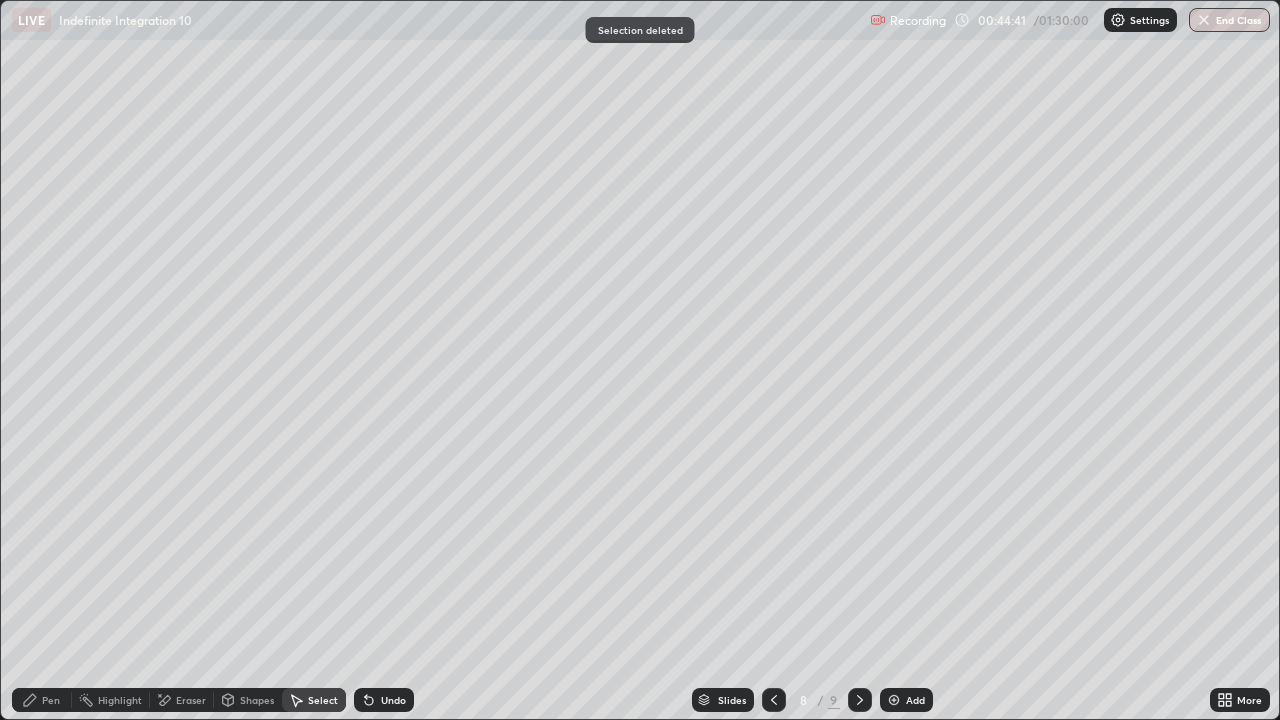 click on "0 ° Undo Copy Duplicate Duplicate to new slide Delete" at bounding box center (640, 360) 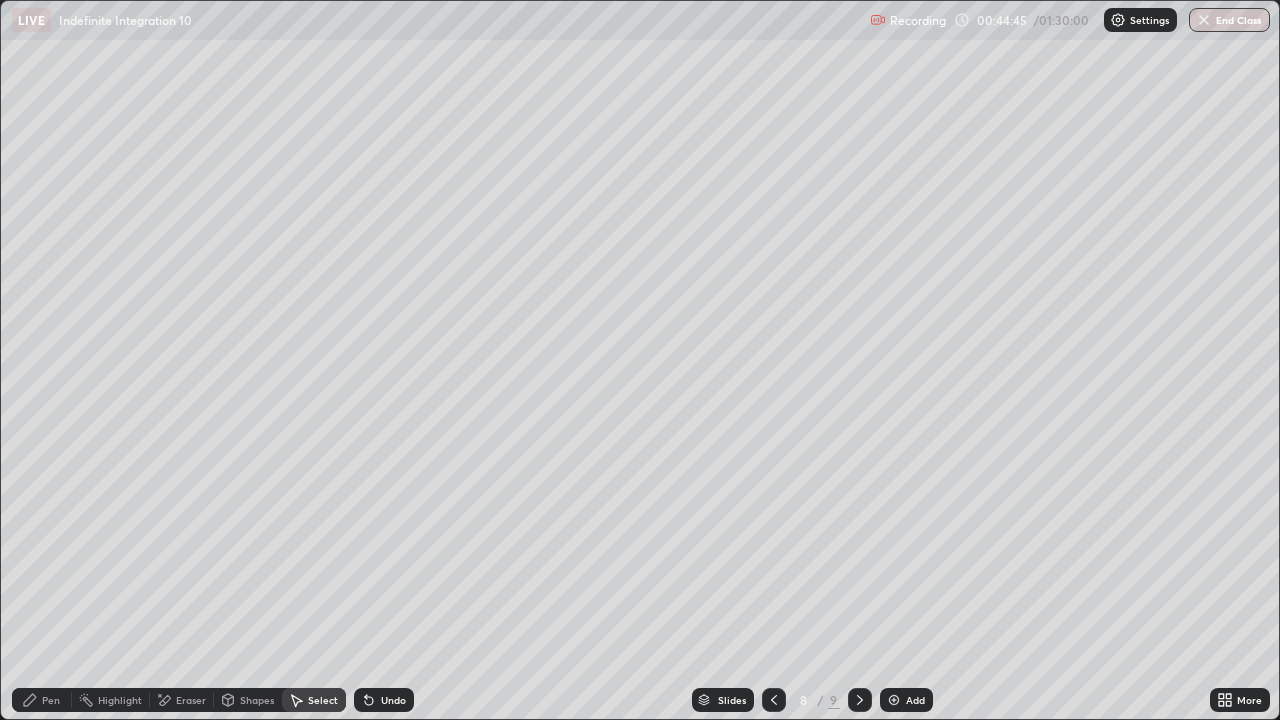 click on "Pen" at bounding box center (42, 700) 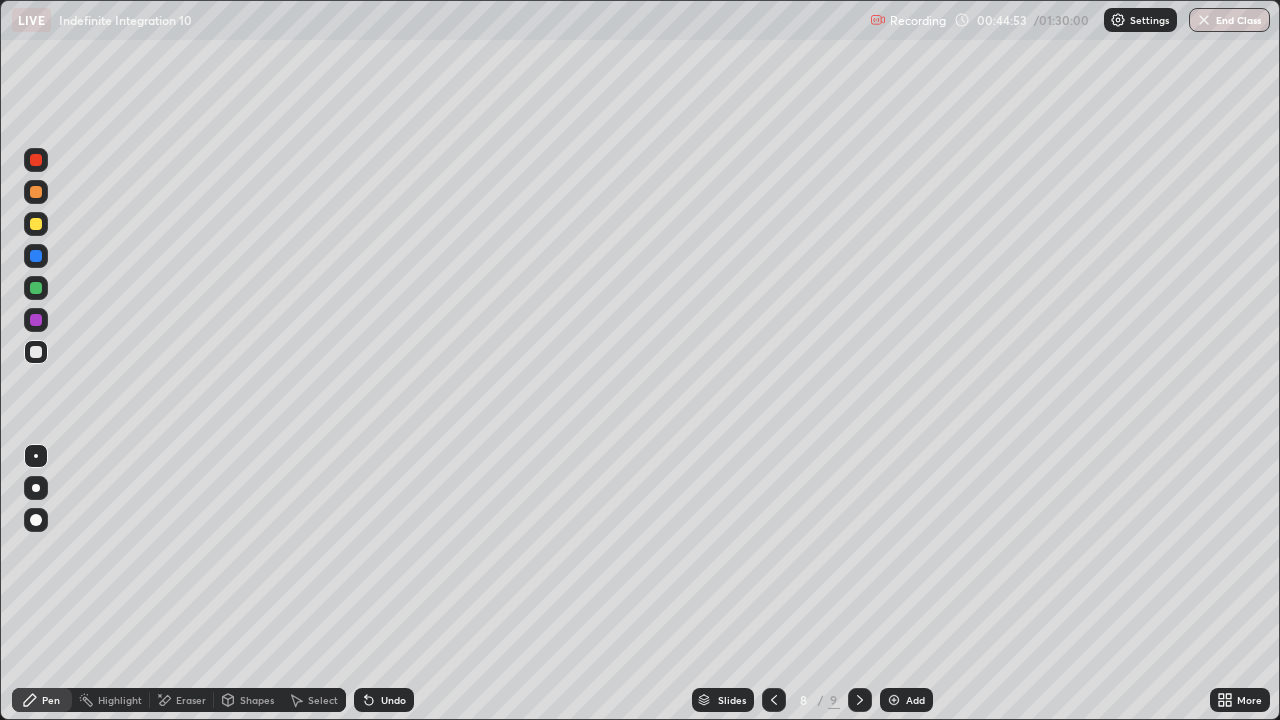 click 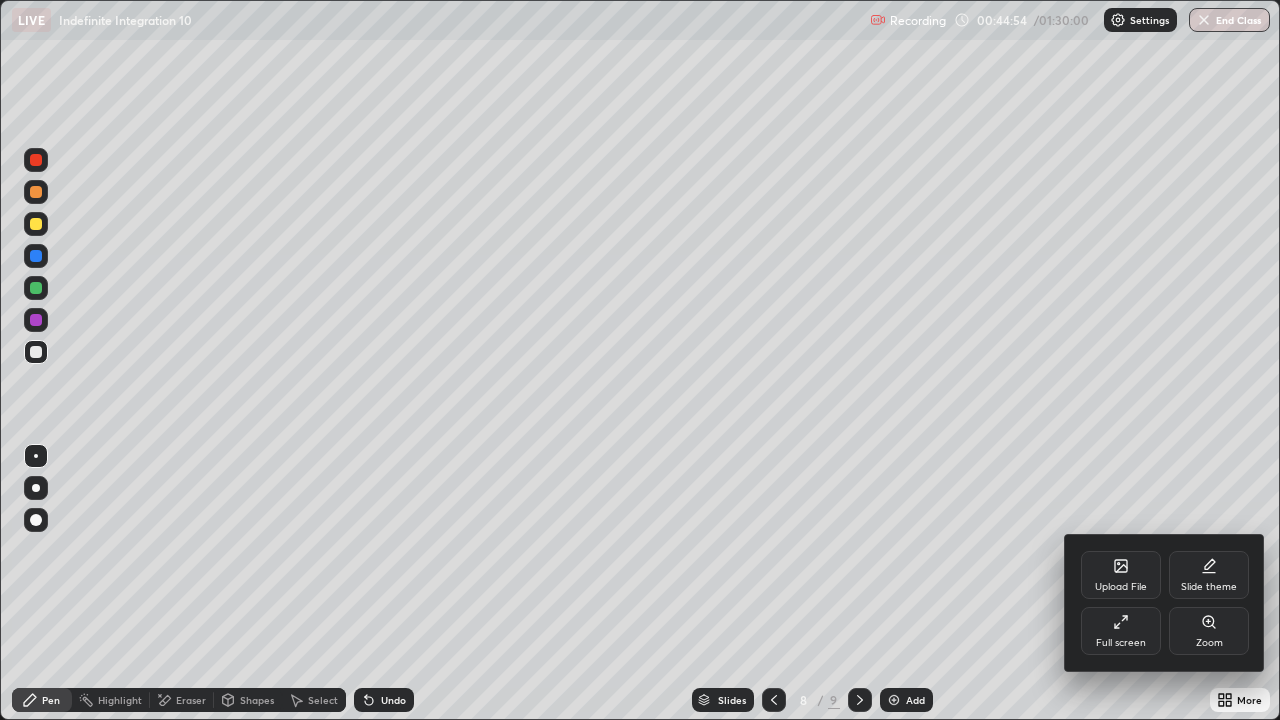 click on "Full screen" at bounding box center [1121, 631] 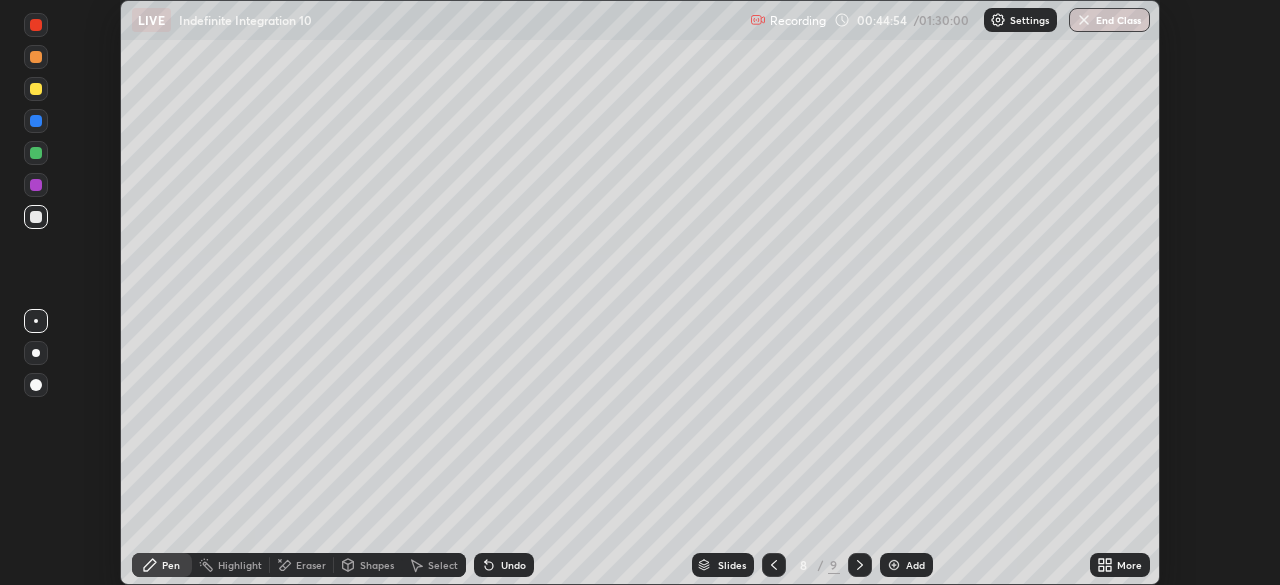 scroll, scrollTop: 585, scrollLeft: 1280, axis: both 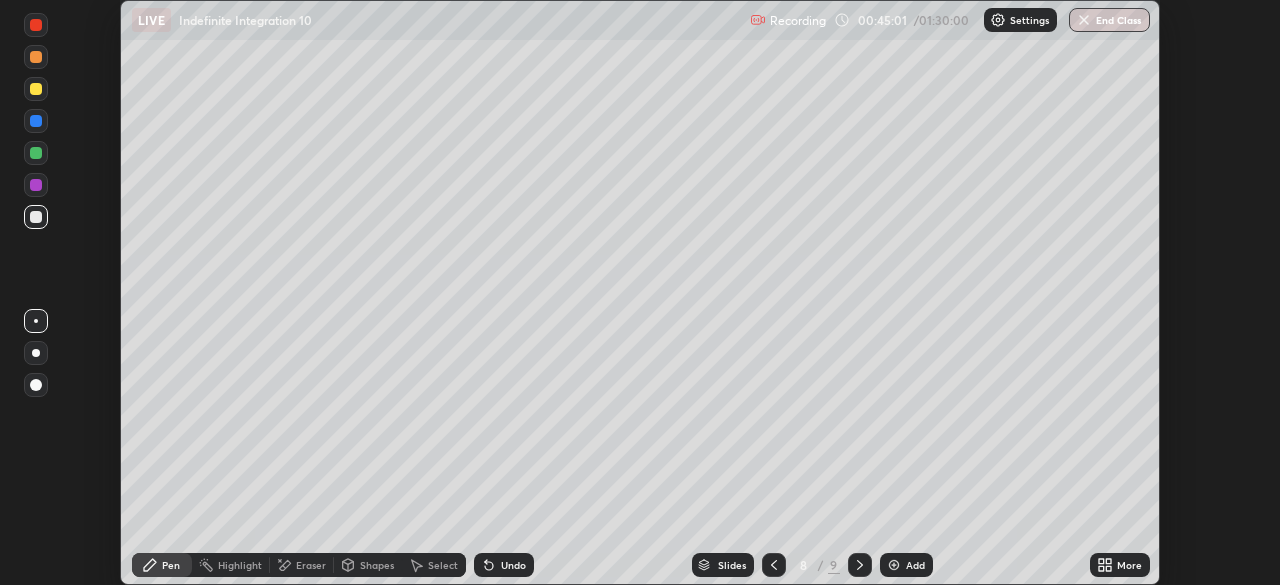 click 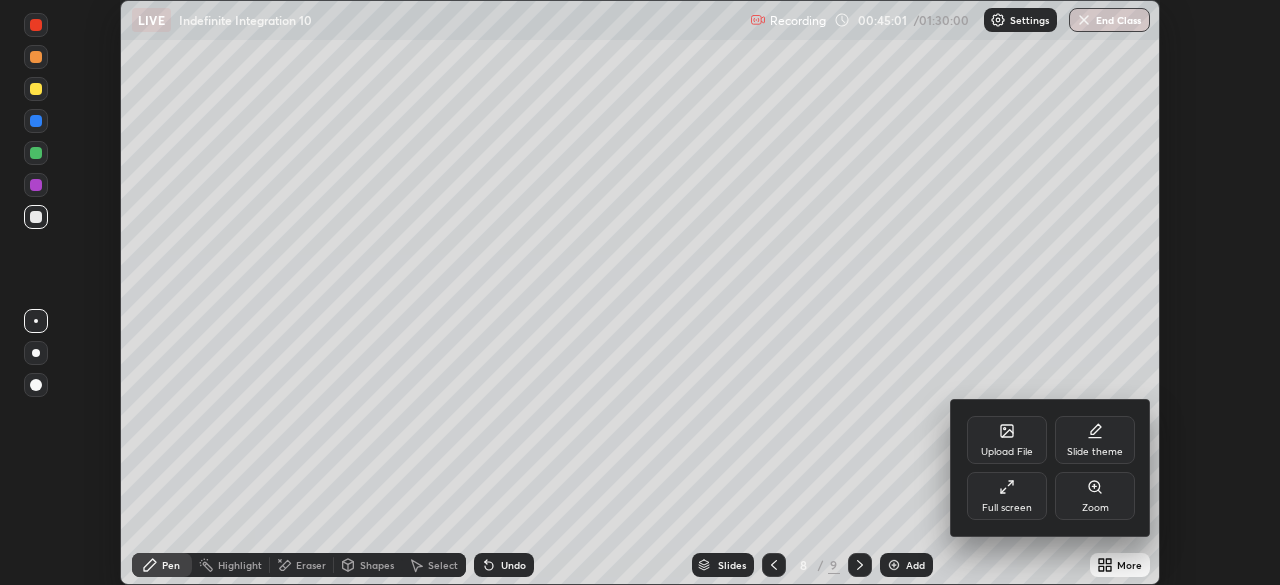 click 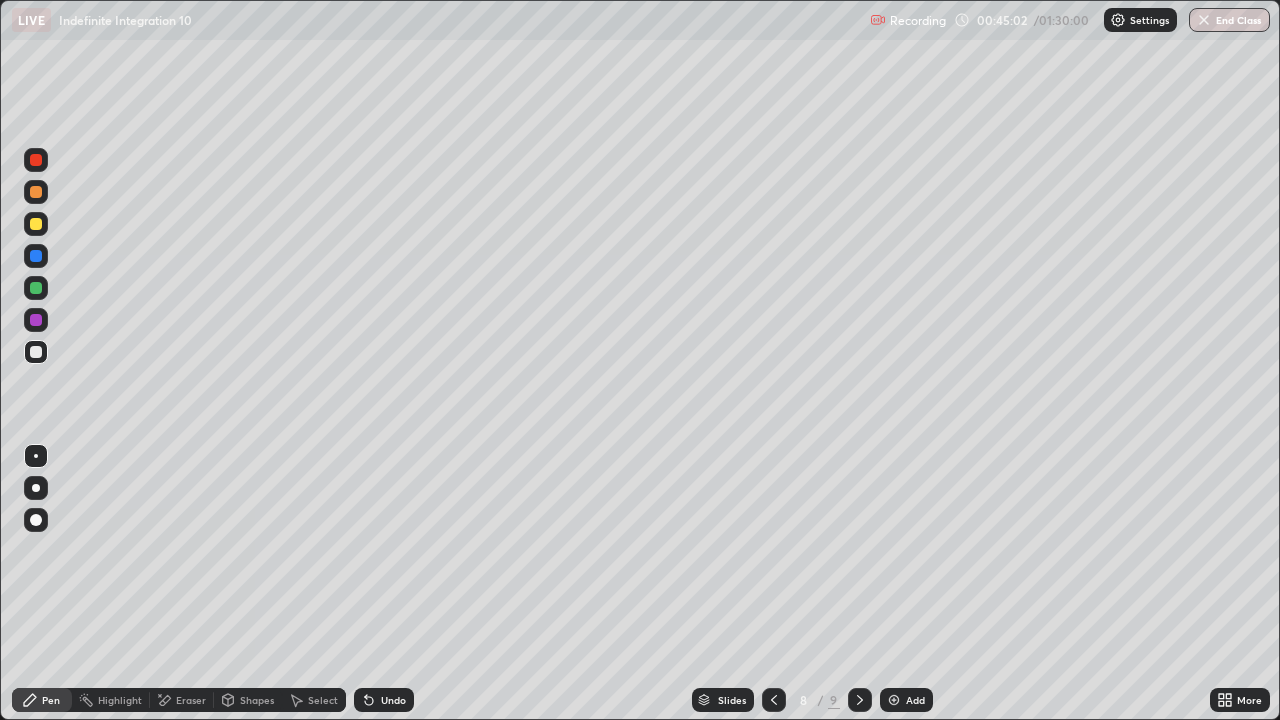 scroll, scrollTop: 99280, scrollLeft: 98720, axis: both 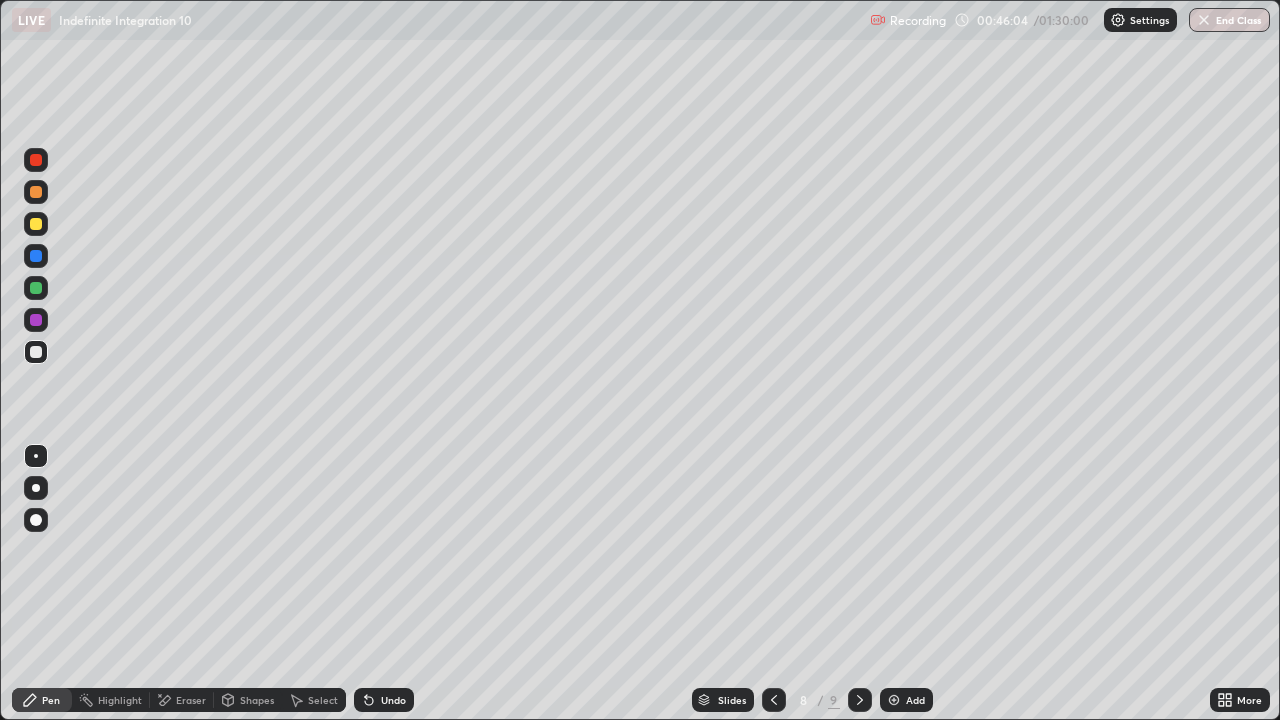 click on "Select" at bounding box center (323, 700) 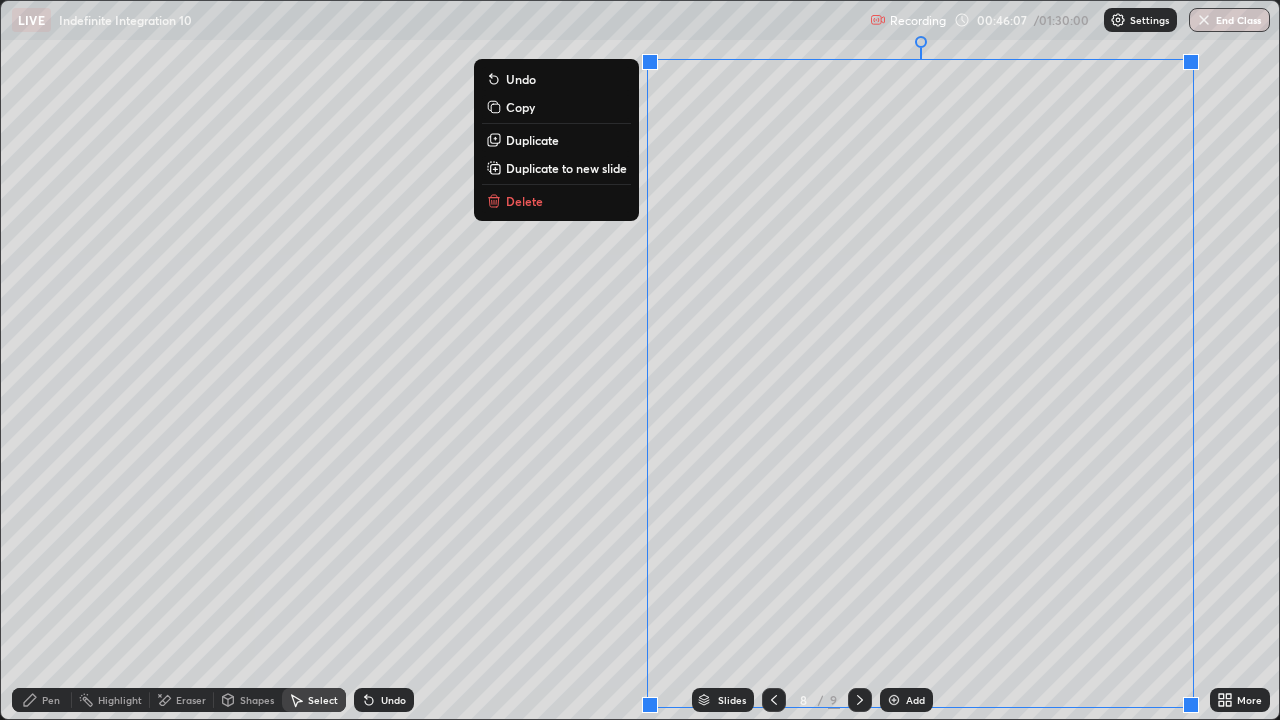 click on "Duplicate to new slide" at bounding box center [556, 168] 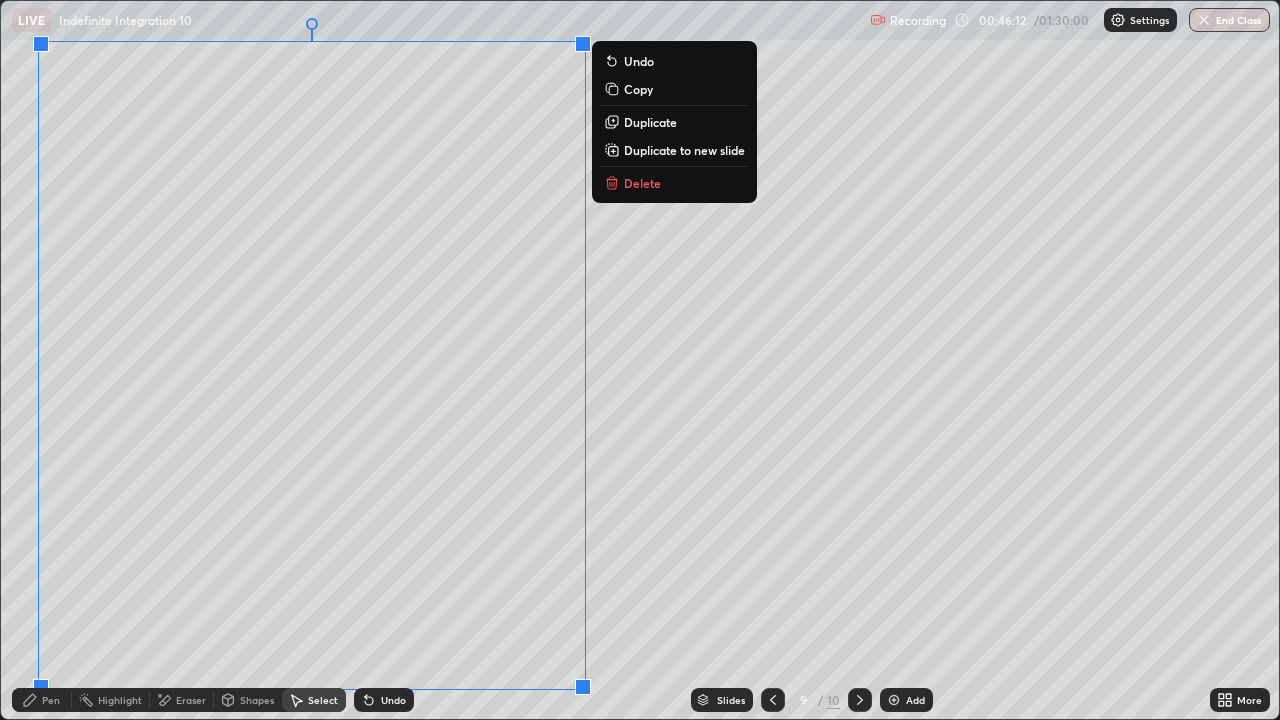 click 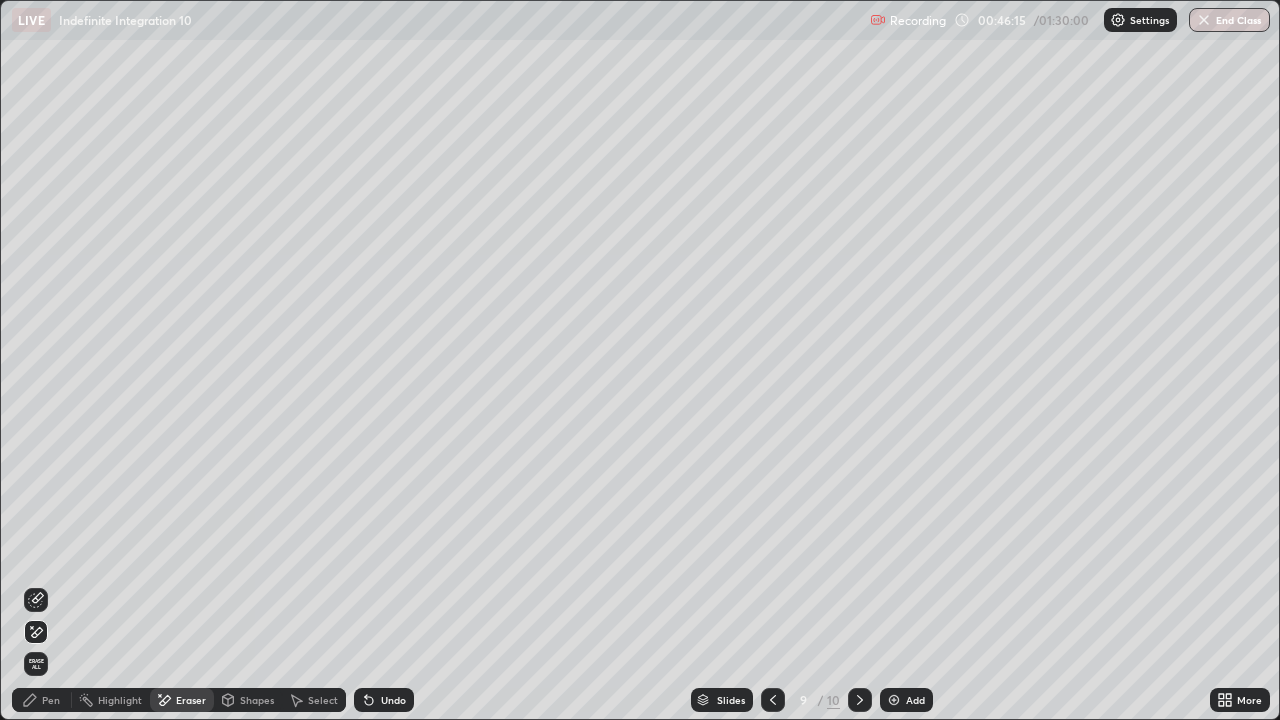 click 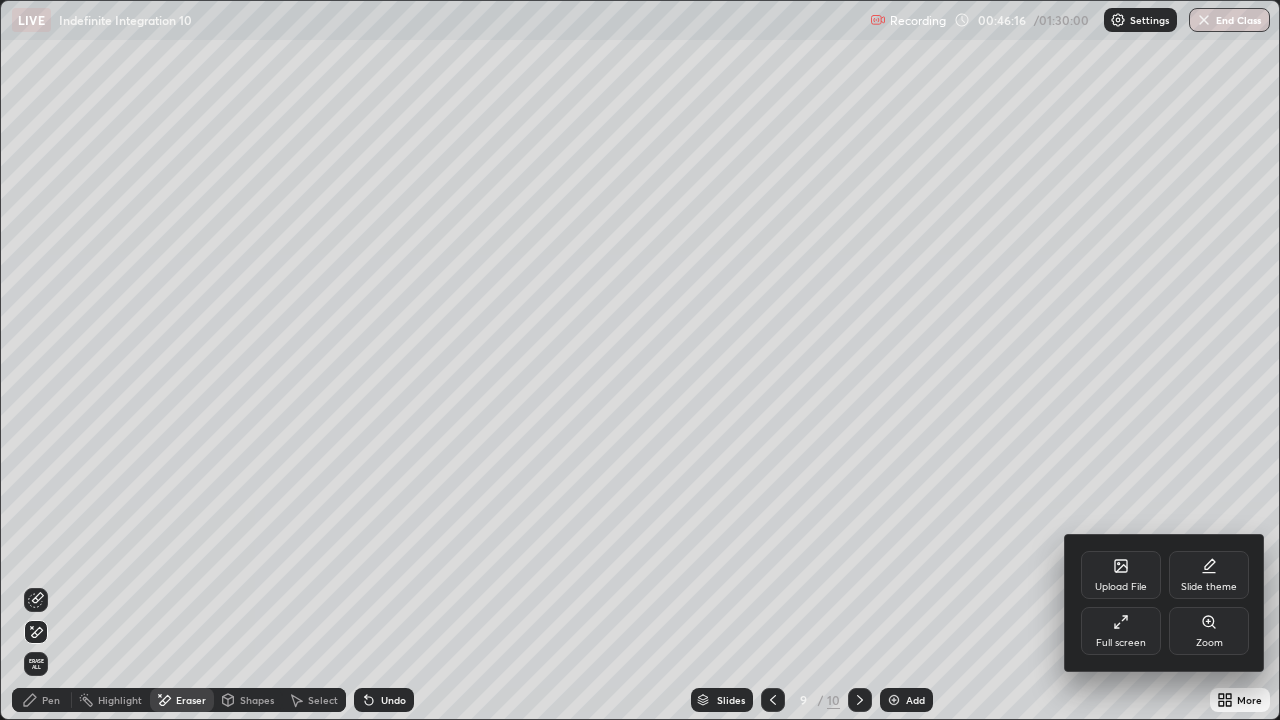 click on "Full screen" at bounding box center [1121, 643] 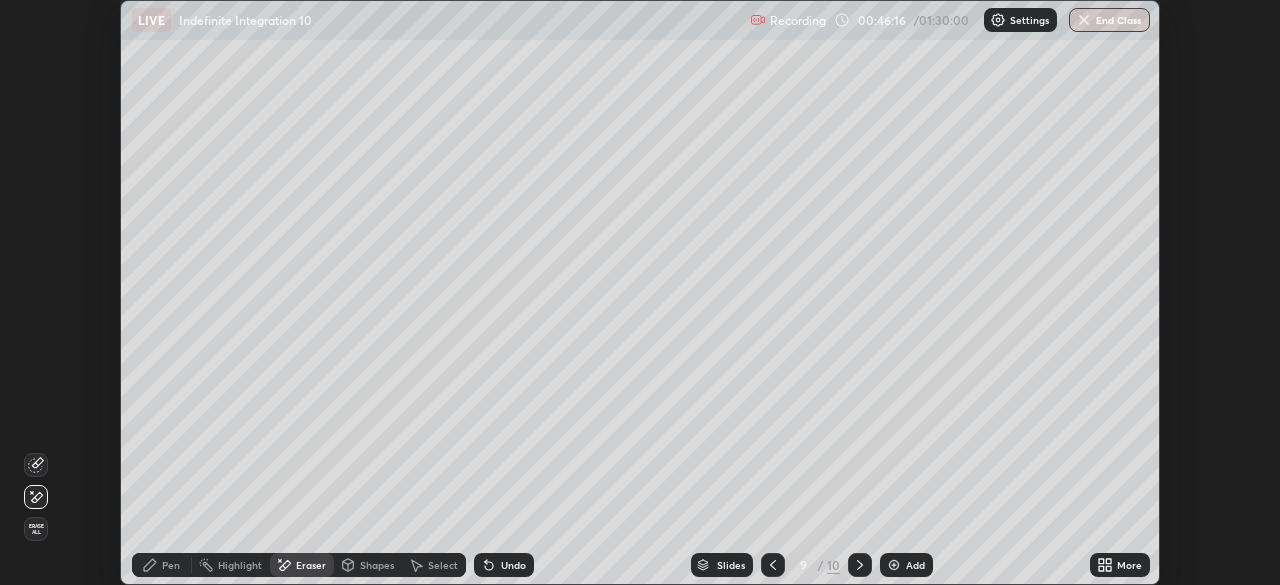 scroll, scrollTop: 585, scrollLeft: 1280, axis: both 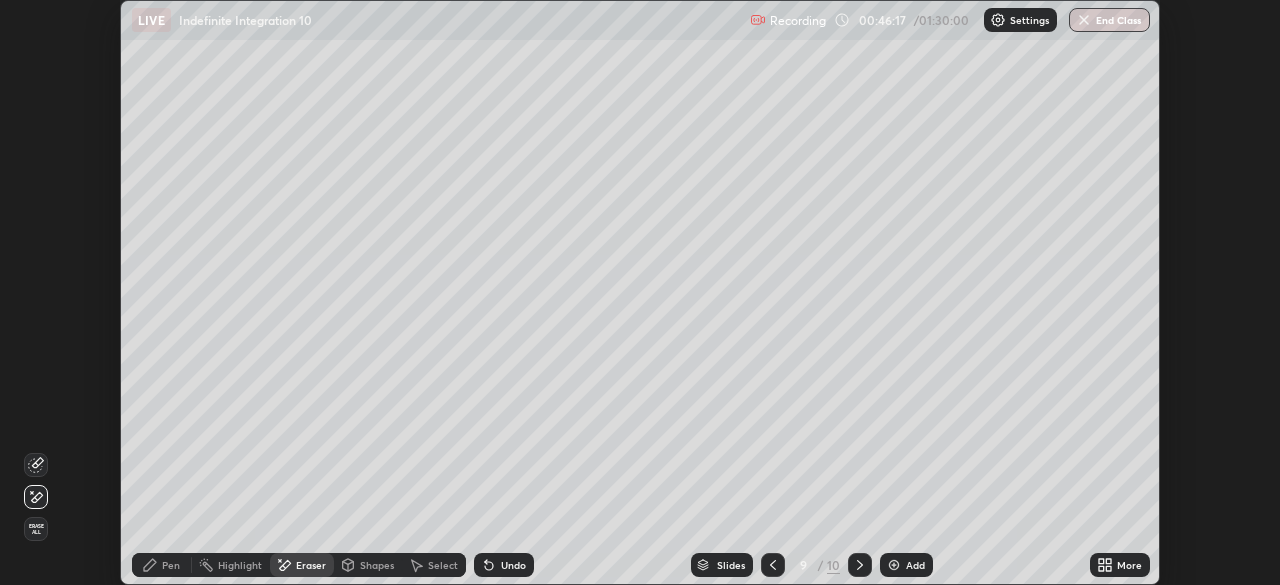 click 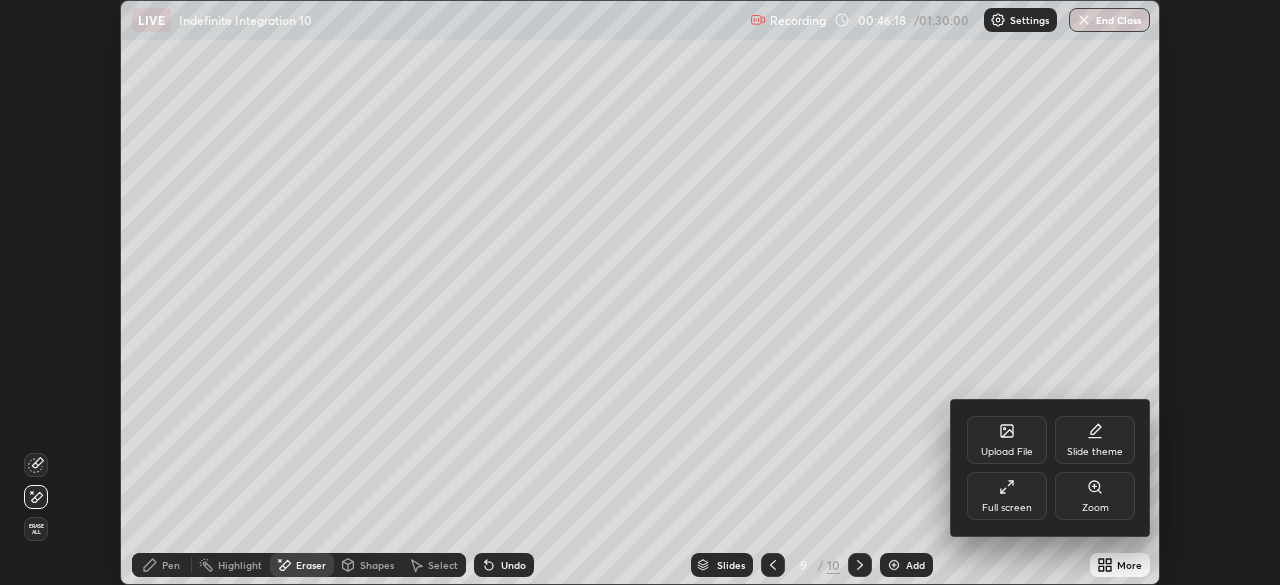 click on "Full screen" at bounding box center (1007, 508) 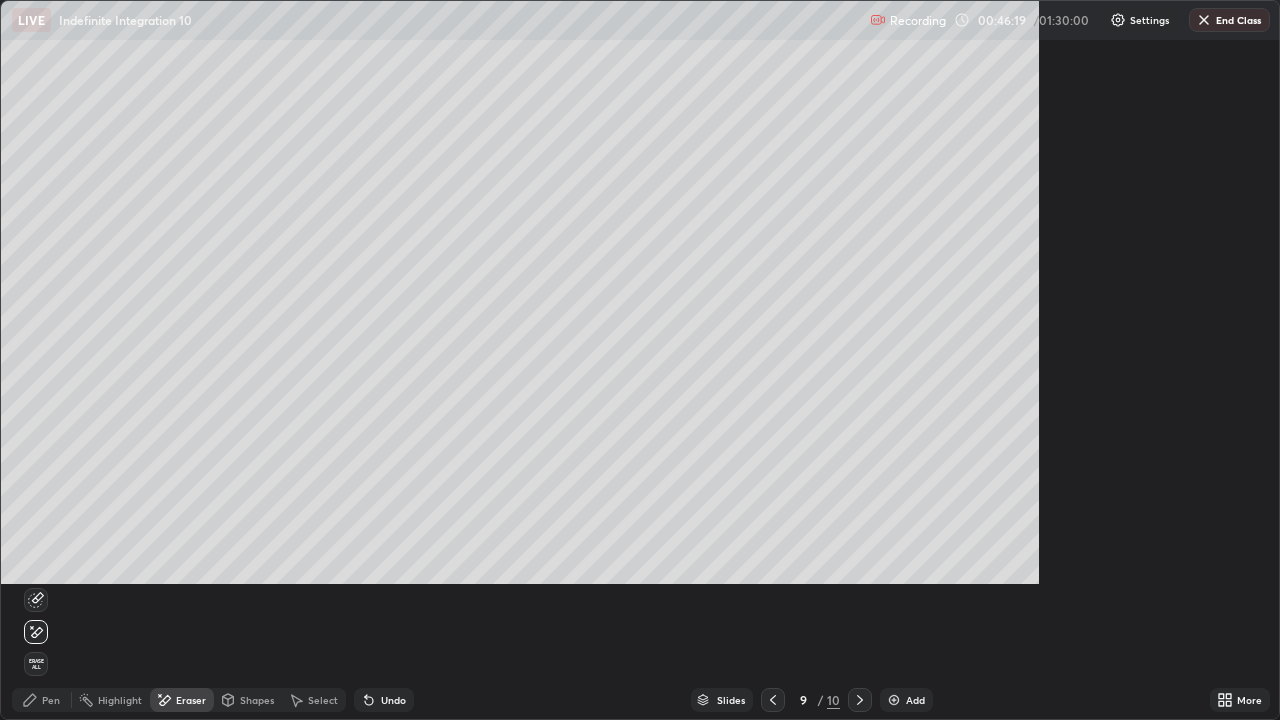 scroll, scrollTop: 99280, scrollLeft: 98720, axis: both 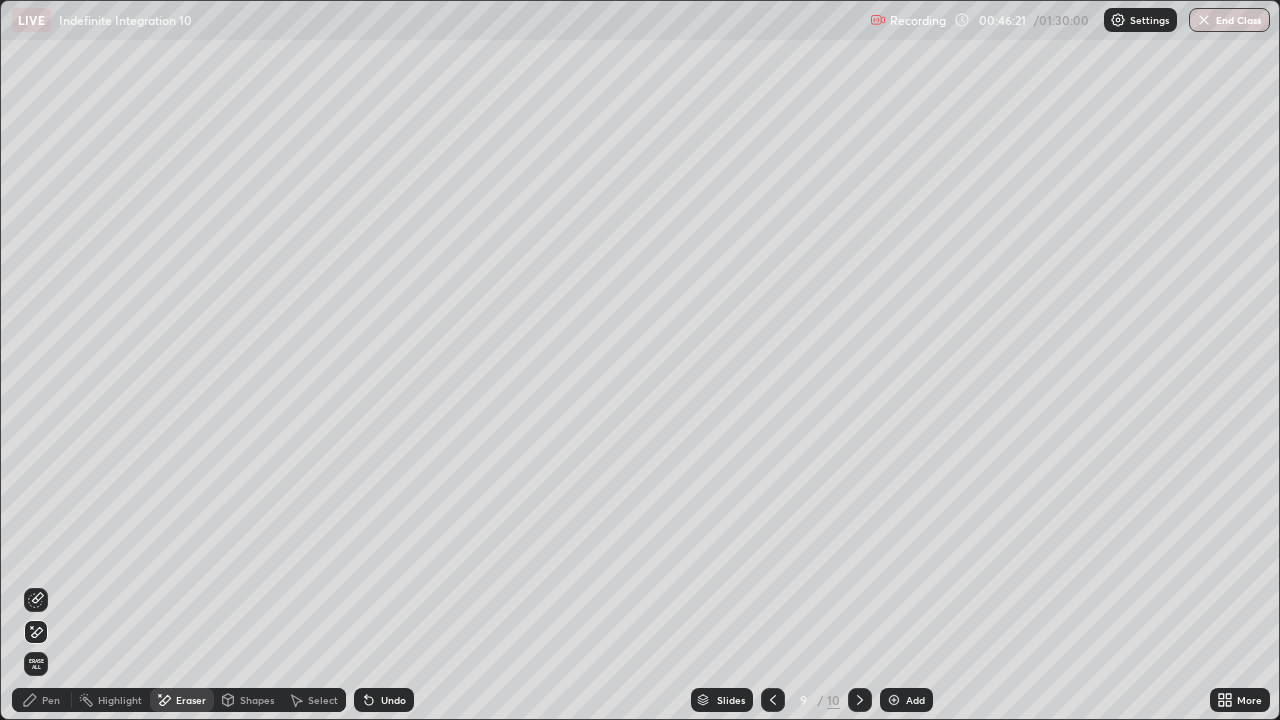 click on "Pen" at bounding box center [42, 700] 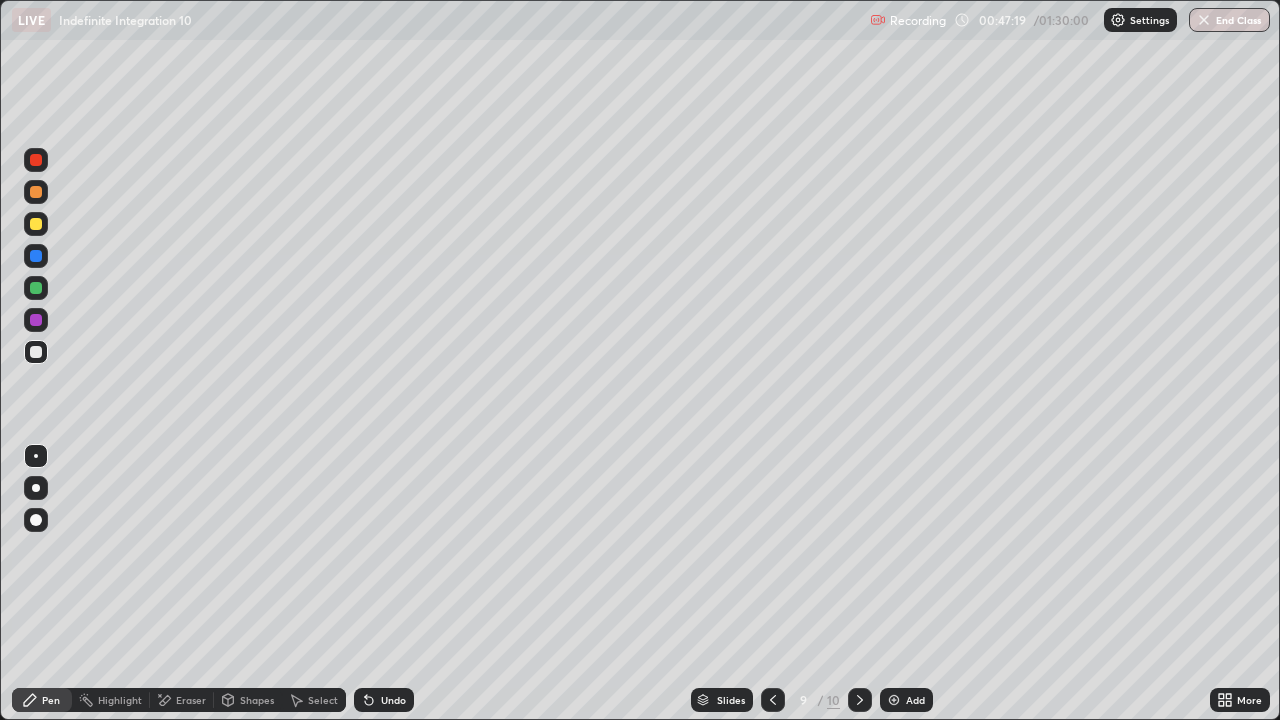 click 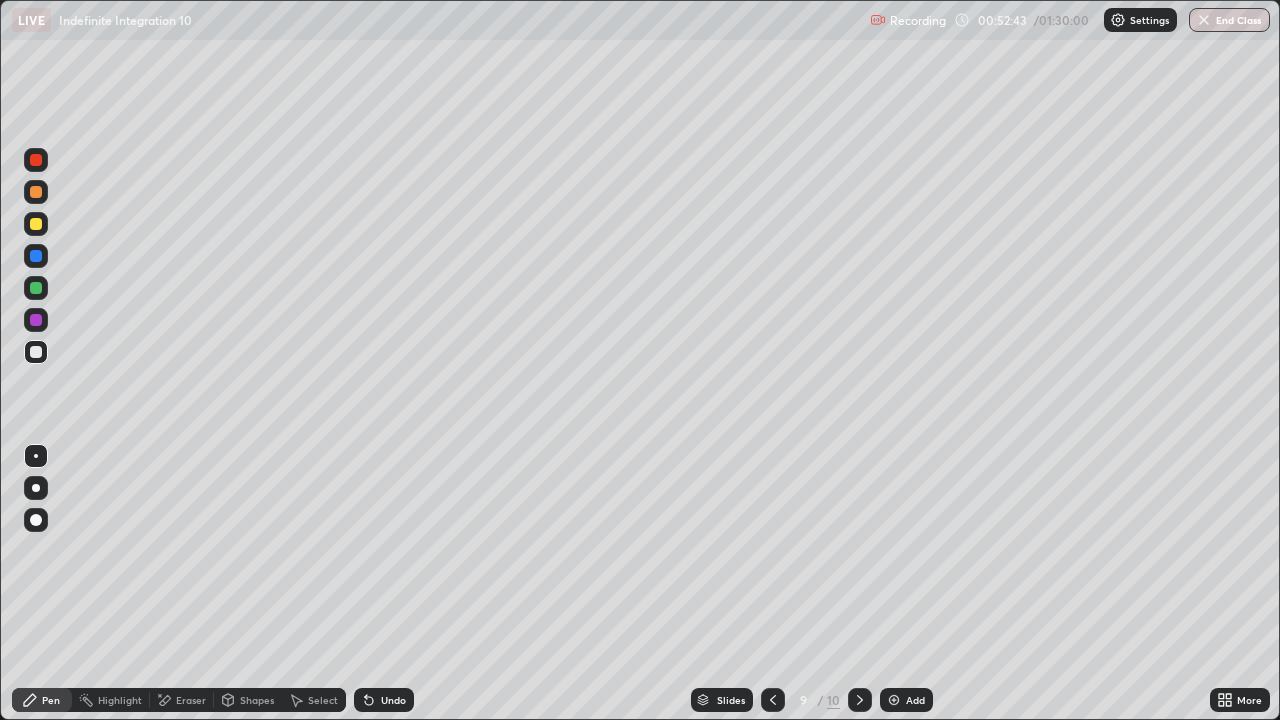 click on "Select" at bounding box center (314, 700) 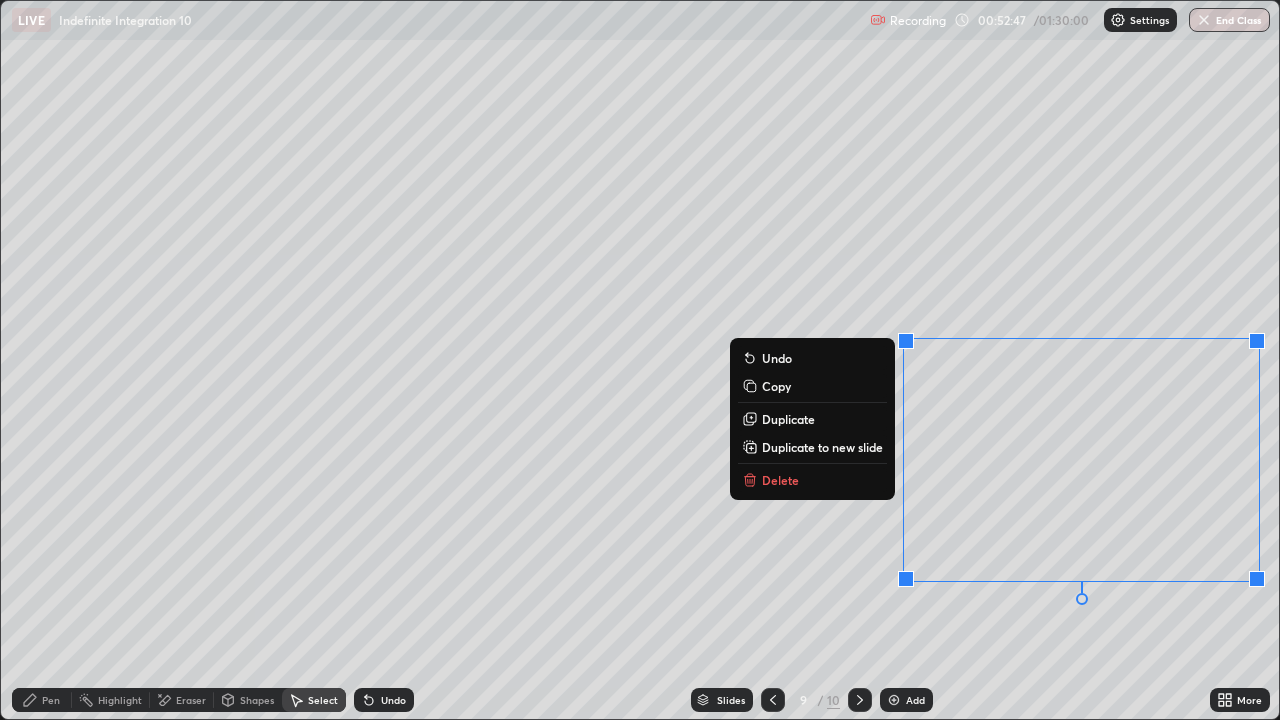 click on "Delete" at bounding box center (780, 480) 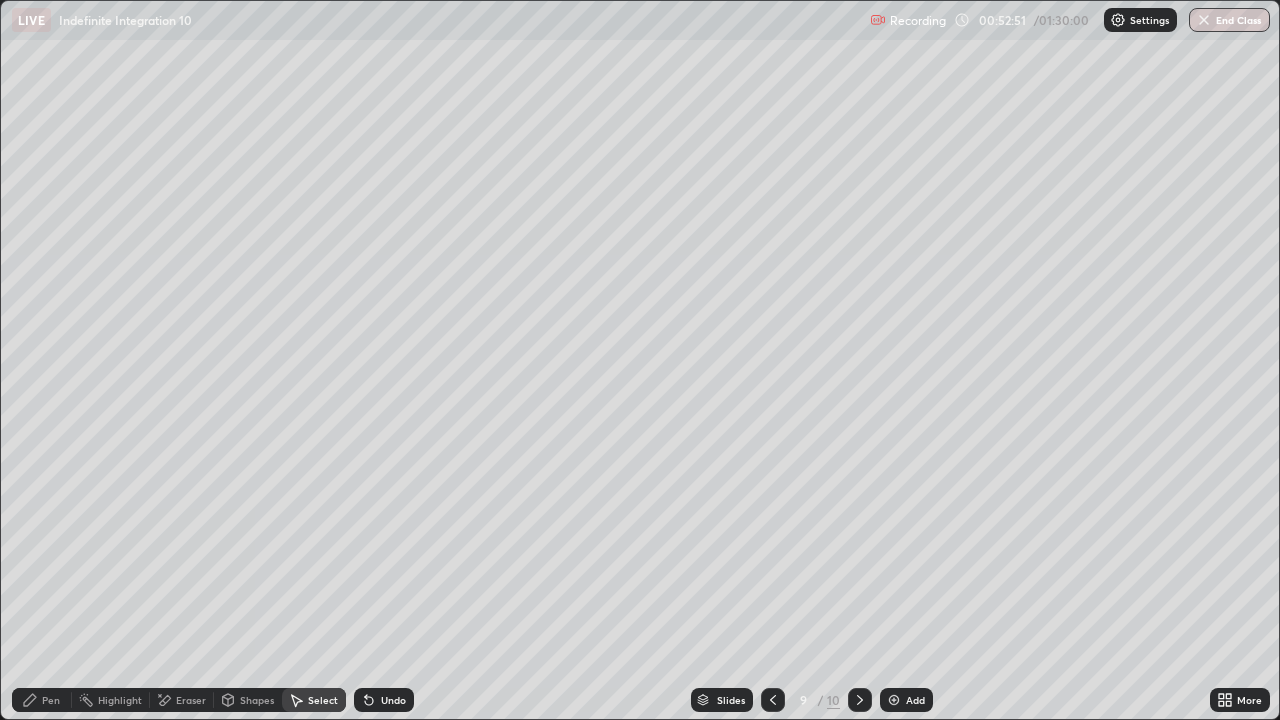 click 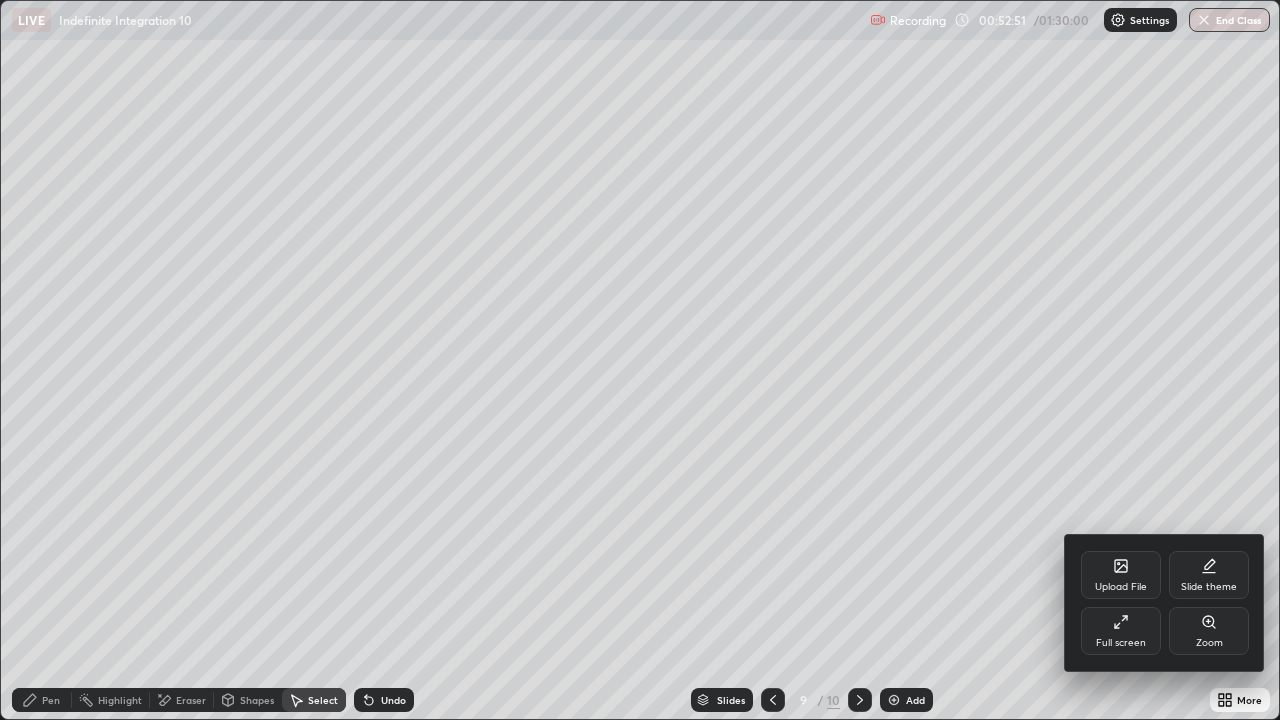 click on "Full screen" at bounding box center (1121, 643) 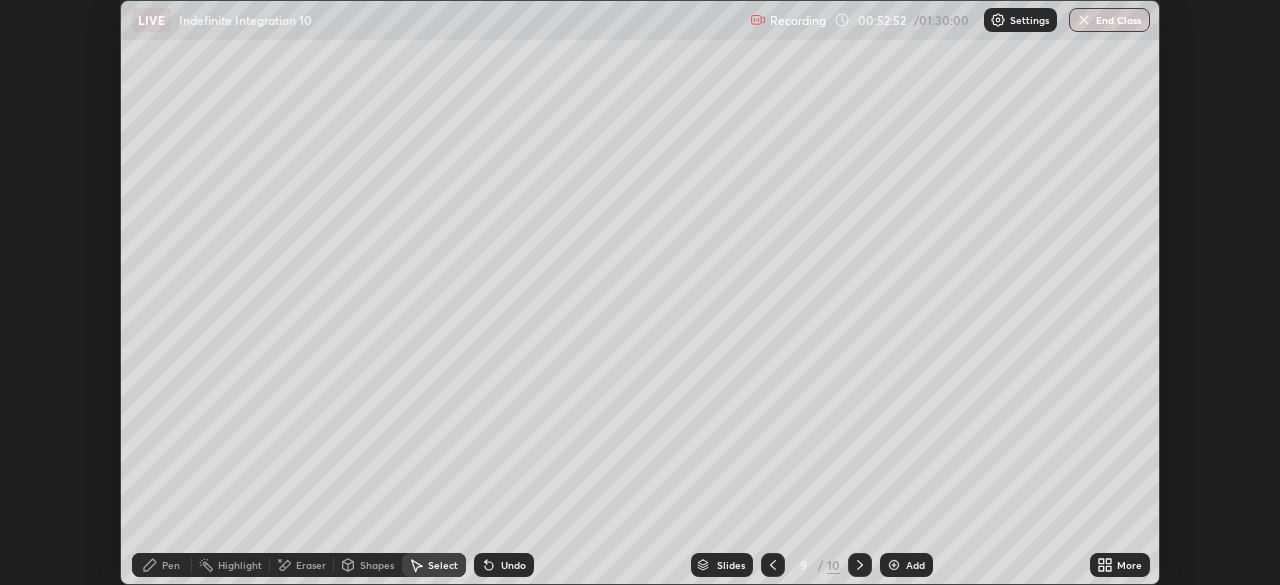 scroll, scrollTop: 585, scrollLeft: 1280, axis: both 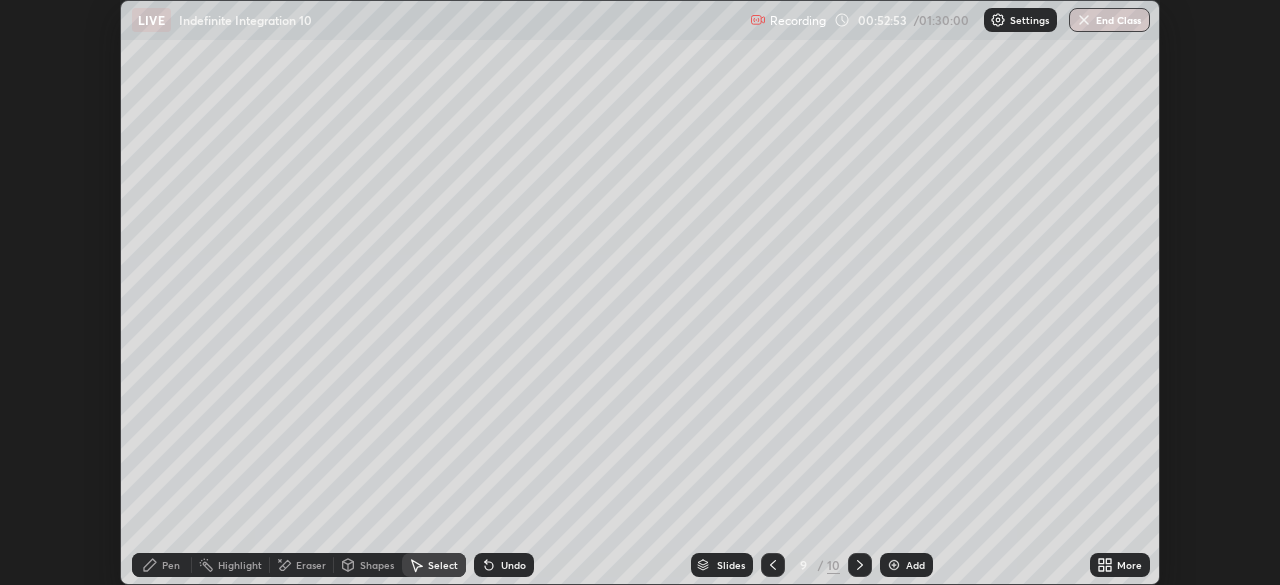 click 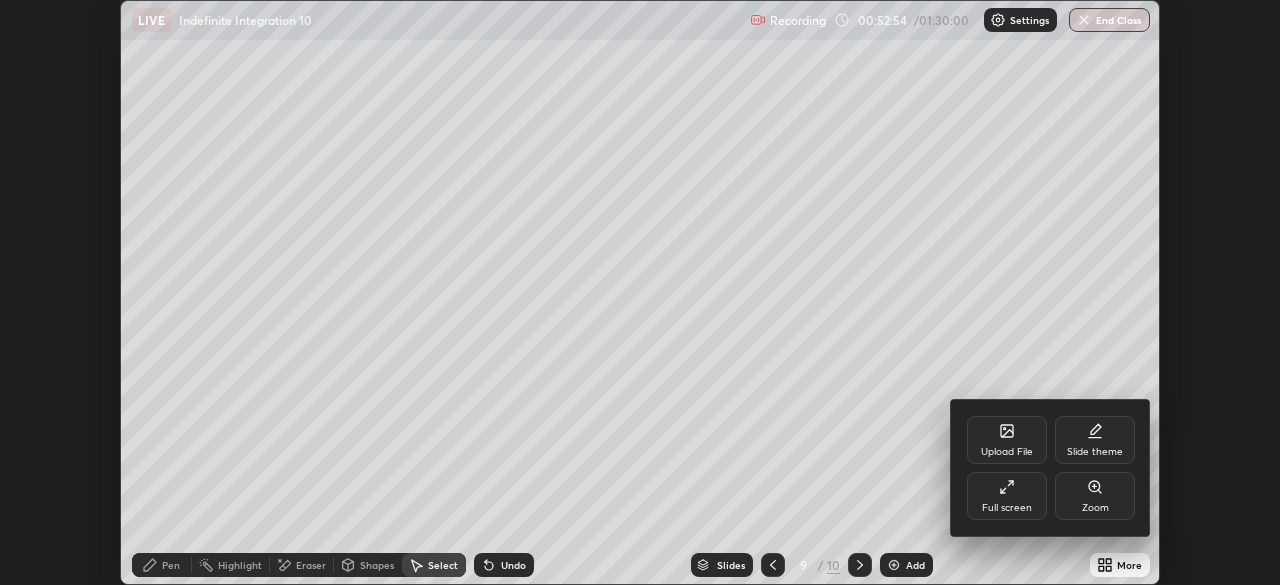 click on "Full screen" at bounding box center [1007, 508] 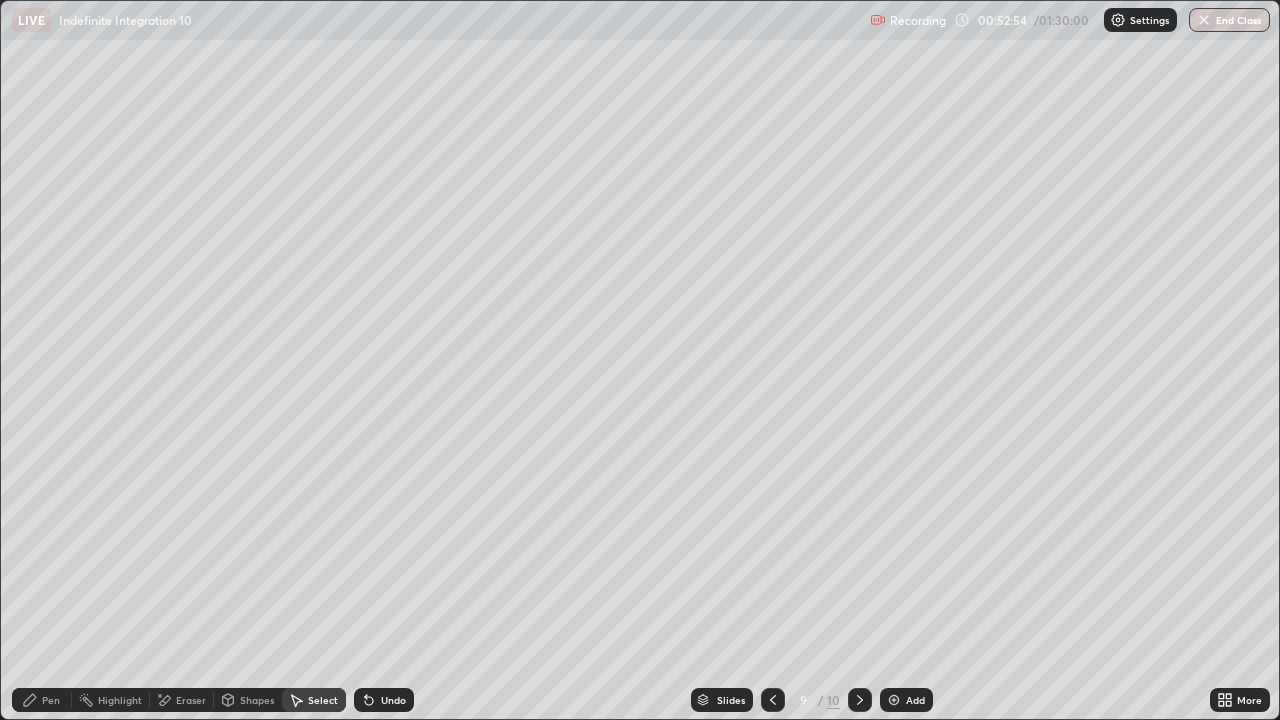 scroll, scrollTop: 99280, scrollLeft: 98720, axis: both 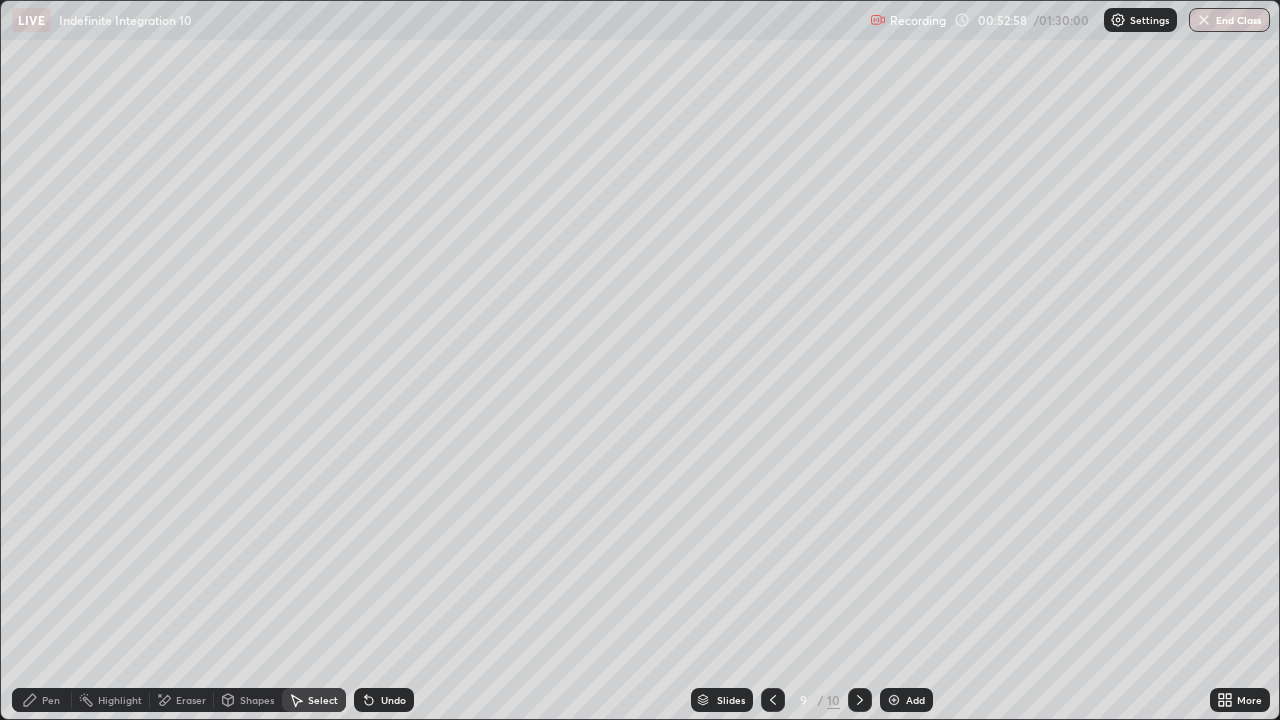 click on "Pen" at bounding box center (51, 700) 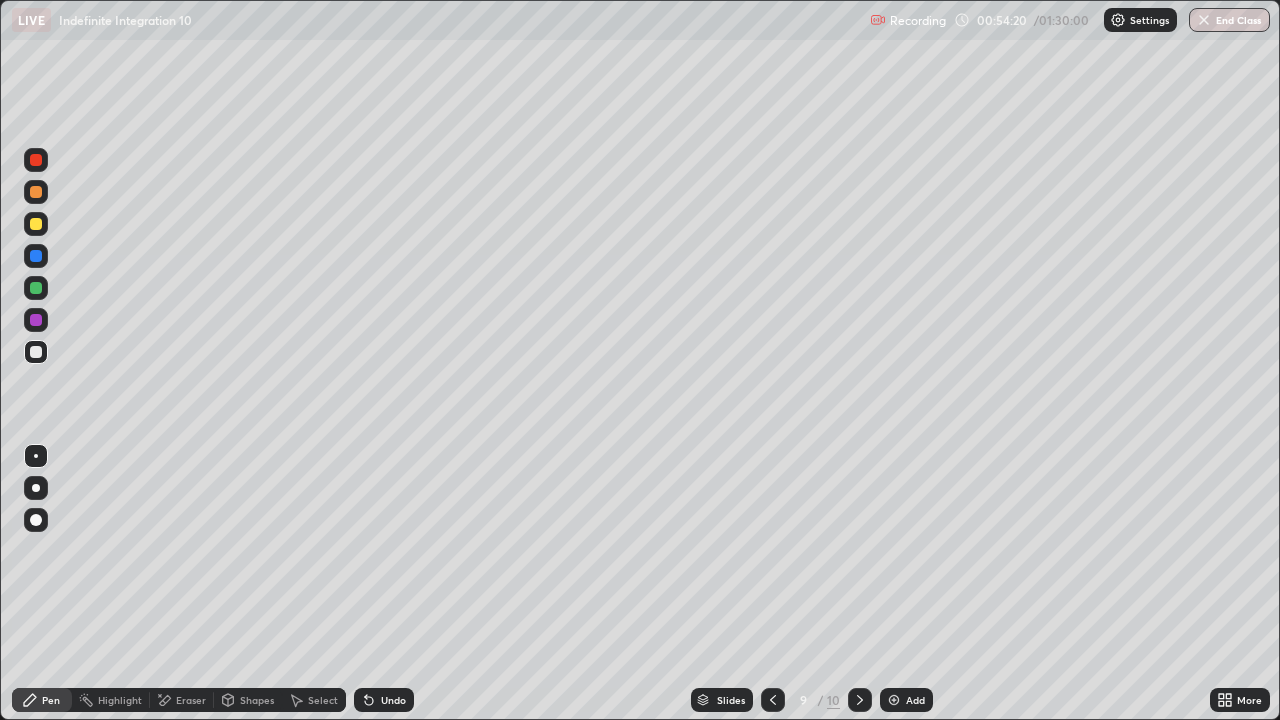 click on "Shapes" at bounding box center (257, 700) 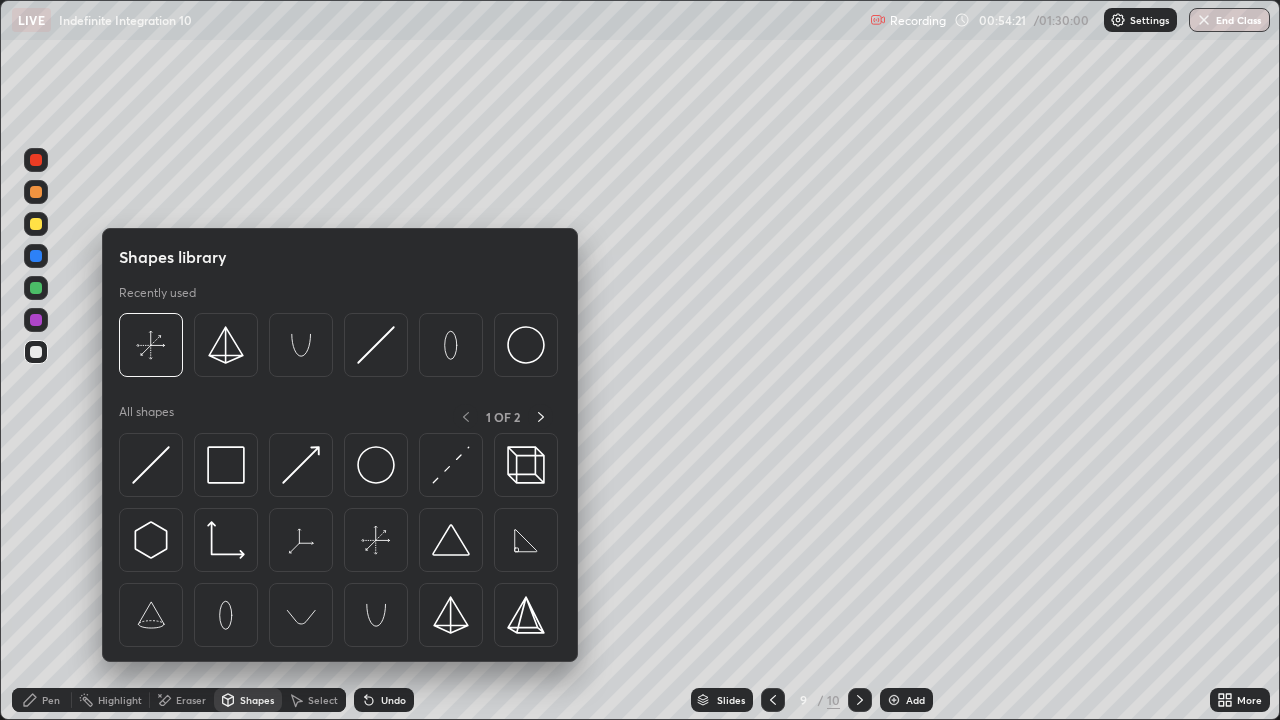 click 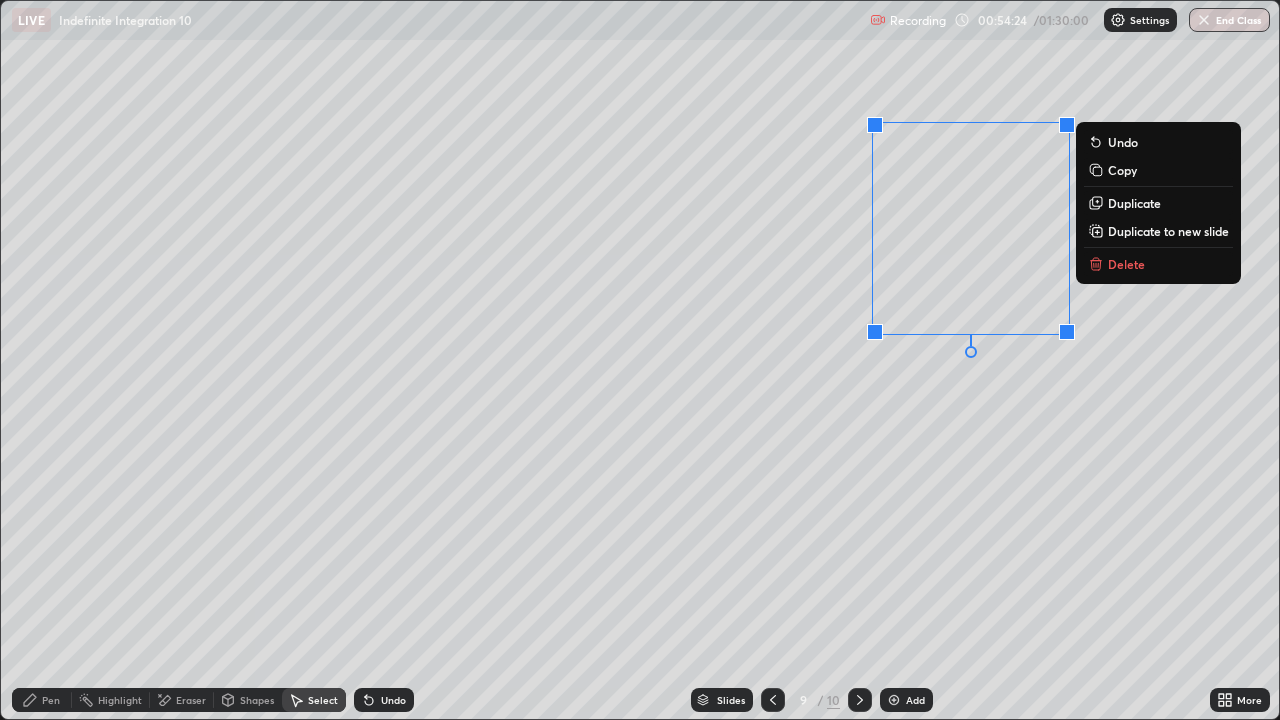 click 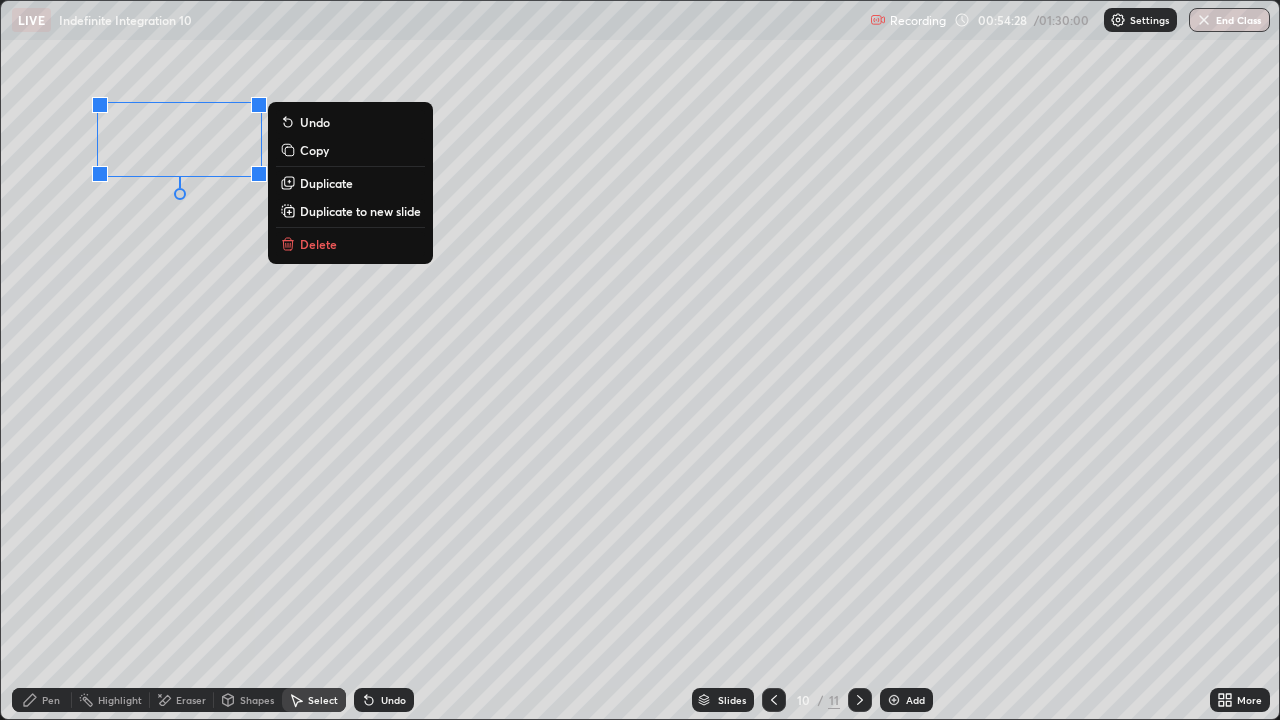 click on "Pen" at bounding box center [42, 700] 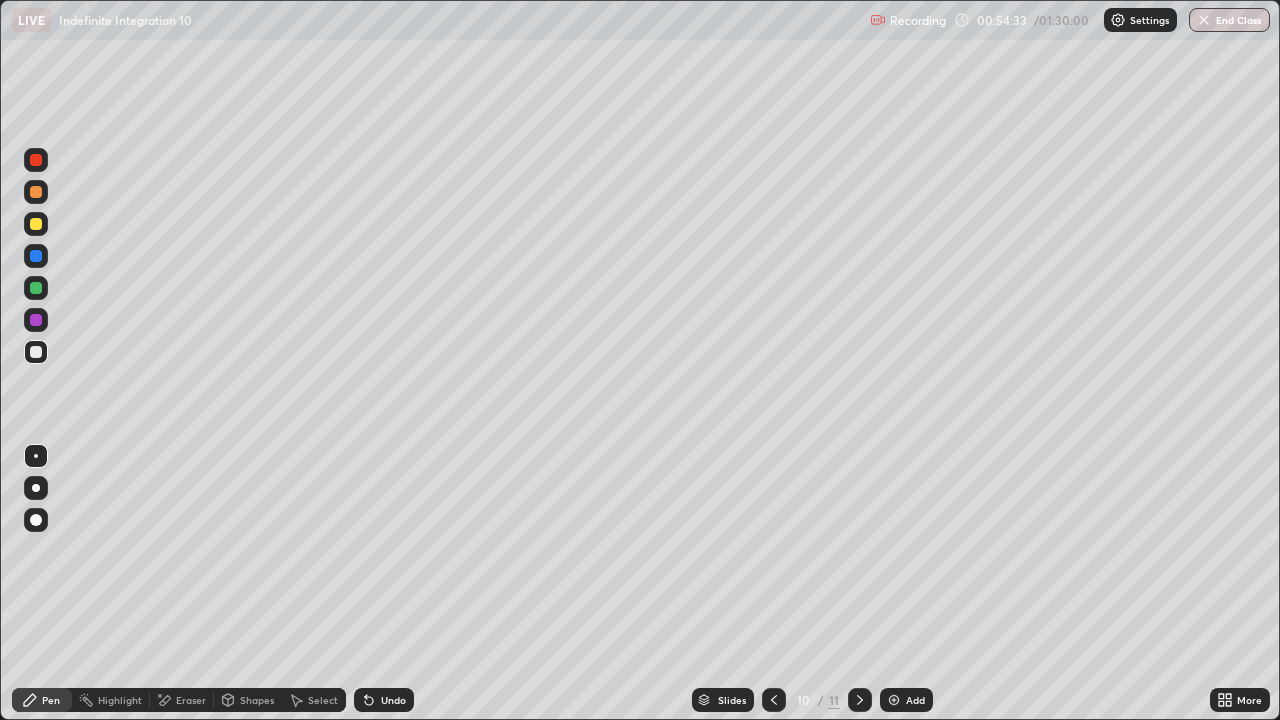click 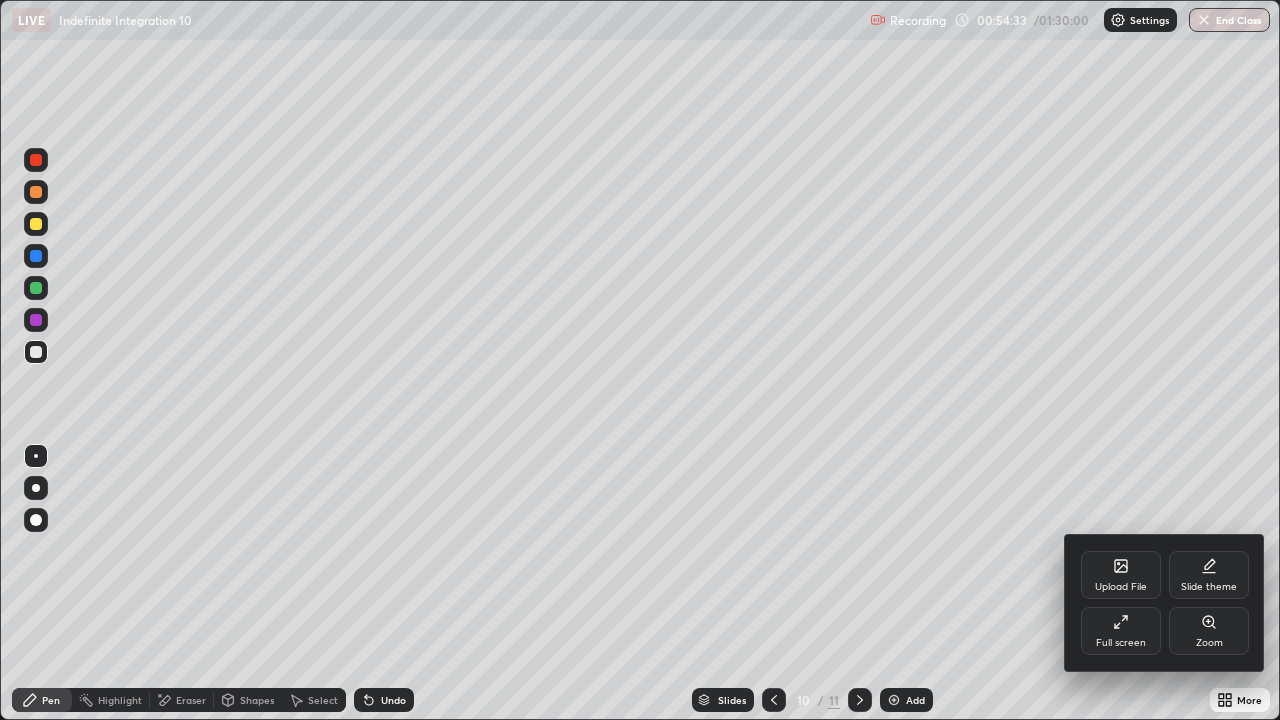 click on "Full screen" at bounding box center [1121, 643] 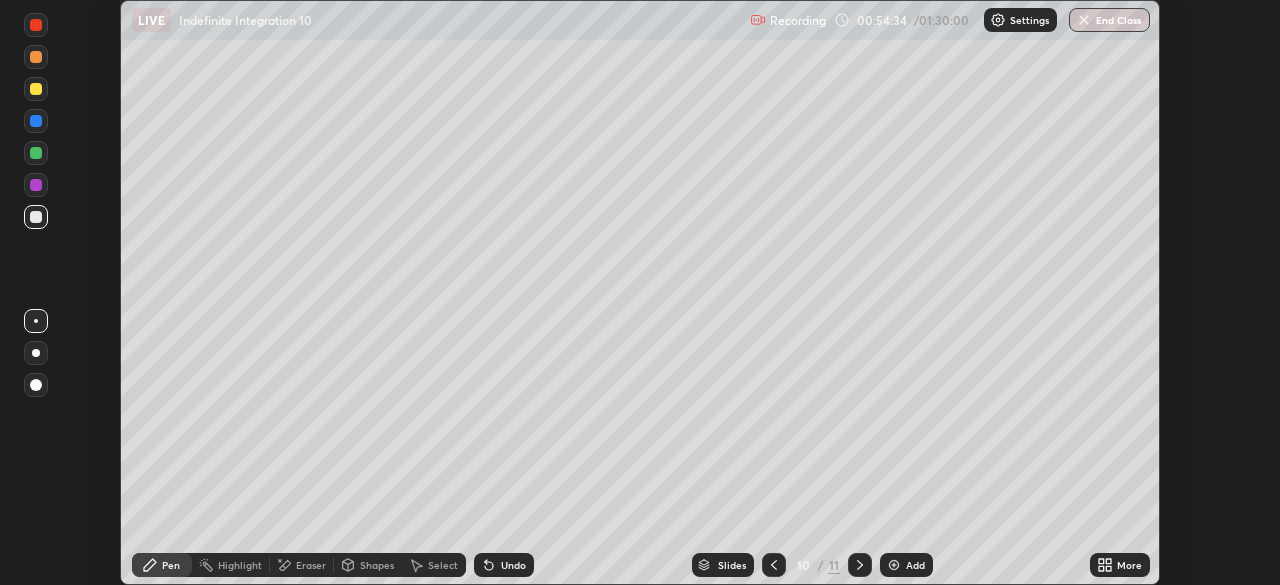 scroll, scrollTop: 585, scrollLeft: 1280, axis: both 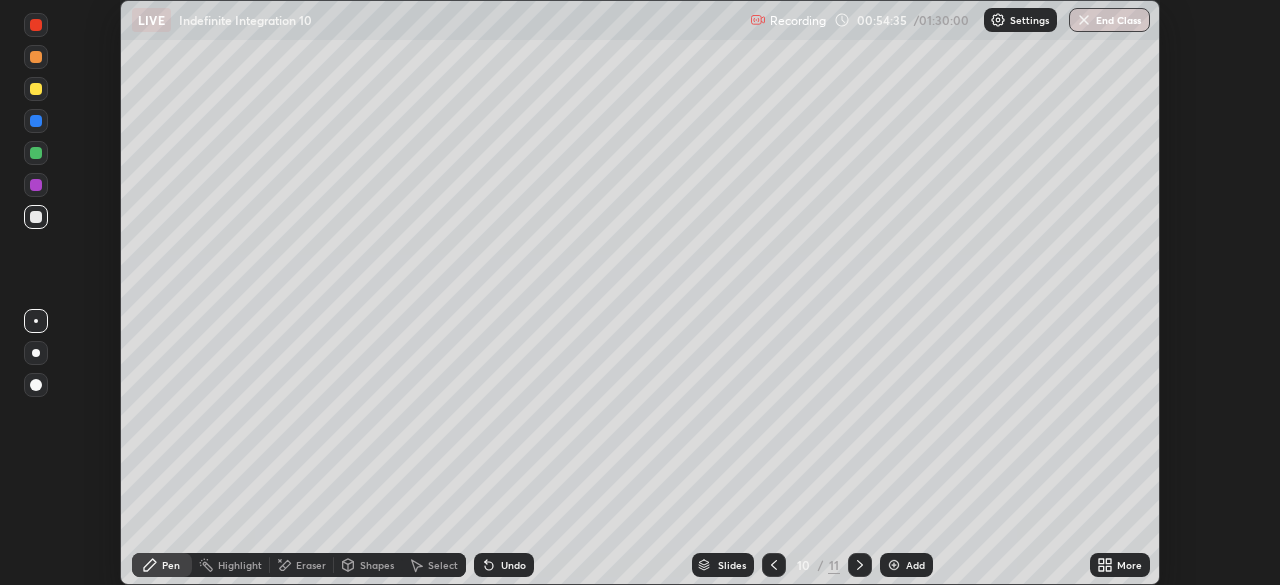 click on "More" at bounding box center [1129, 565] 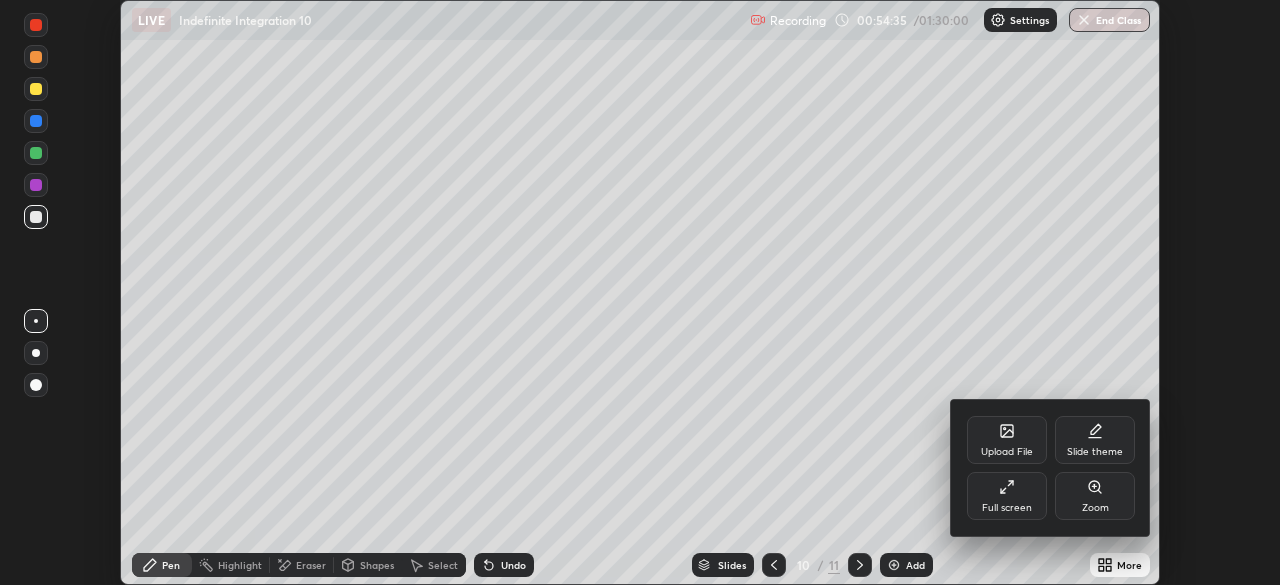 click on "Full screen" at bounding box center [1007, 496] 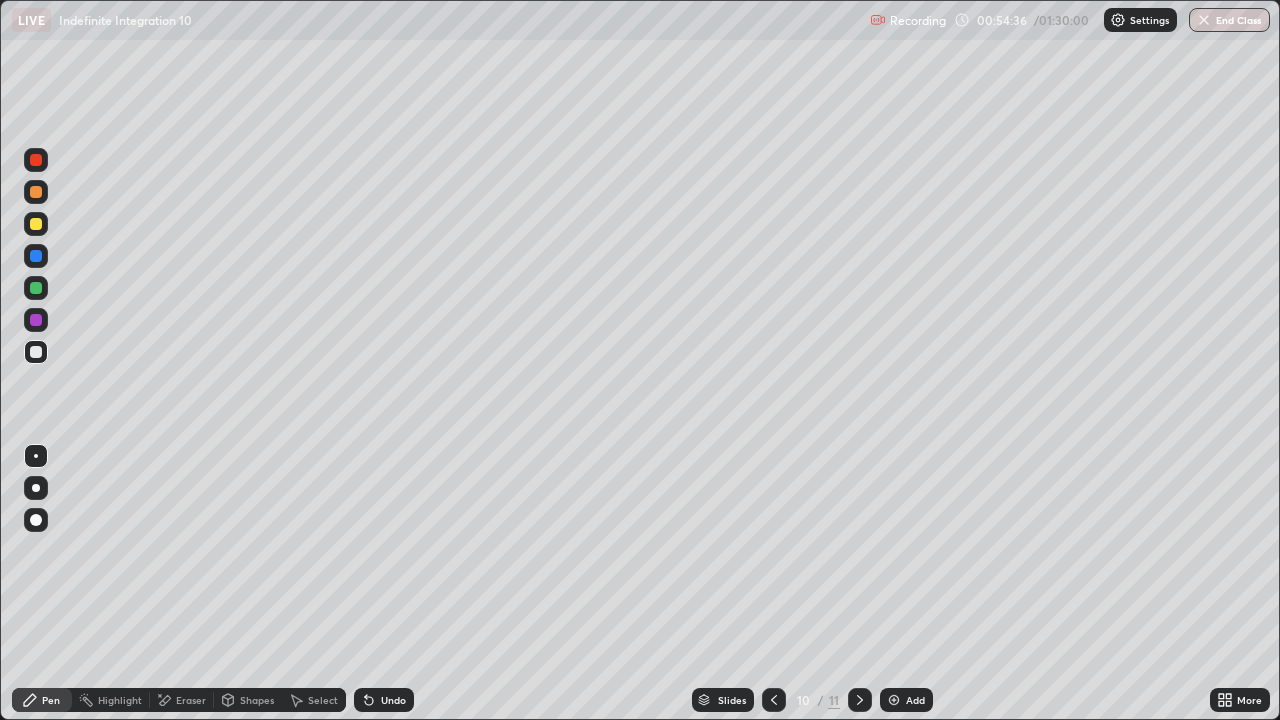 scroll, scrollTop: 99280, scrollLeft: 98720, axis: both 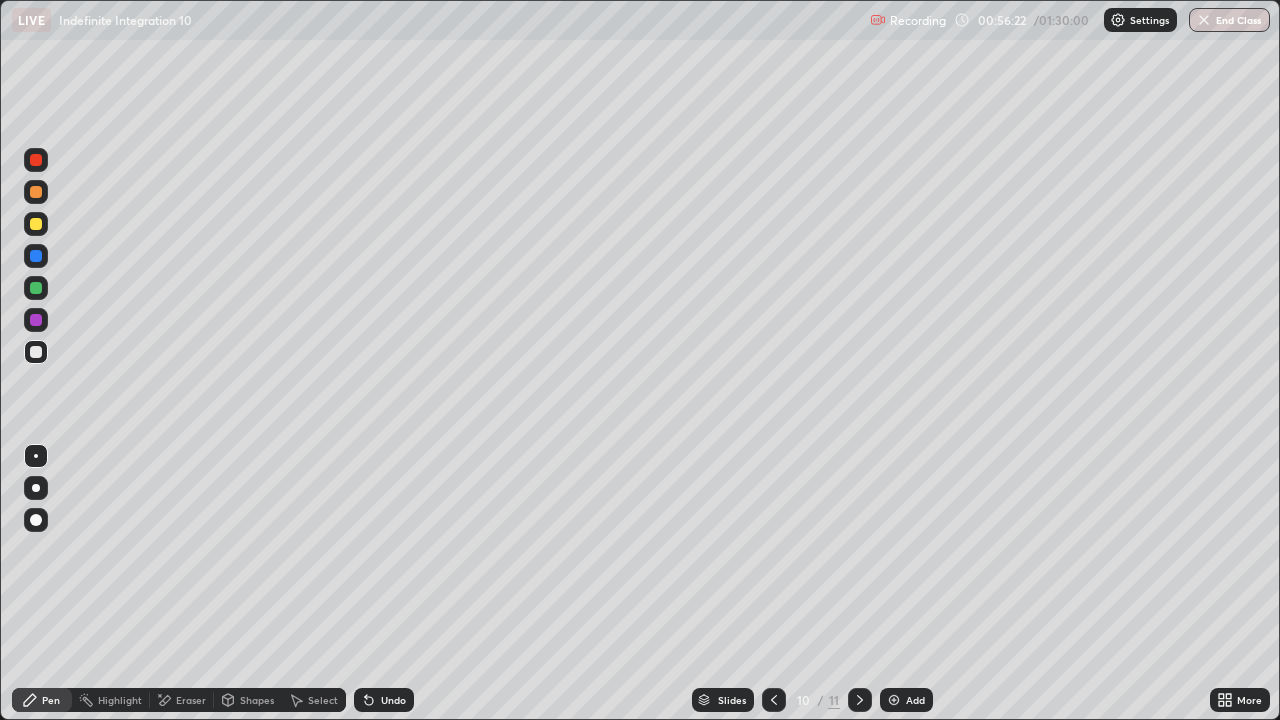click 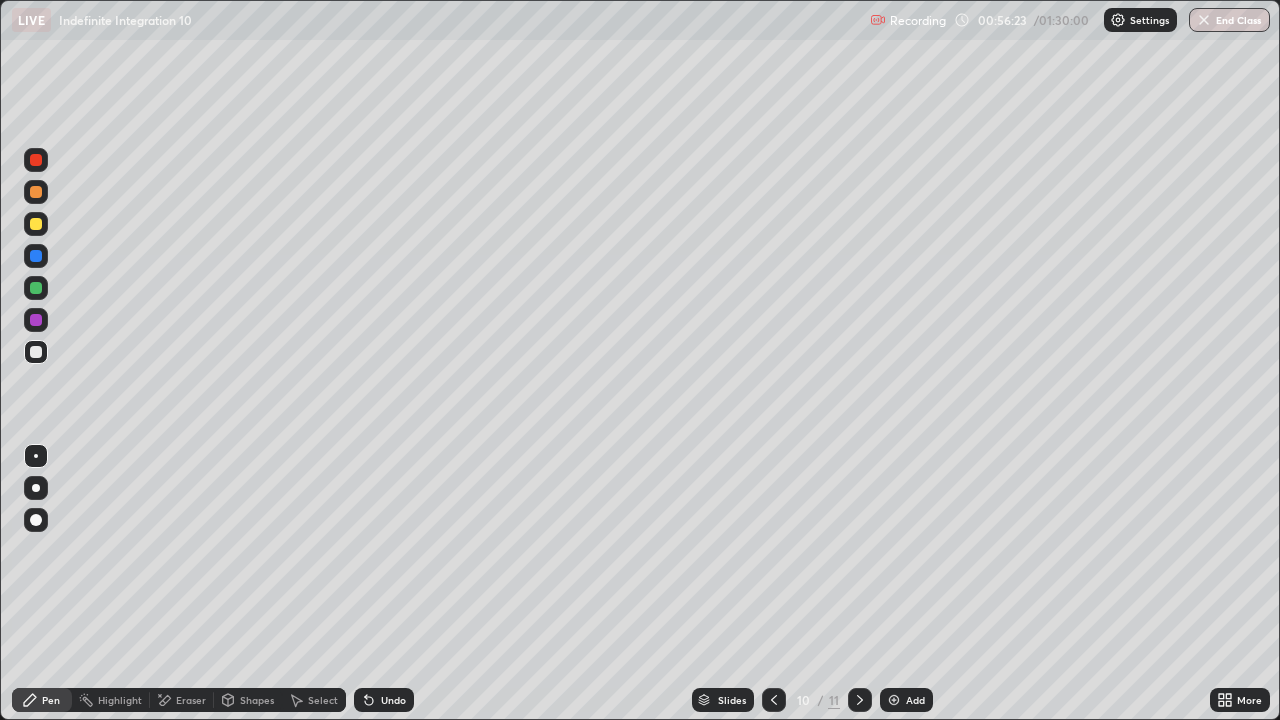 click on "Undo" at bounding box center (384, 700) 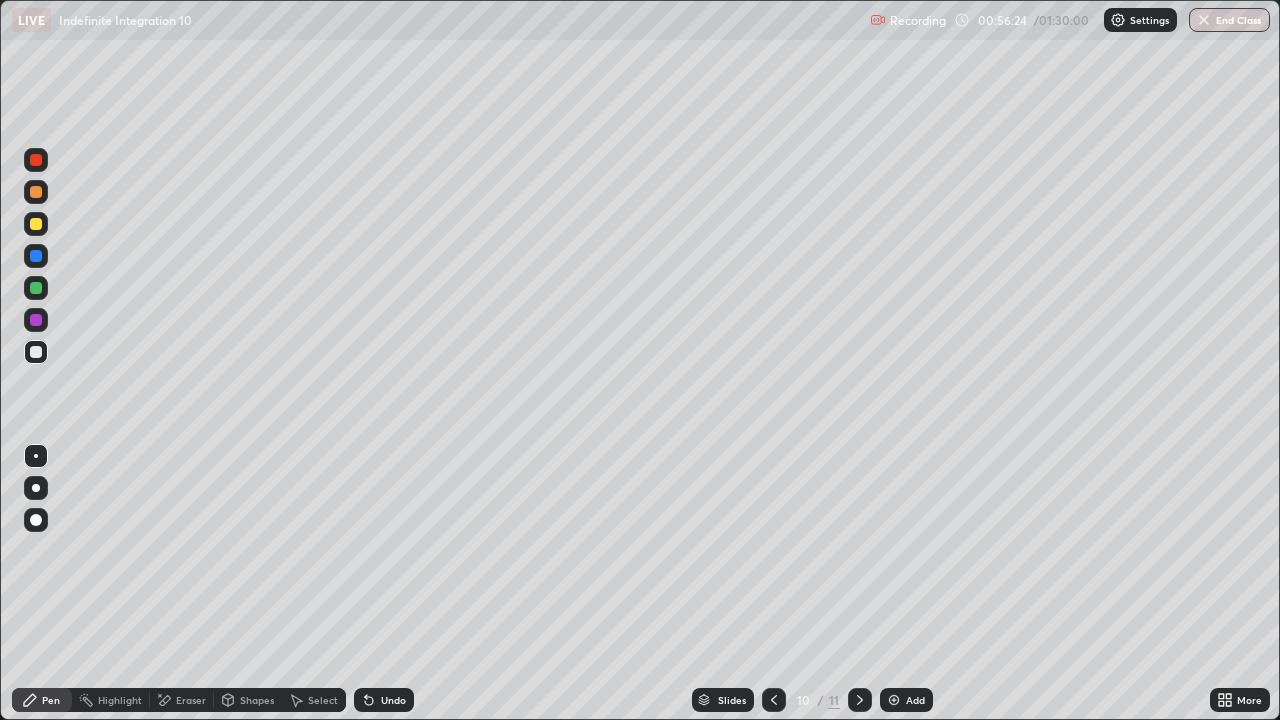 click 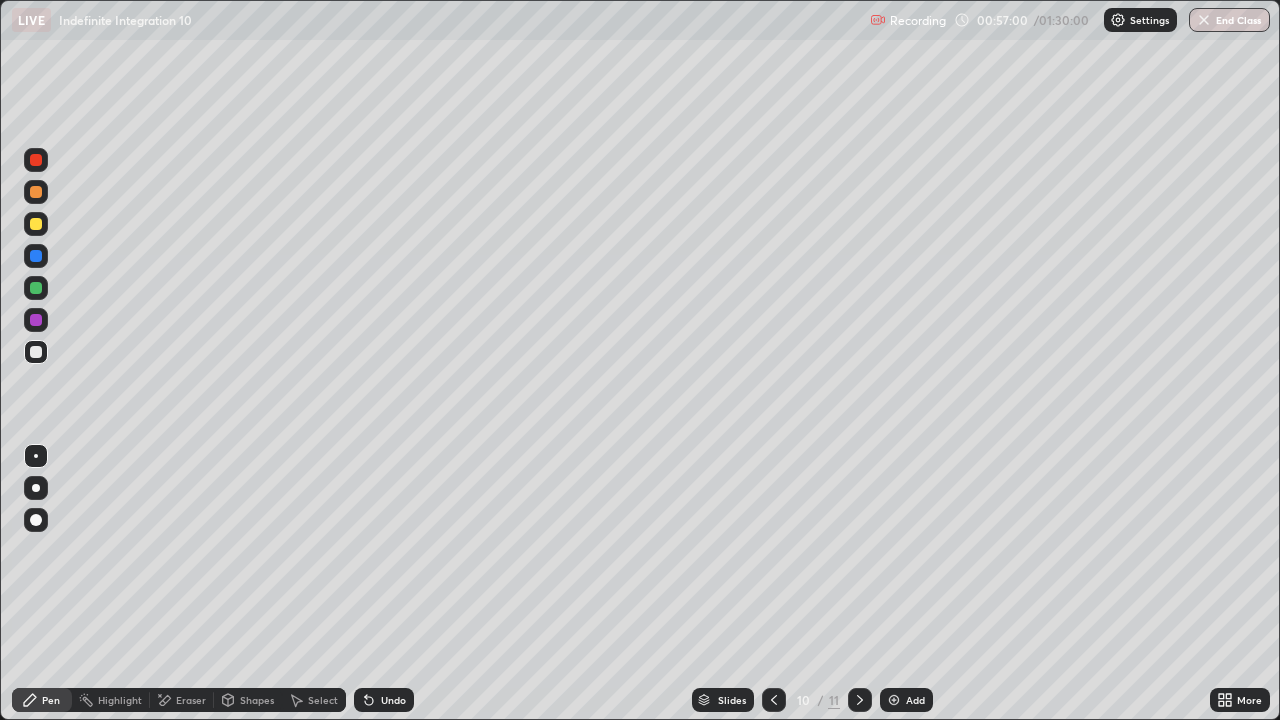 click on "Select" at bounding box center (323, 700) 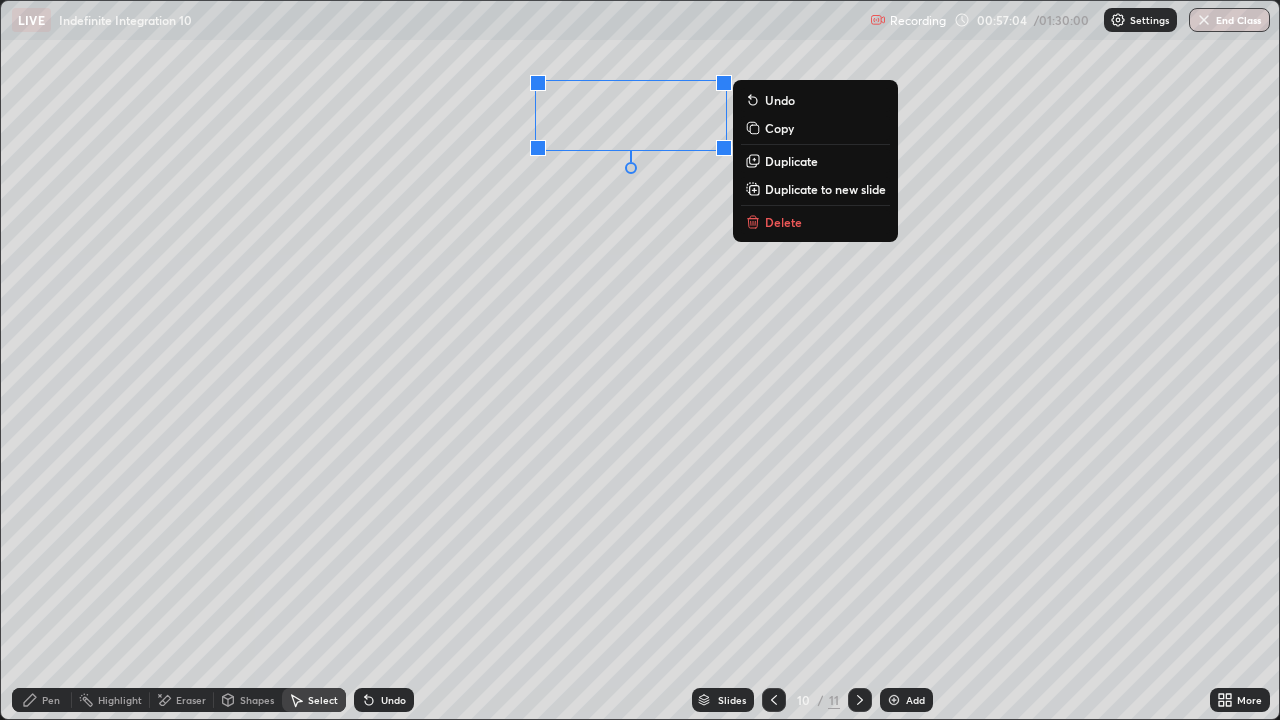 click on "0 ° Undo Copy Duplicate Duplicate to new slide Delete" at bounding box center [640, 360] 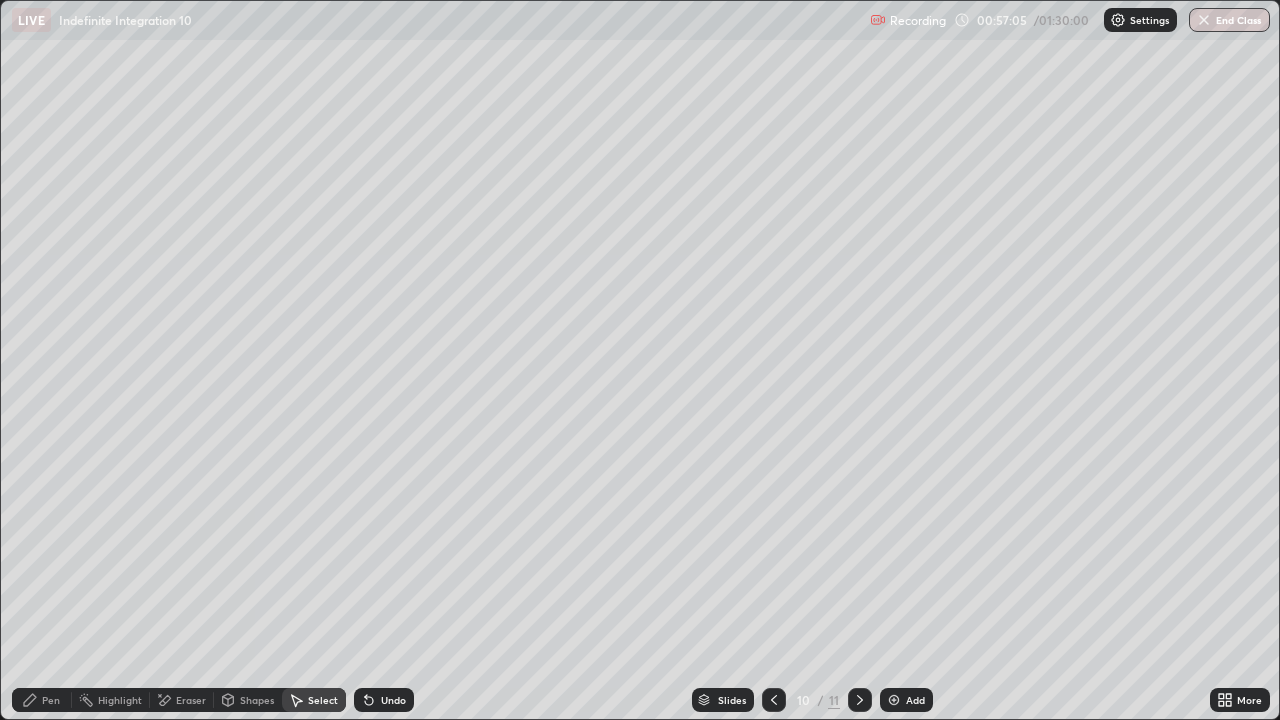 click on "Pen" at bounding box center [42, 700] 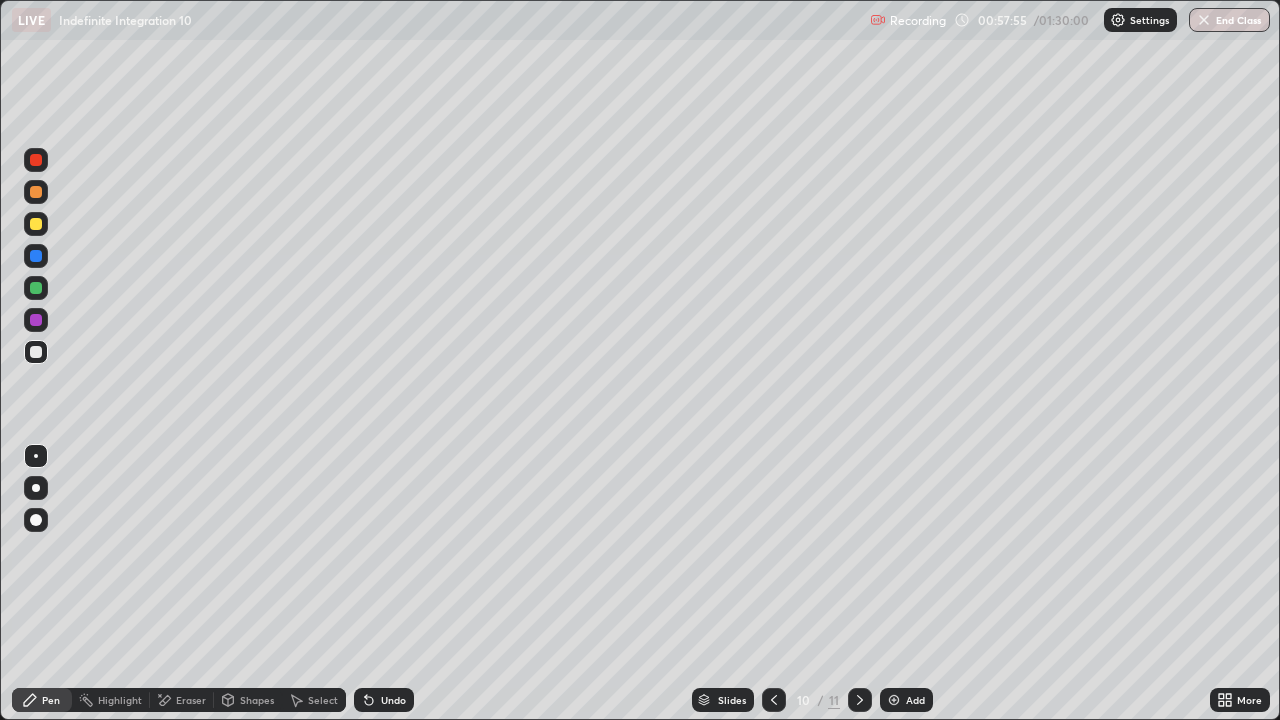 click 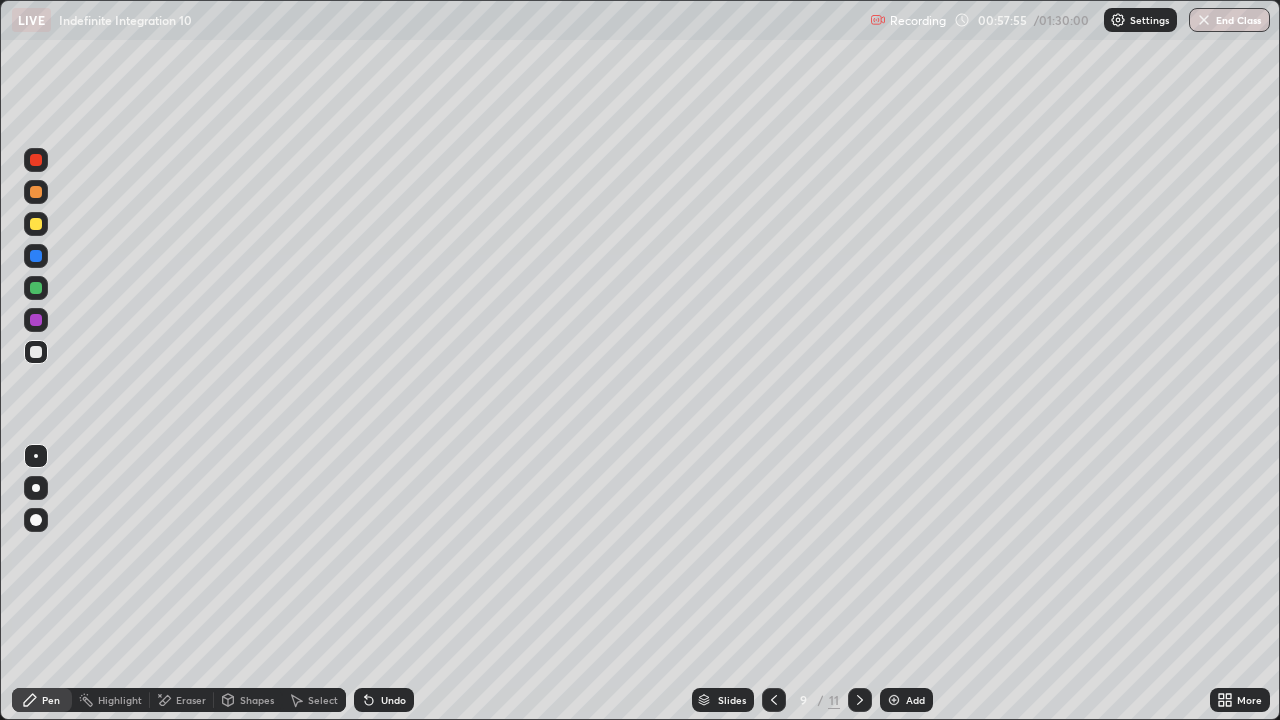 click 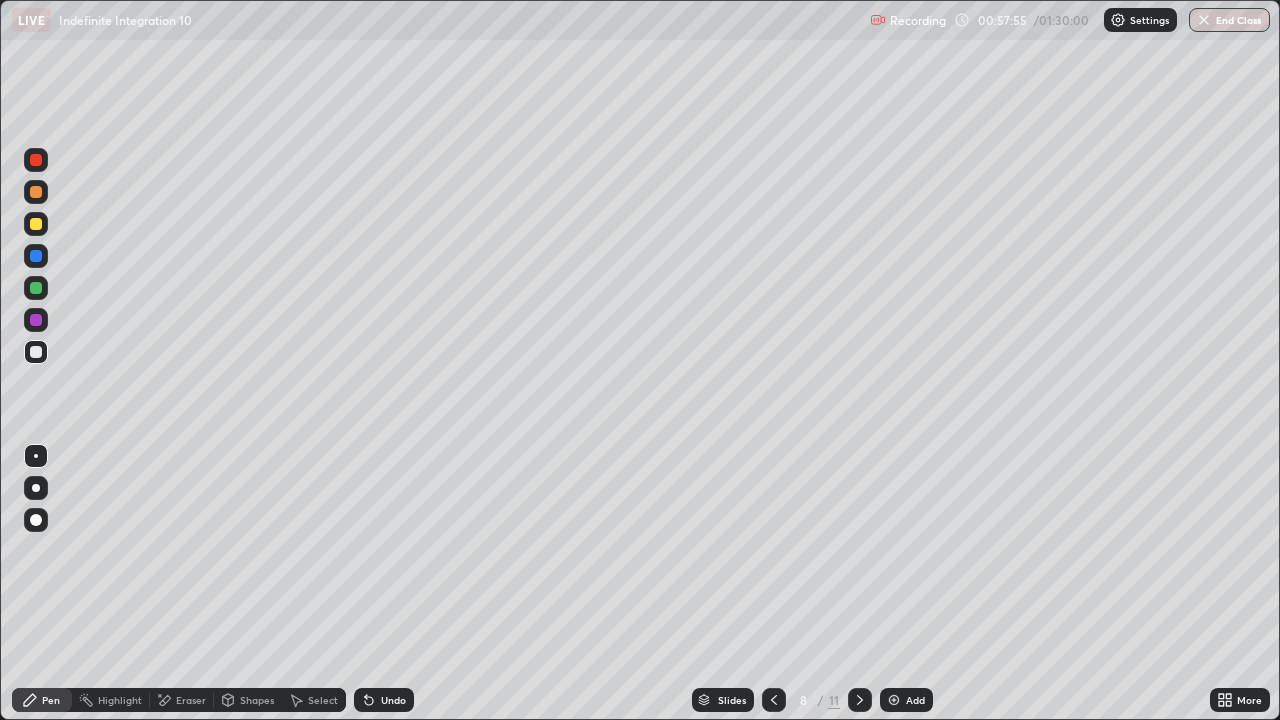 click 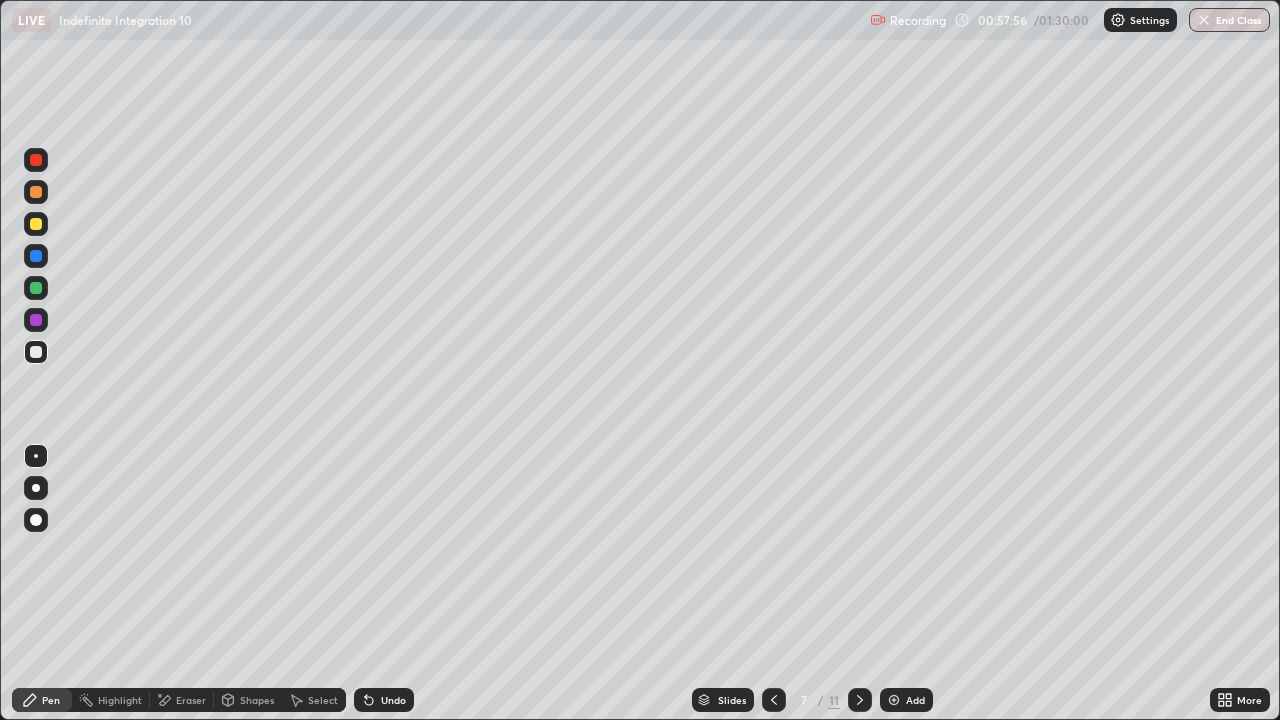 click at bounding box center [774, 700] 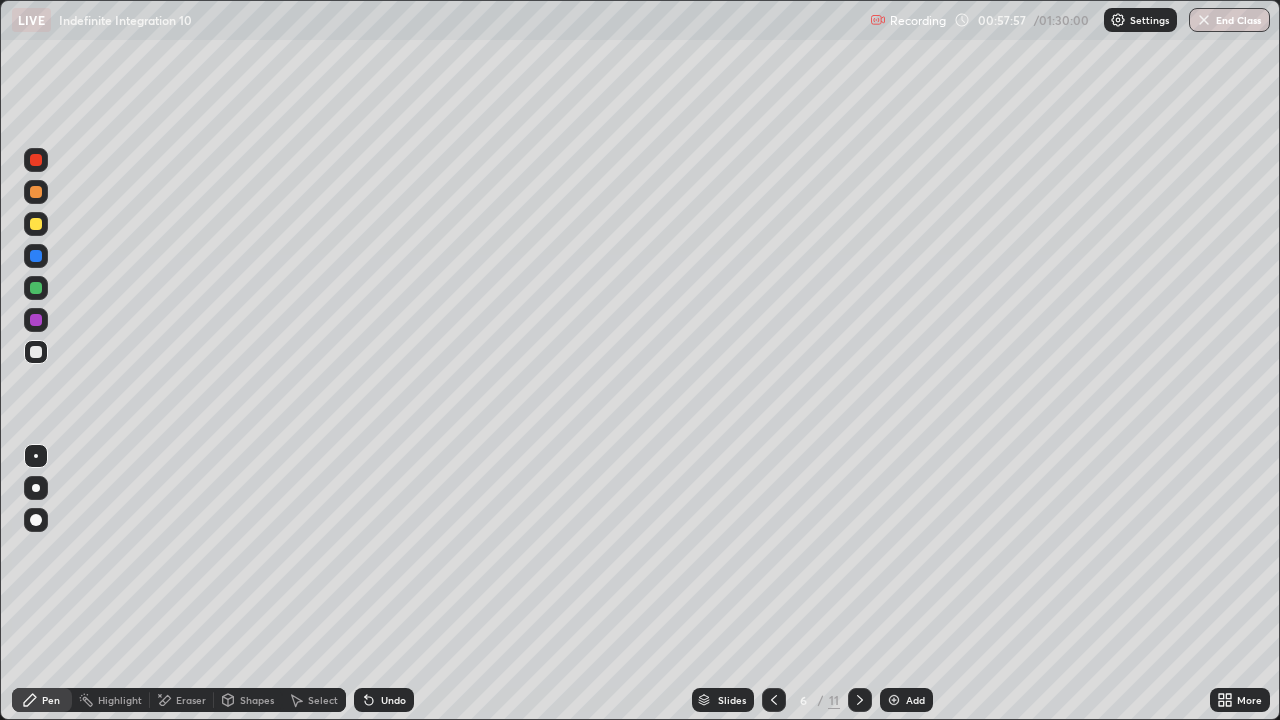 click 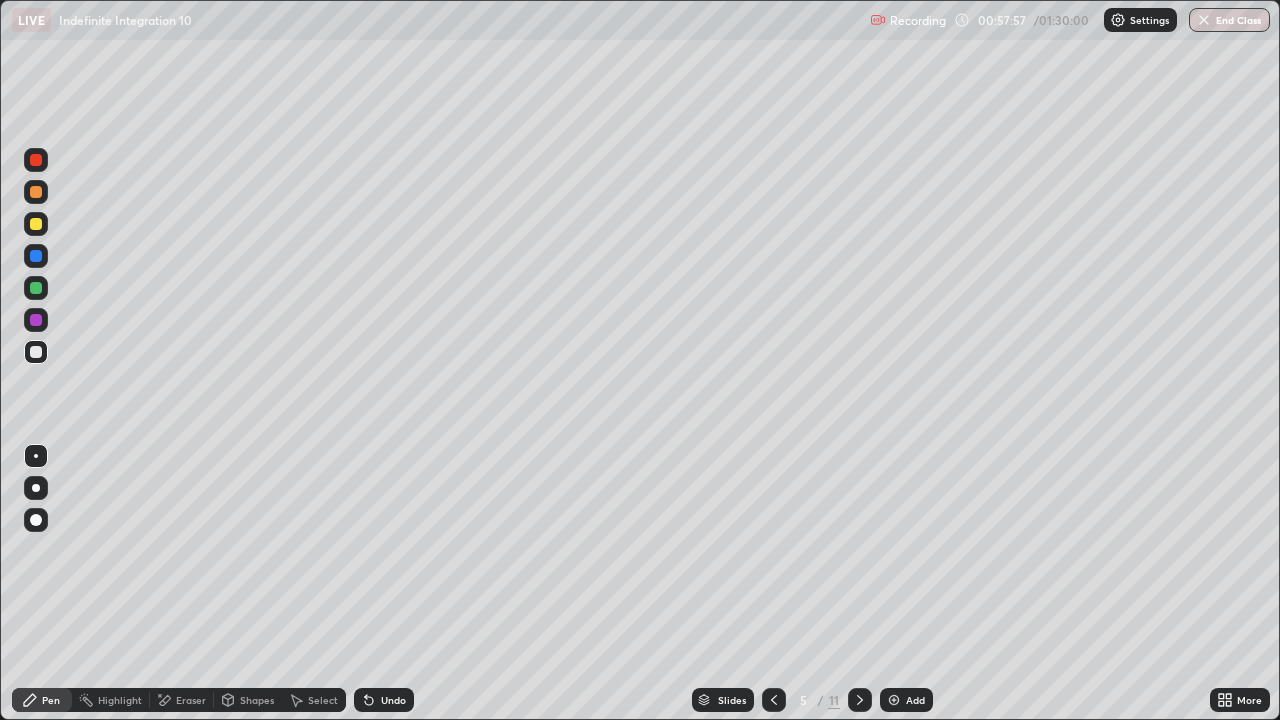 click 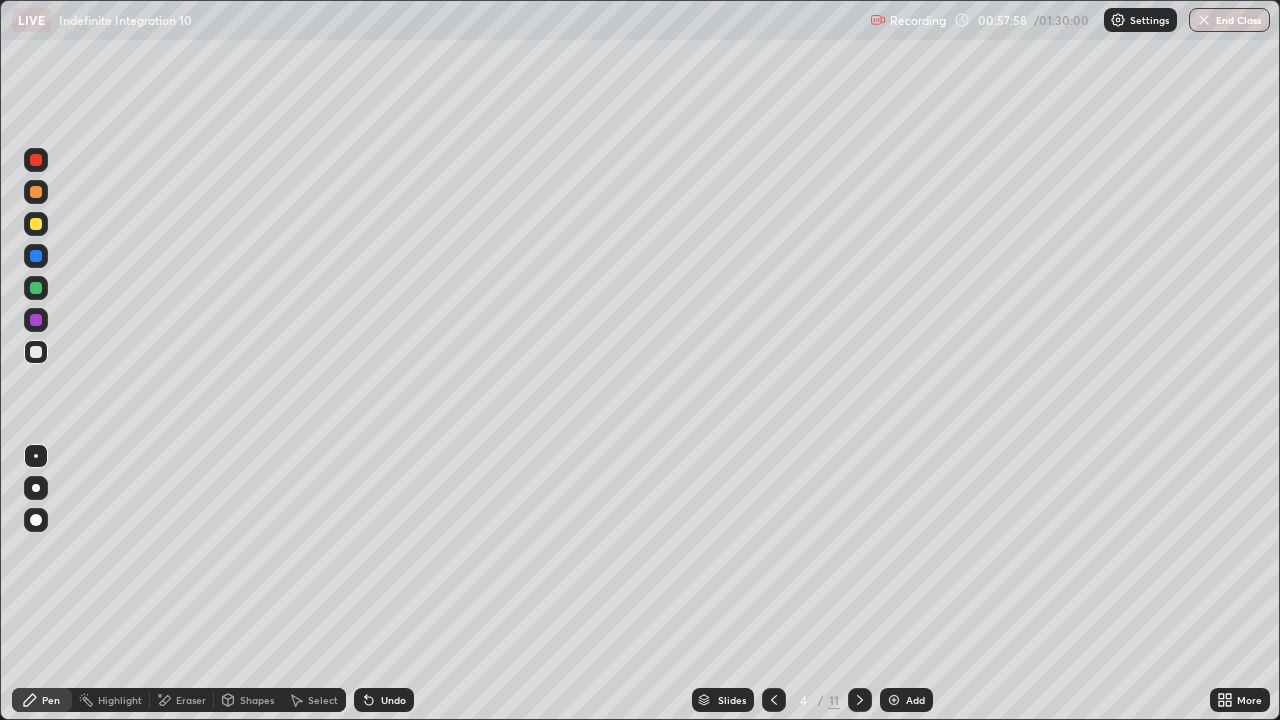 click 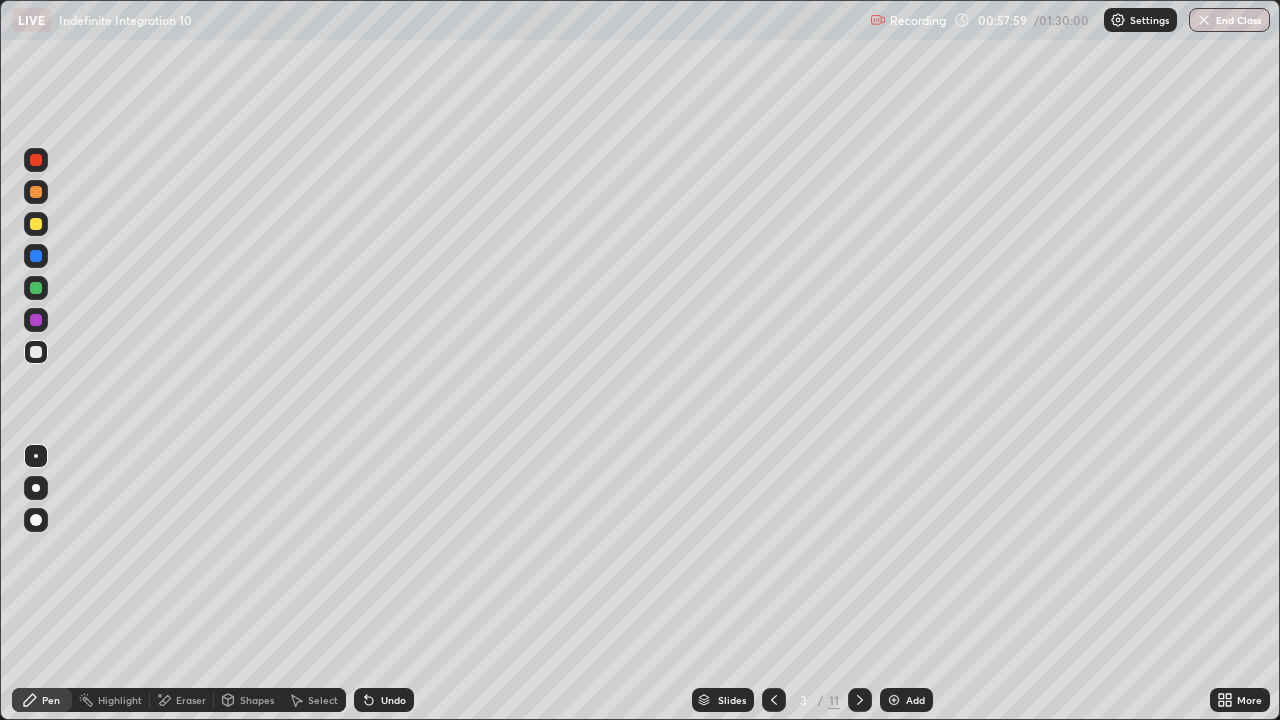 click 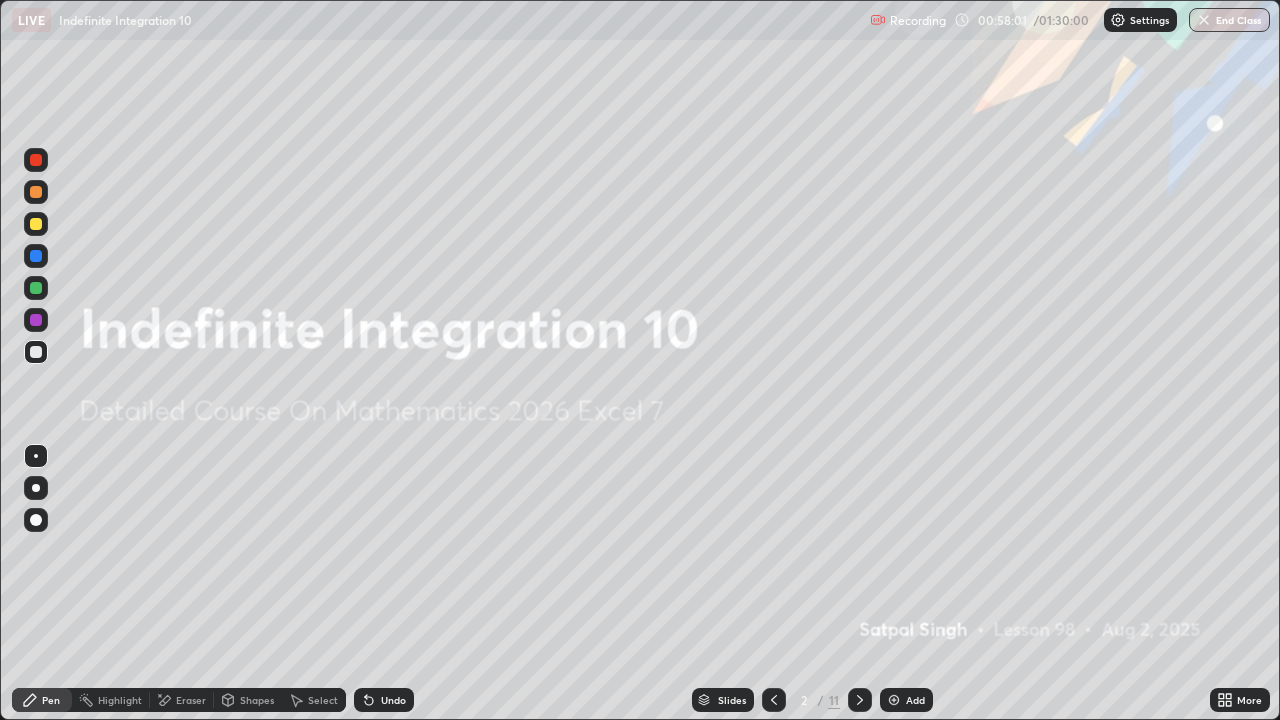 click 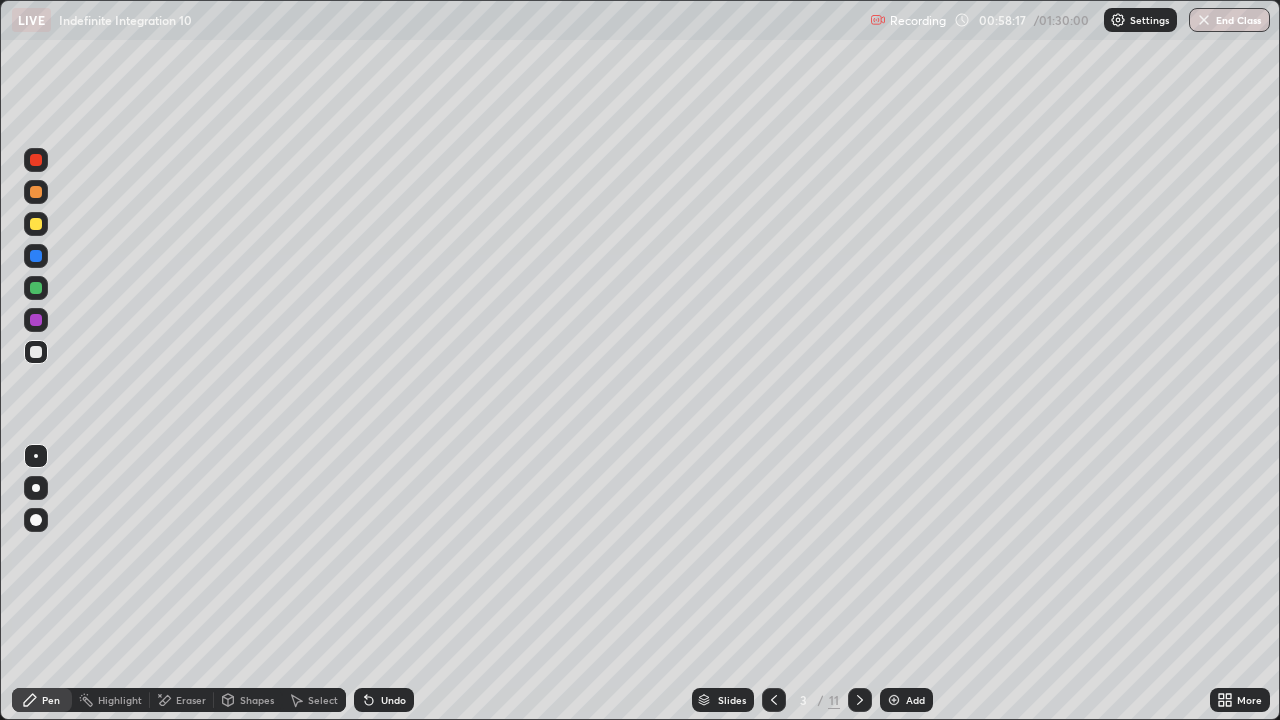click 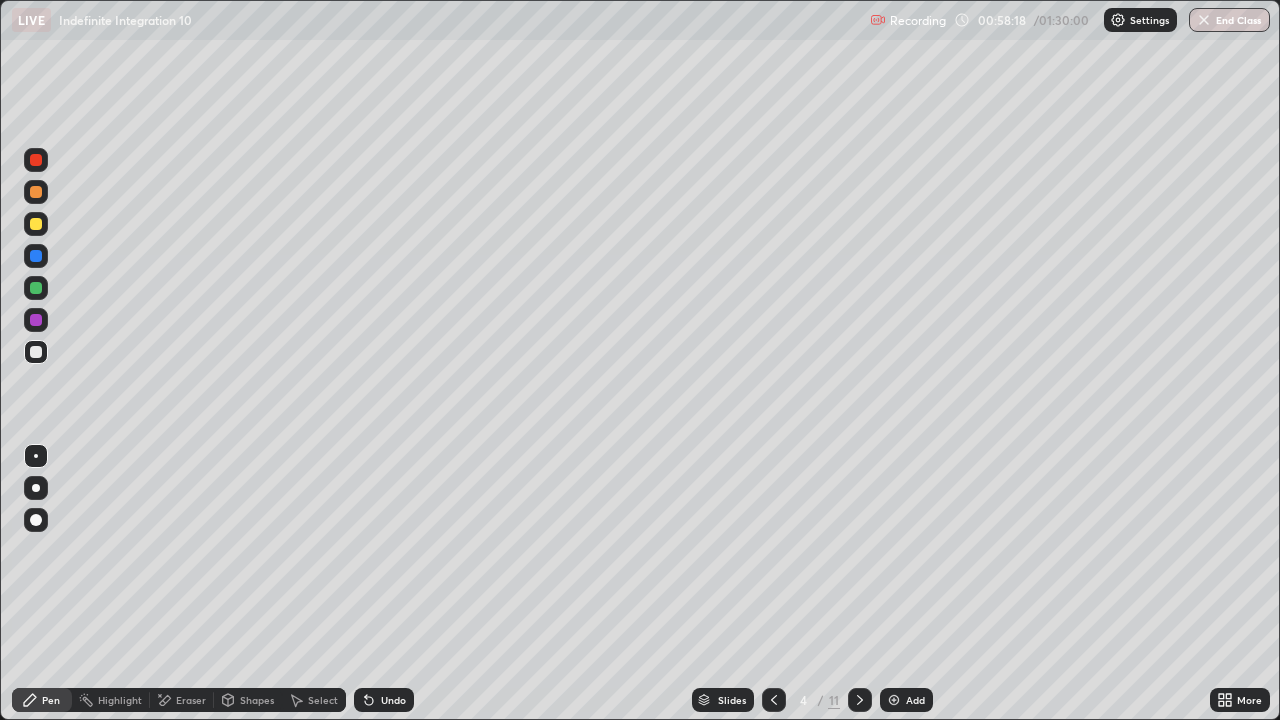click 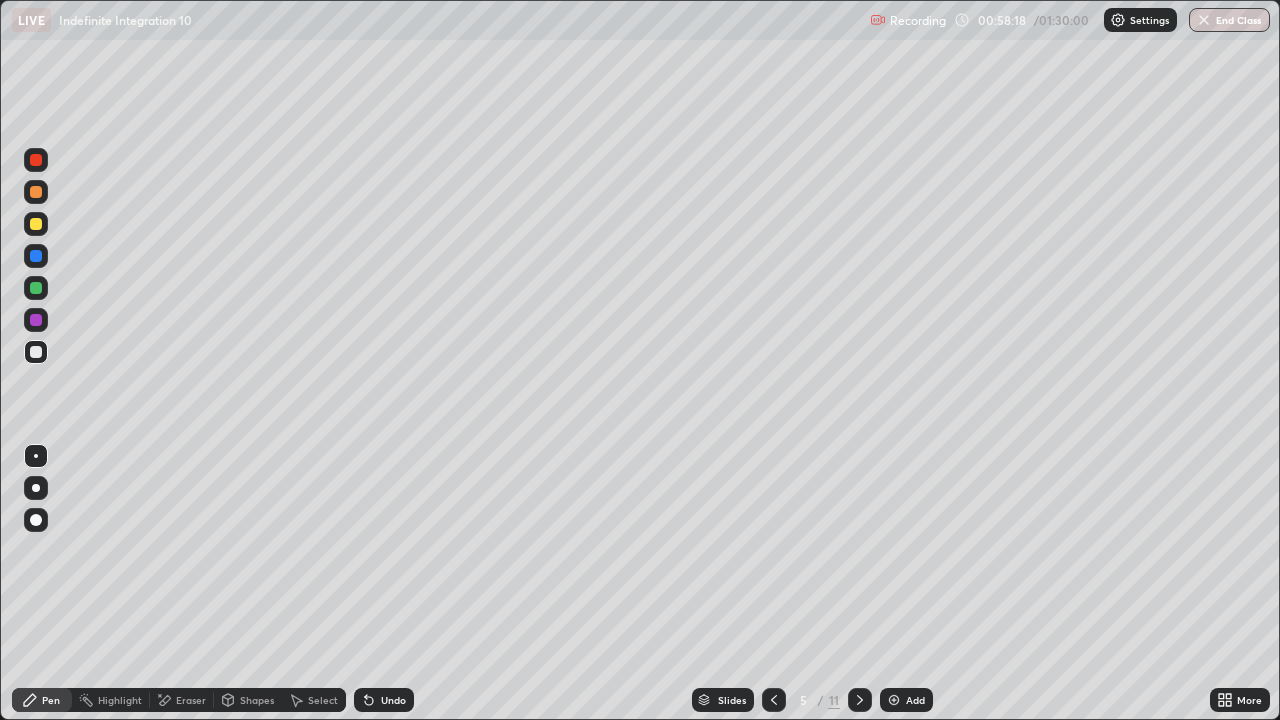 click 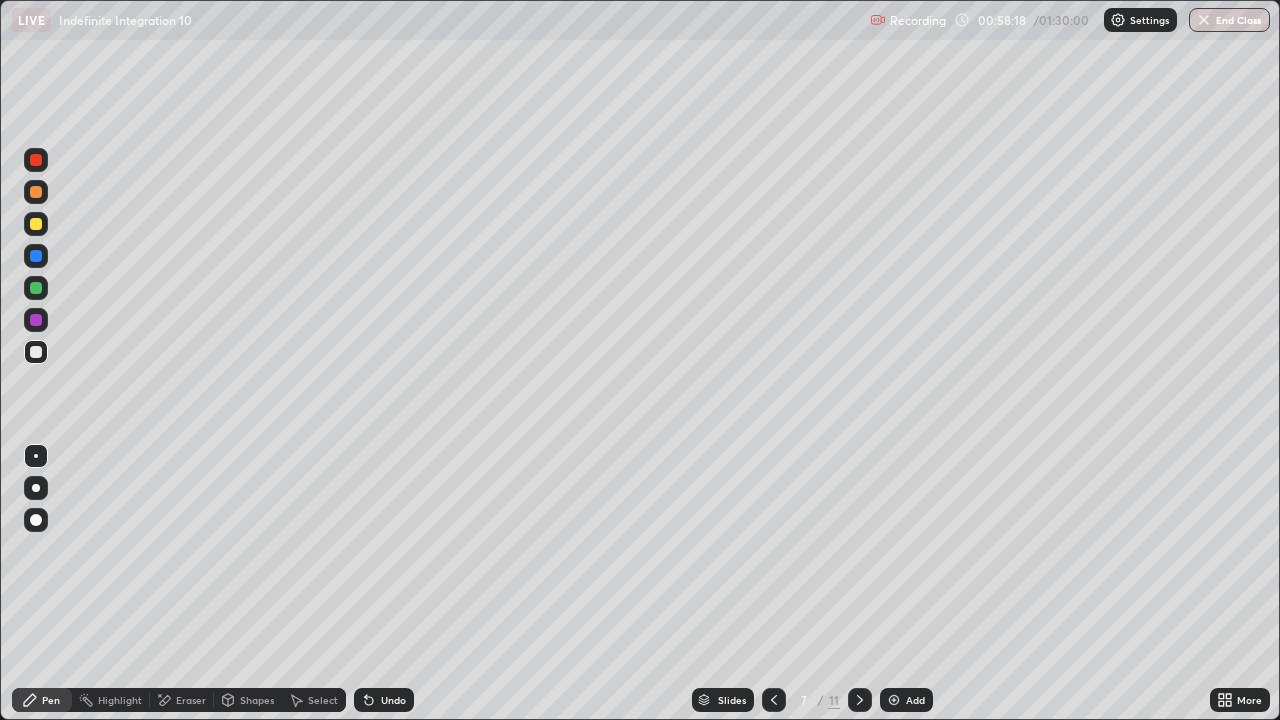 click 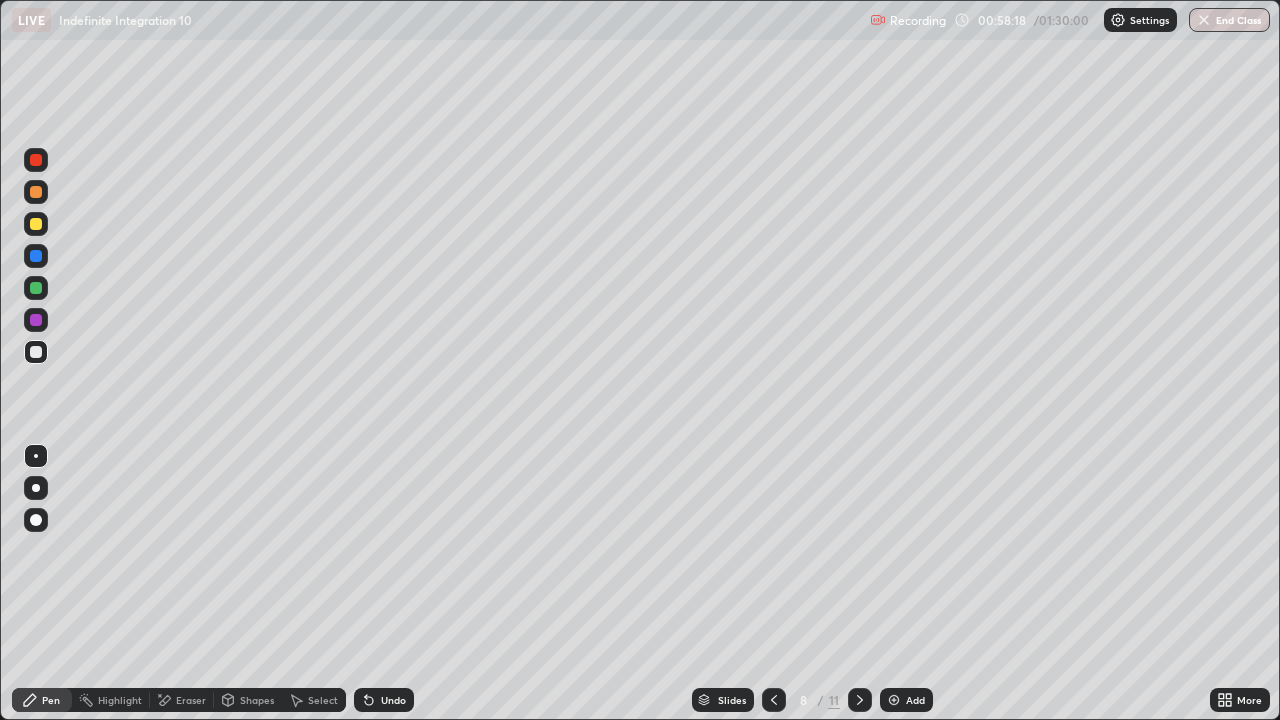 click 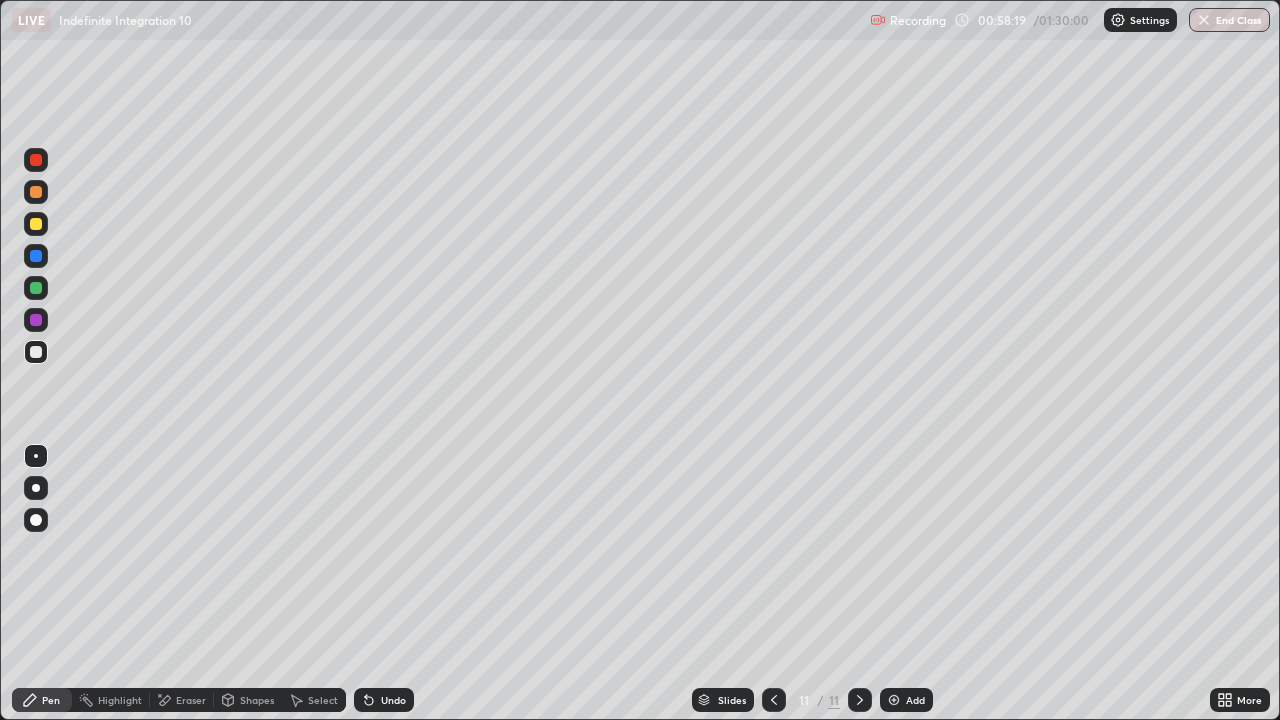 click 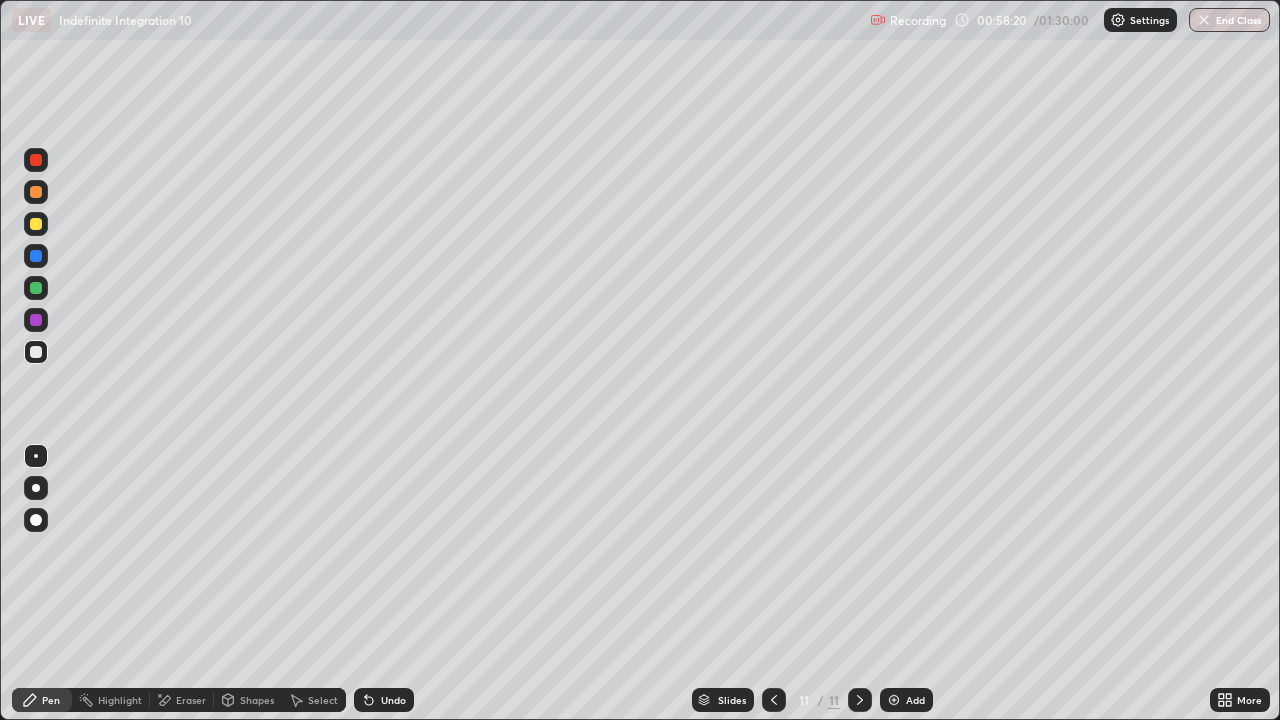 click at bounding box center [774, 700] 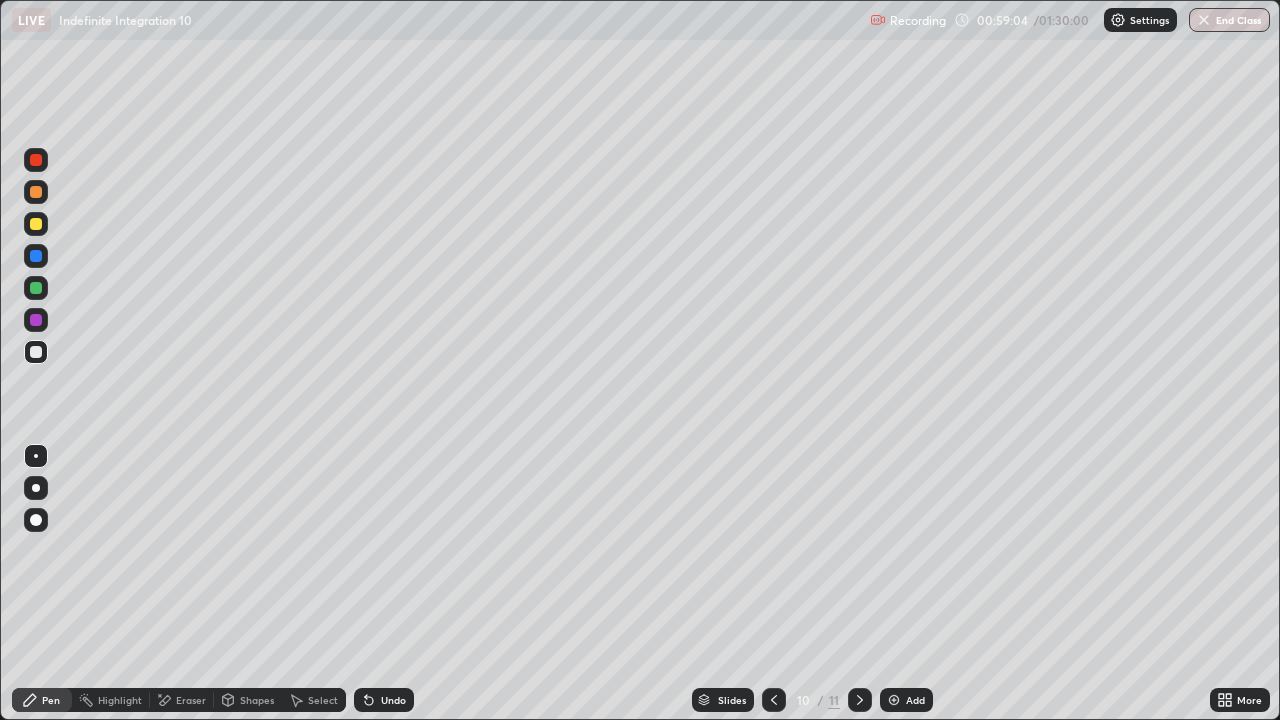 click on "Undo" at bounding box center (393, 700) 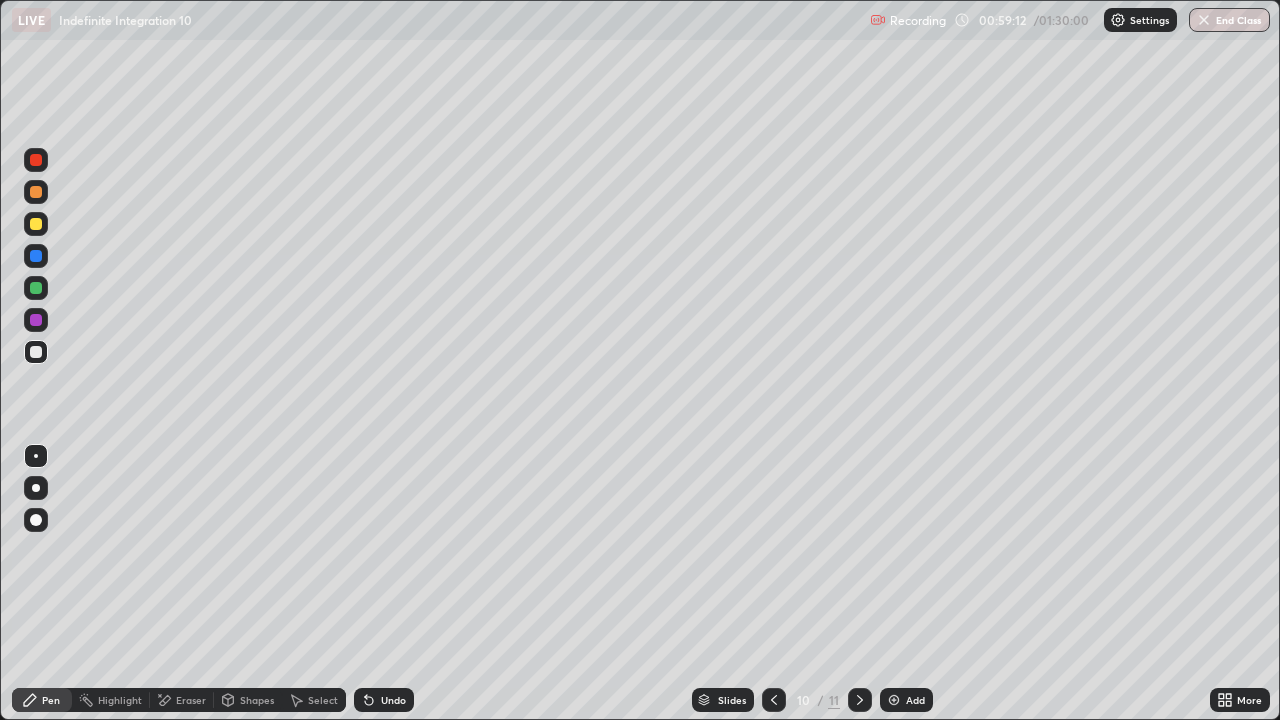 click on "Undo" at bounding box center [384, 700] 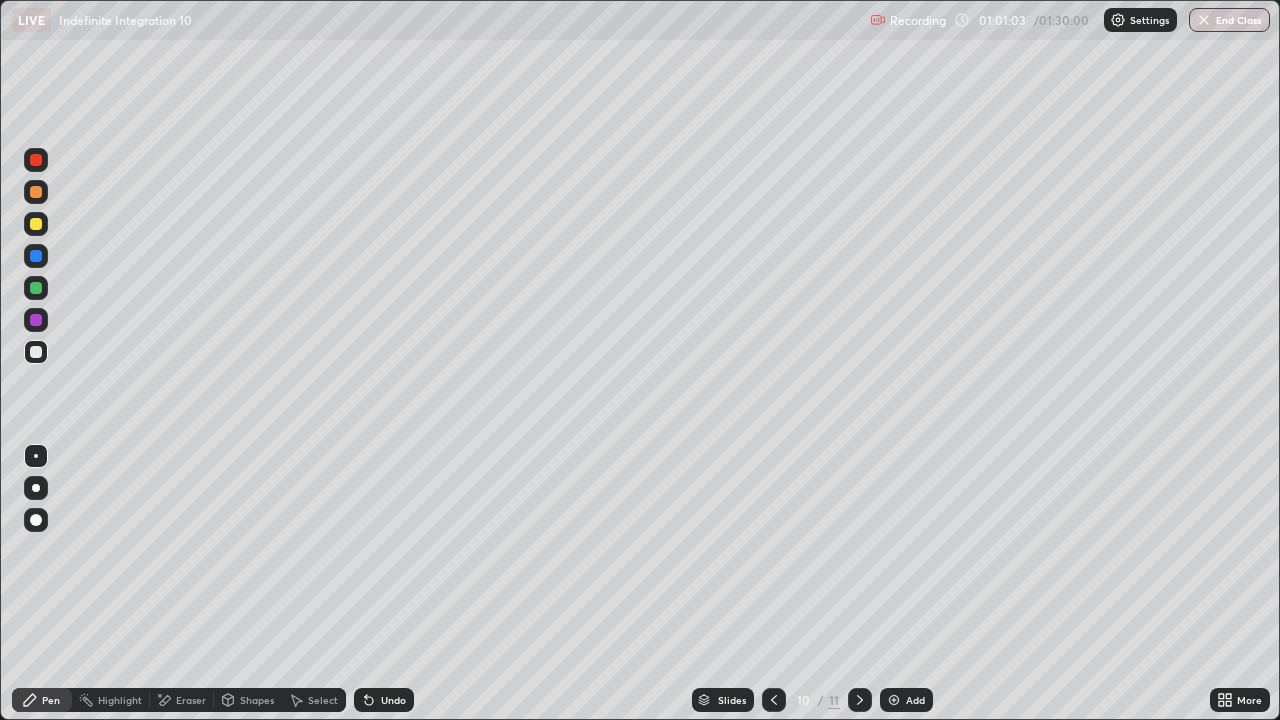 click at bounding box center (774, 700) 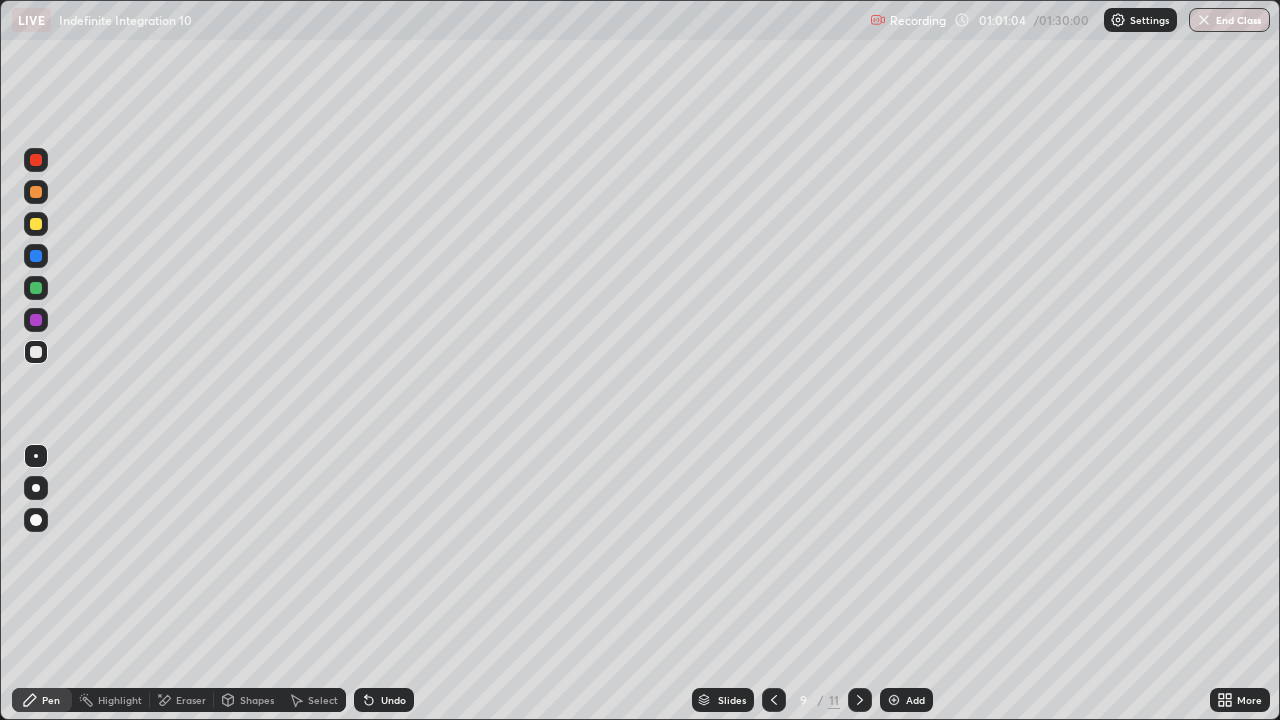 click at bounding box center [774, 700] 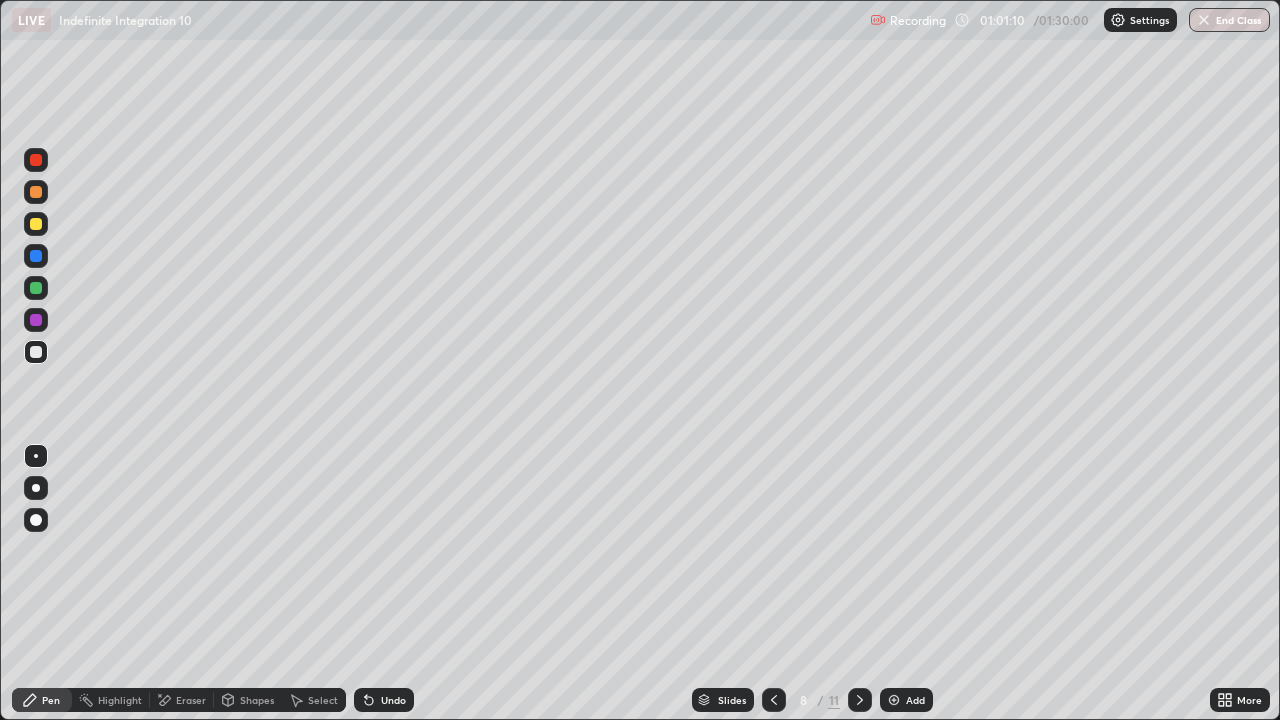 click 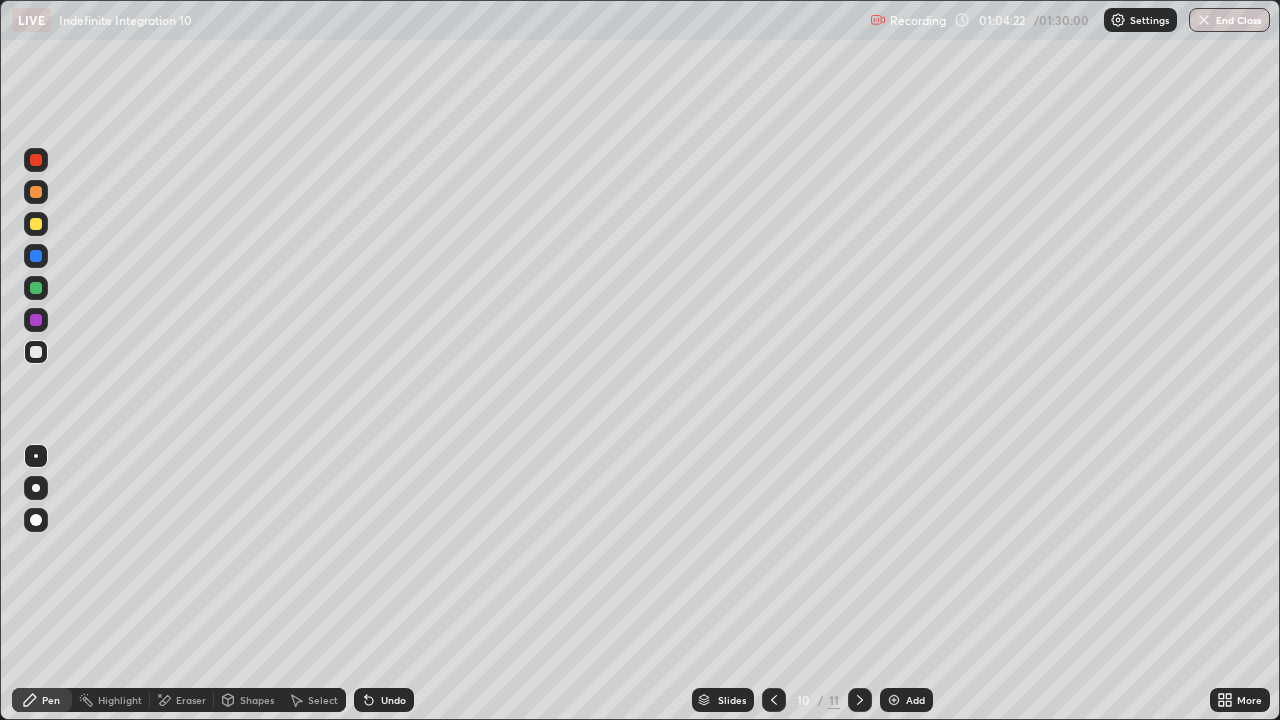 click on "Select" at bounding box center [323, 700] 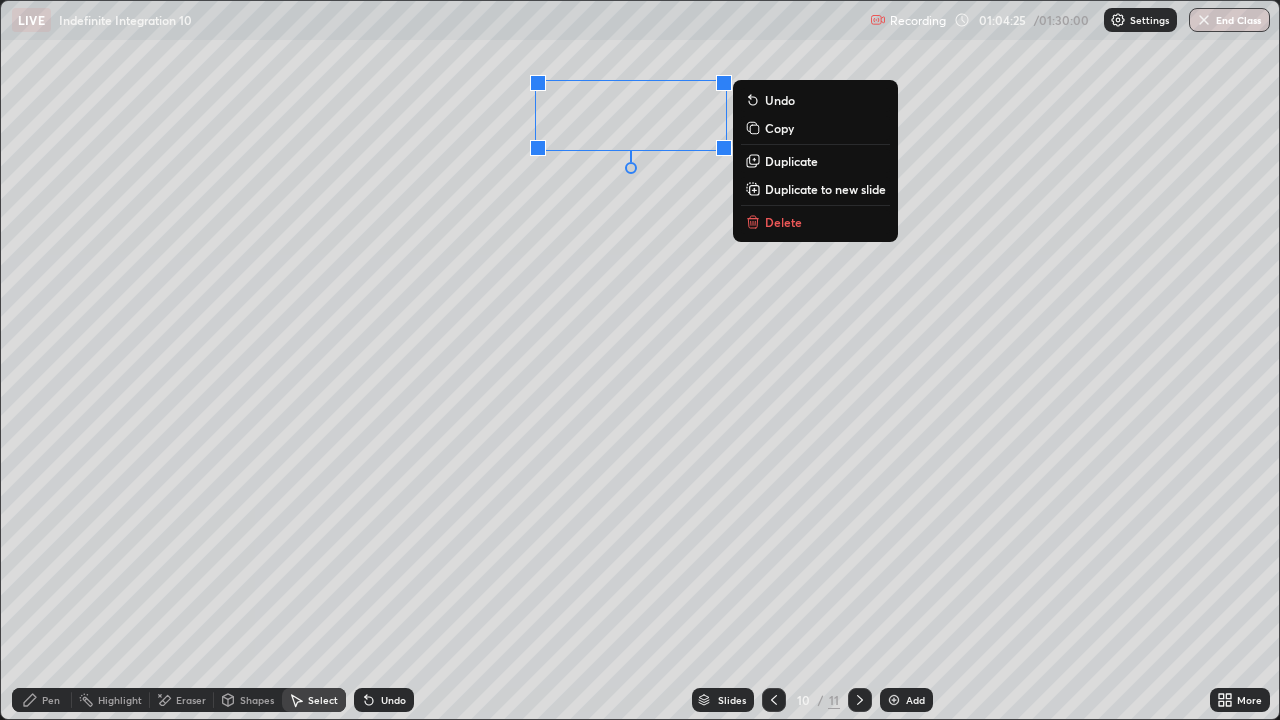 click on "Duplicate to new slide" at bounding box center [825, 189] 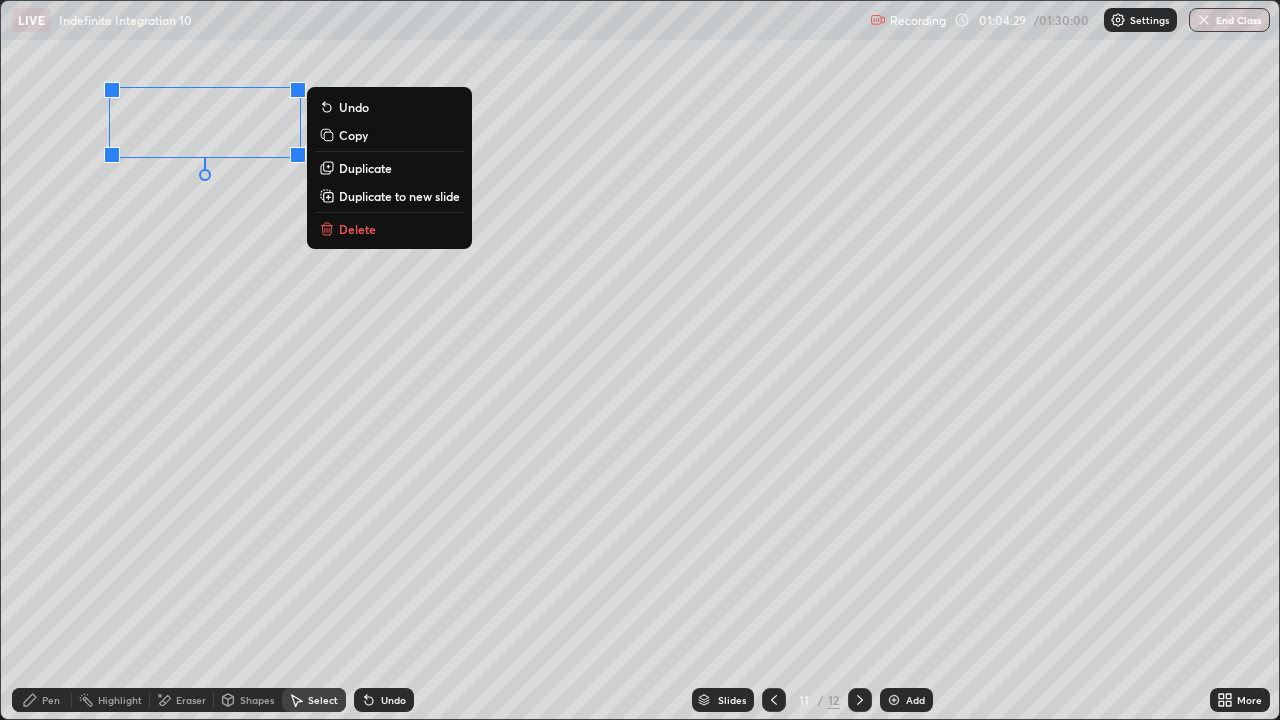 click on "Pen" at bounding box center (42, 700) 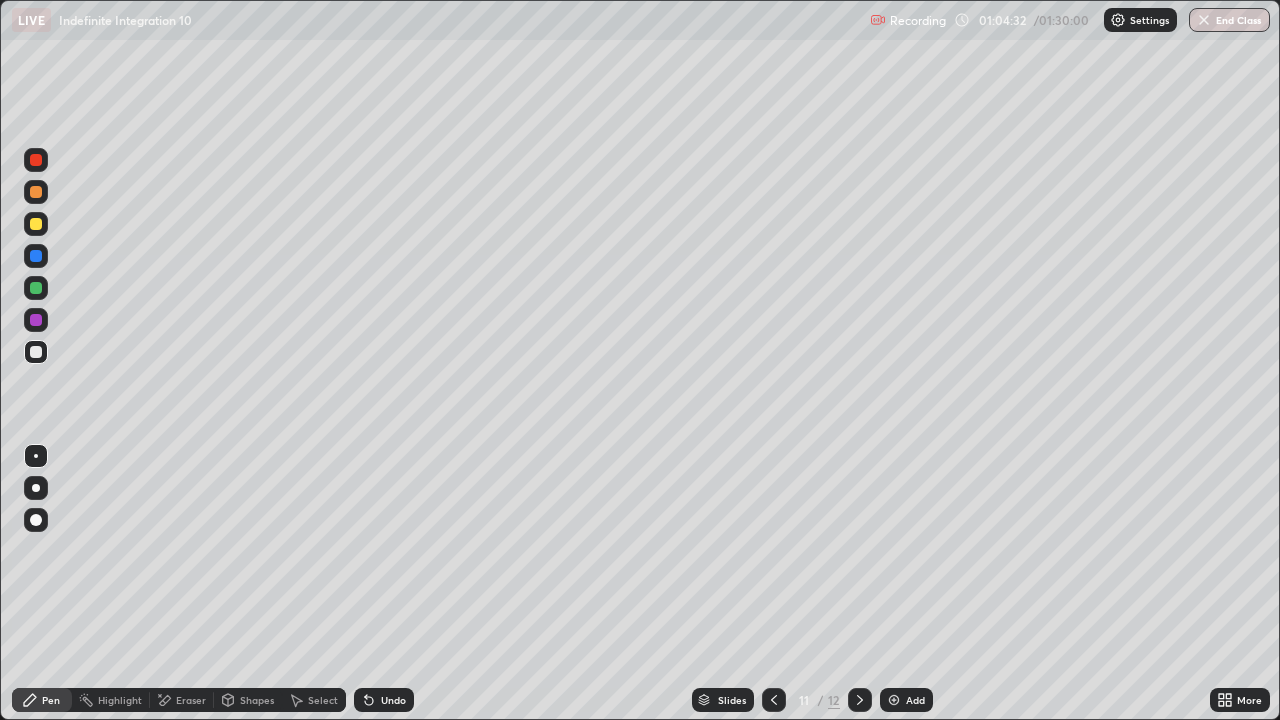 click 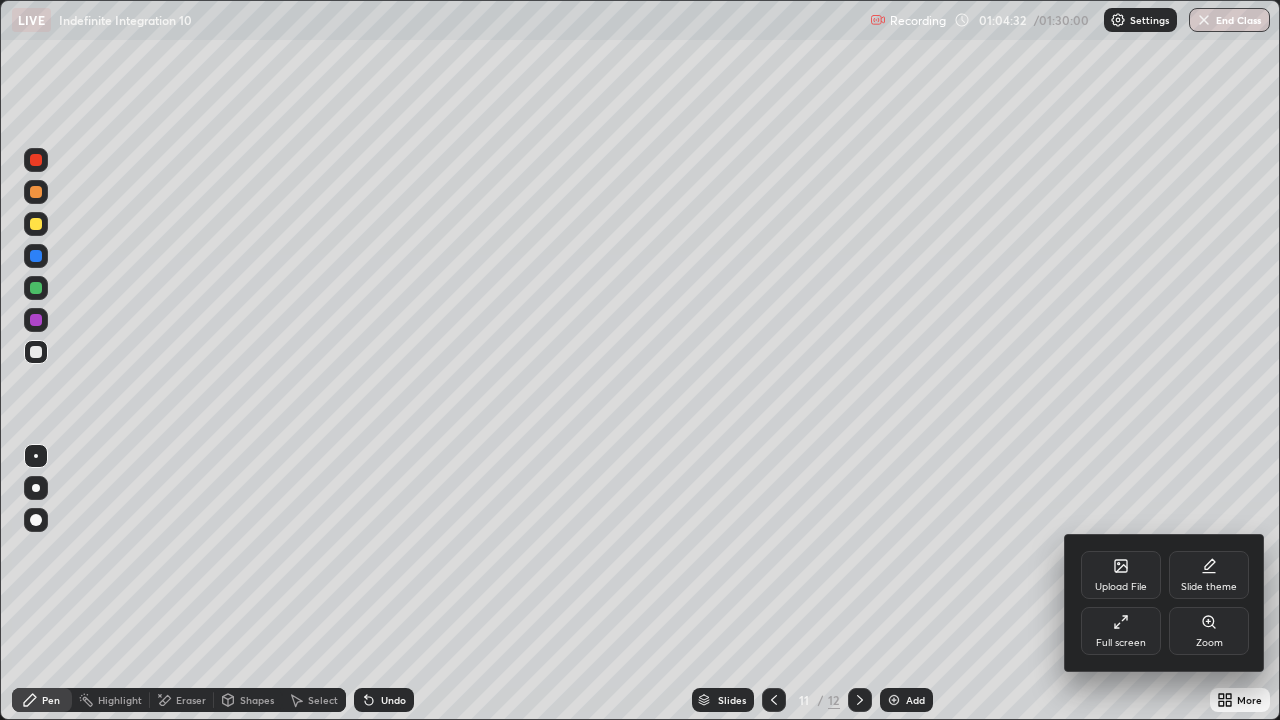click on "Full screen" at bounding box center (1121, 631) 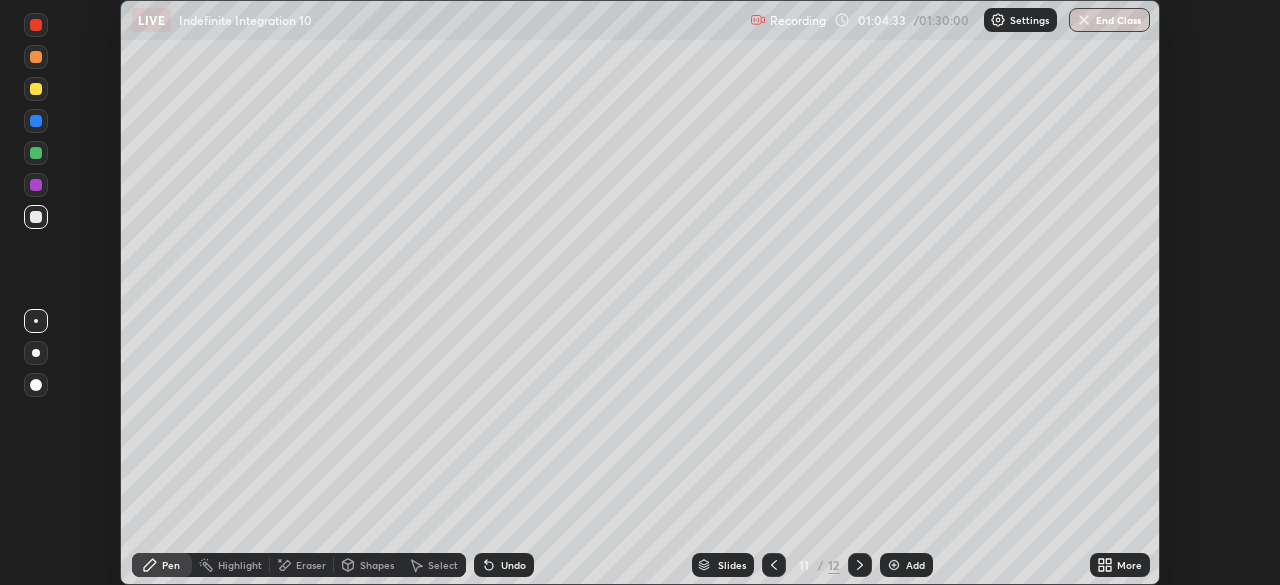scroll, scrollTop: 585, scrollLeft: 1280, axis: both 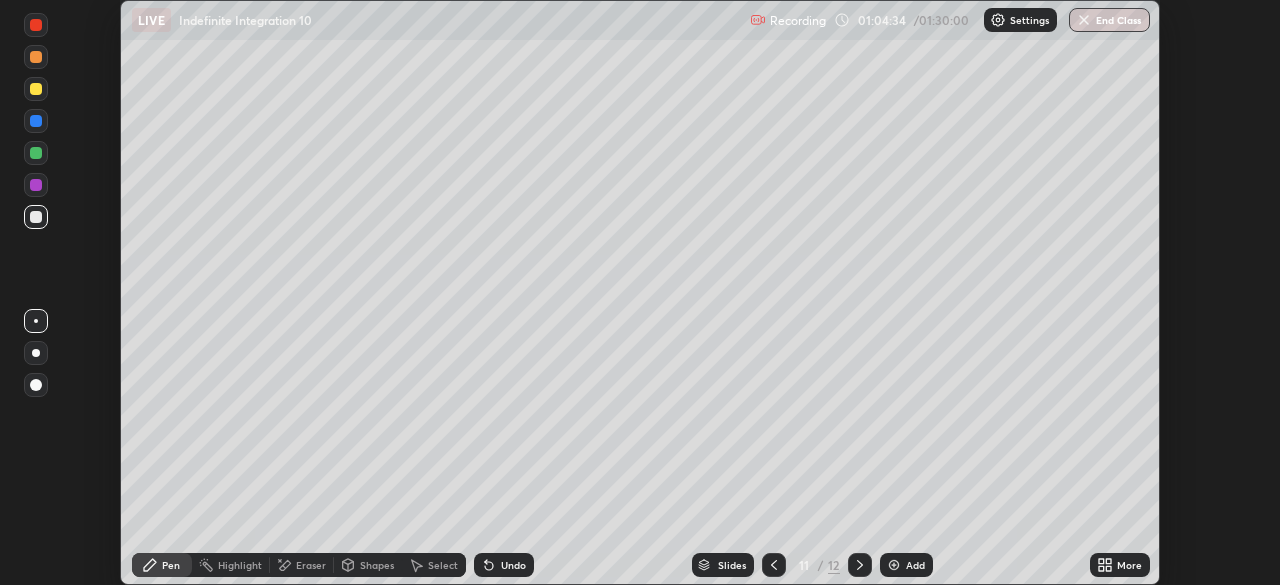 click on "More" at bounding box center [1129, 565] 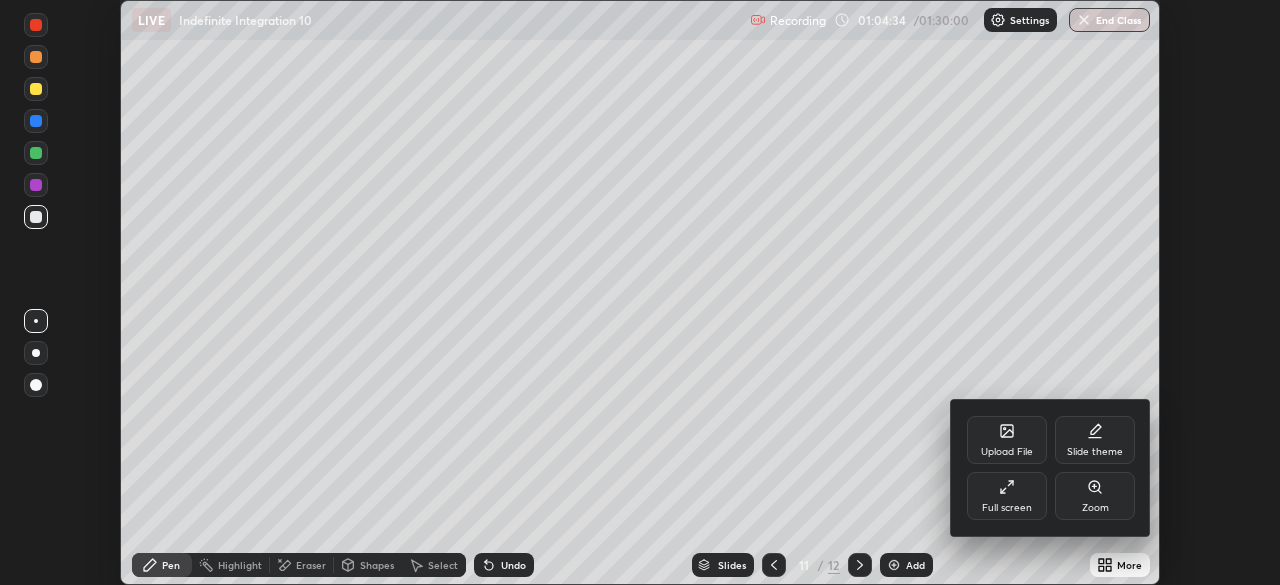 click on "Full screen" at bounding box center (1007, 496) 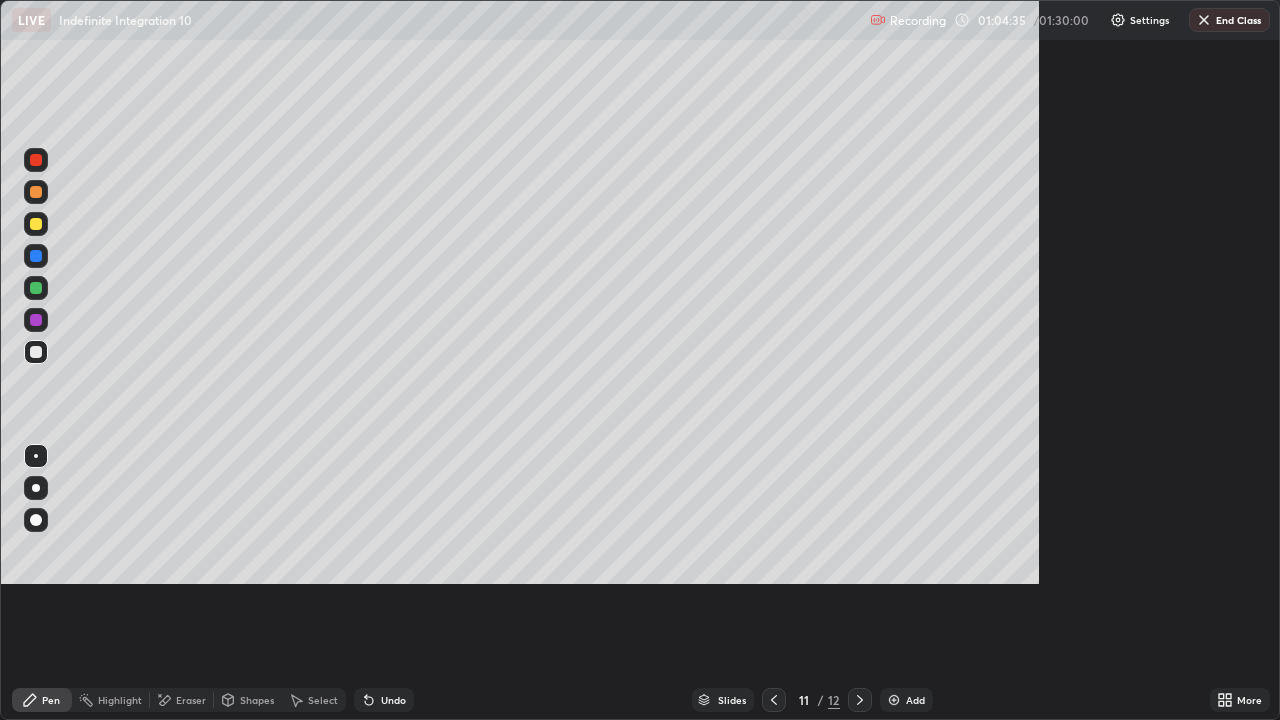scroll, scrollTop: 99280, scrollLeft: 98720, axis: both 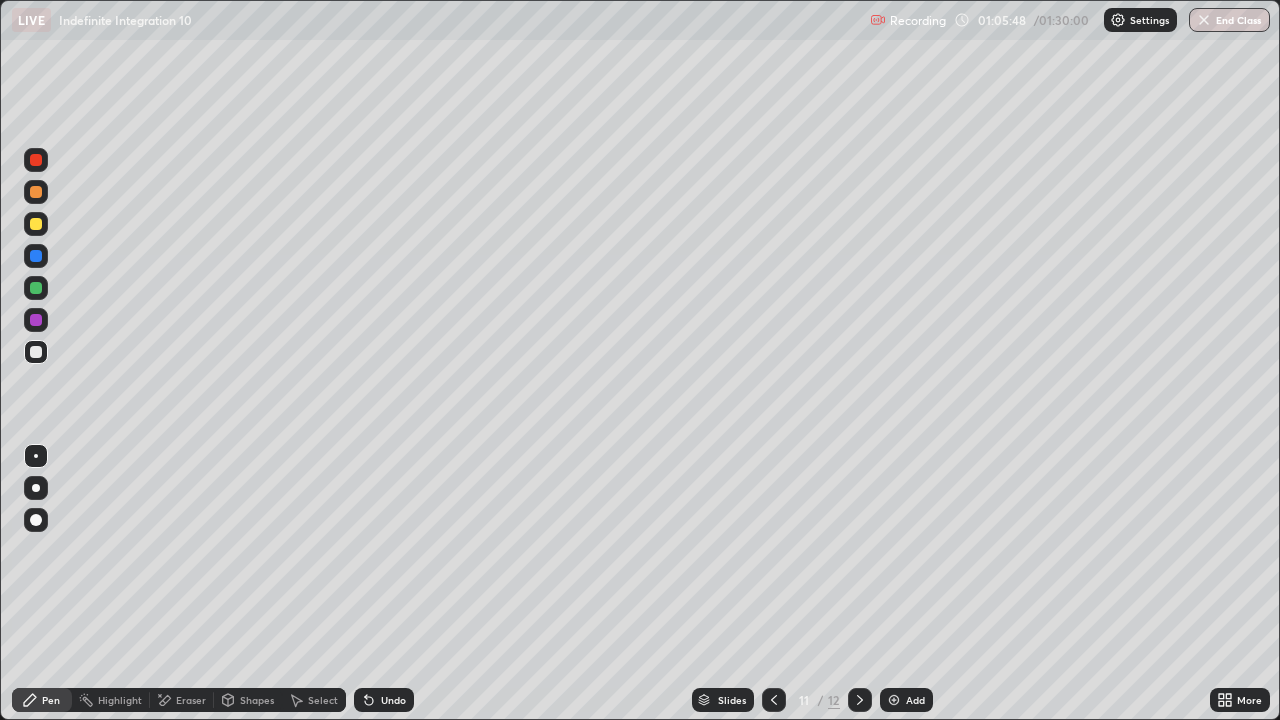 click on "Eraser" at bounding box center [191, 700] 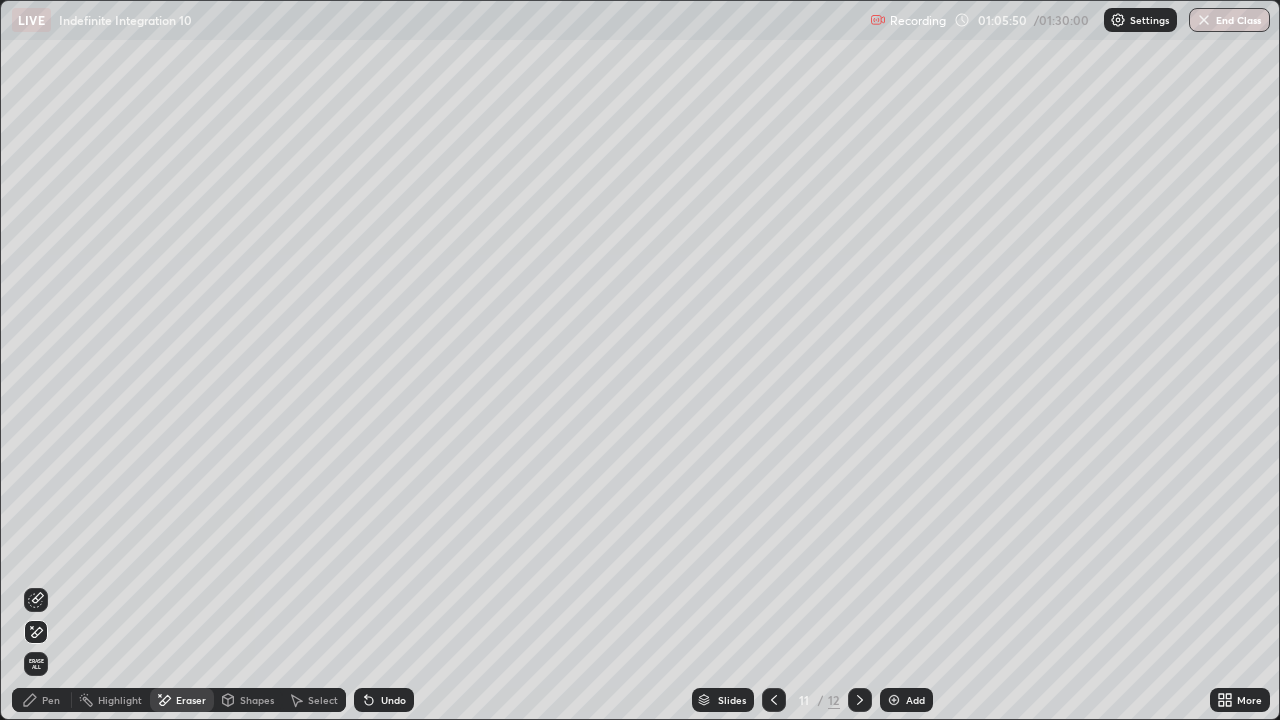 click on "Pen" at bounding box center [51, 700] 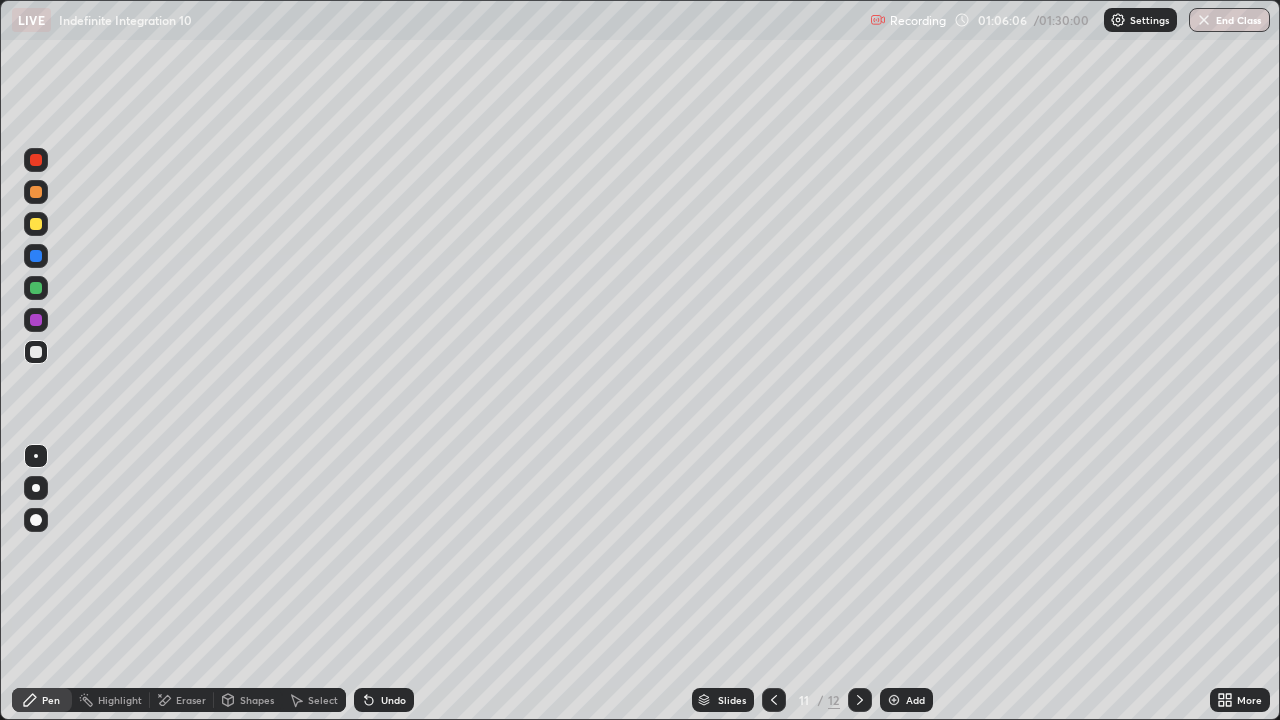 click on "Eraser" at bounding box center [191, 700] 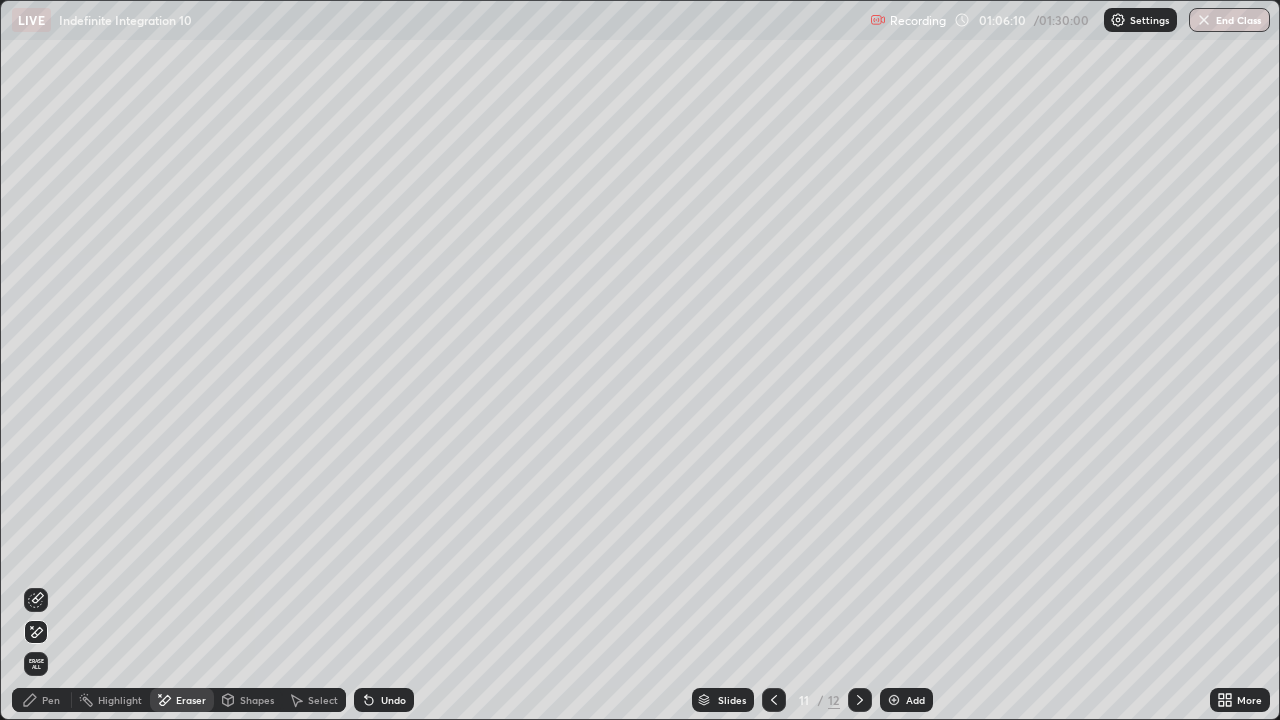 click on "Pen" at bounding box center (42, 700) 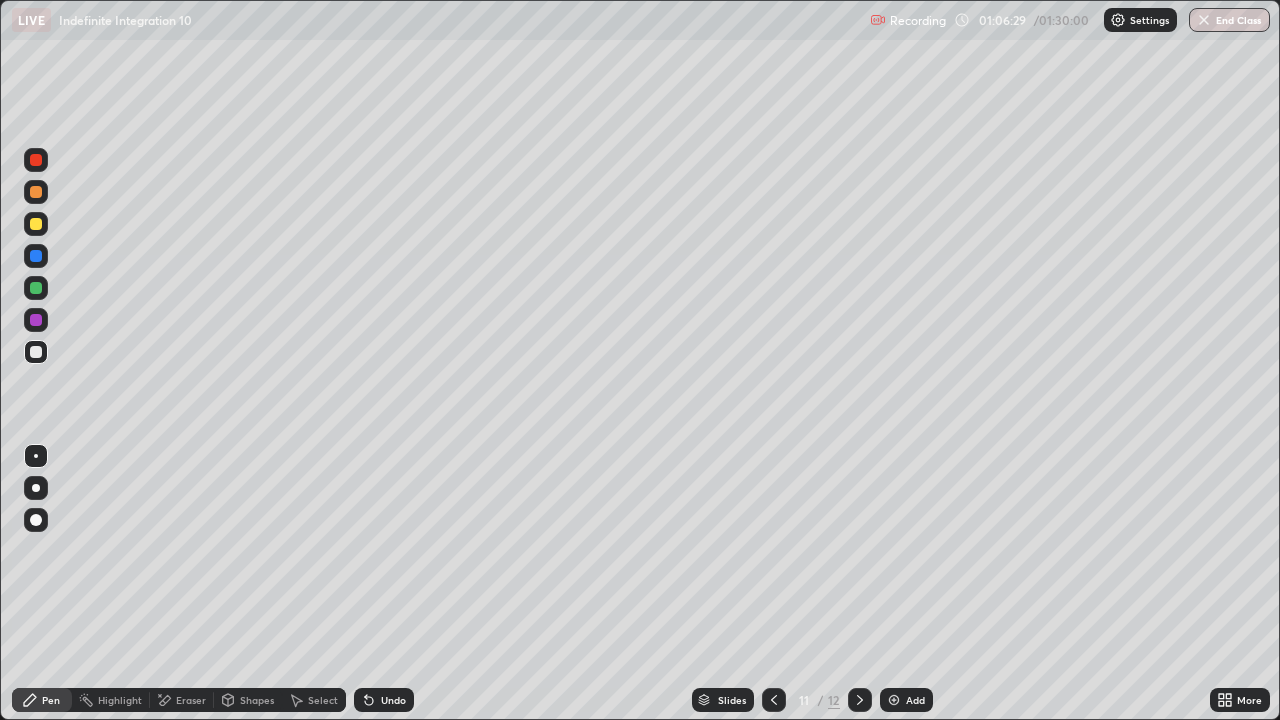click 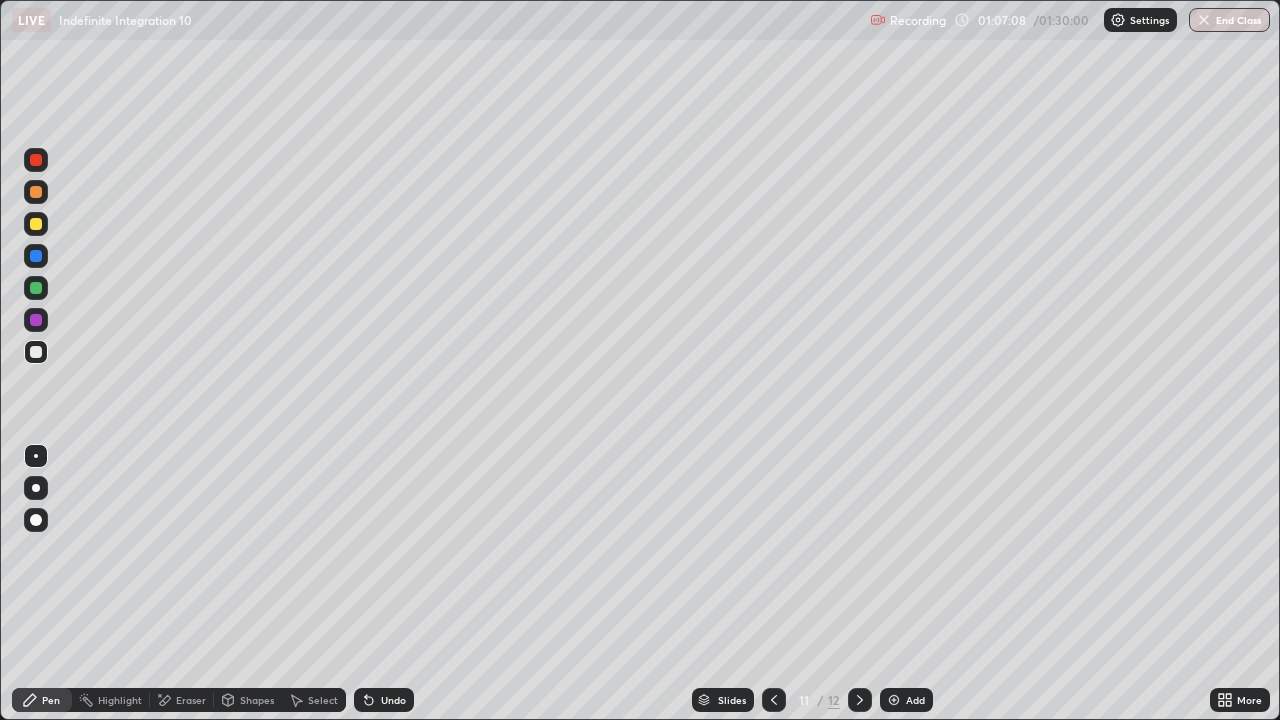 click on "Undo" at bounding box center [384, 700] 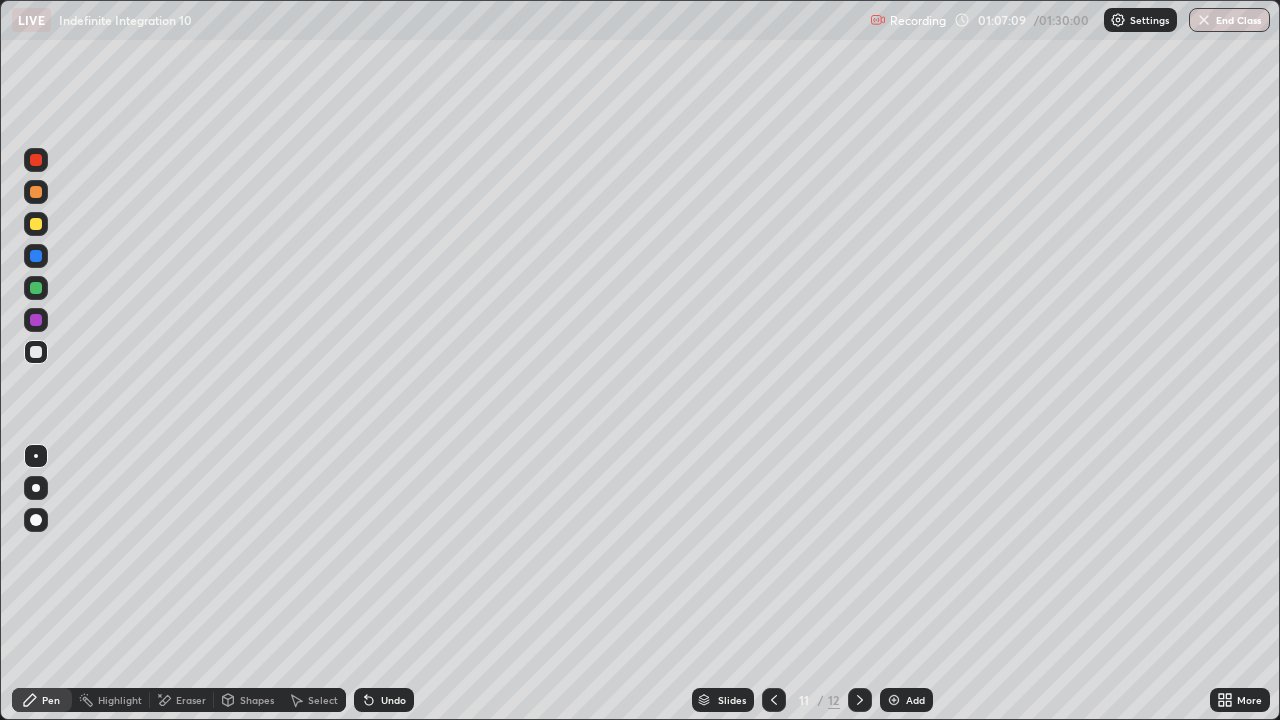 click on "Undo" at bounding box center (384, 700) 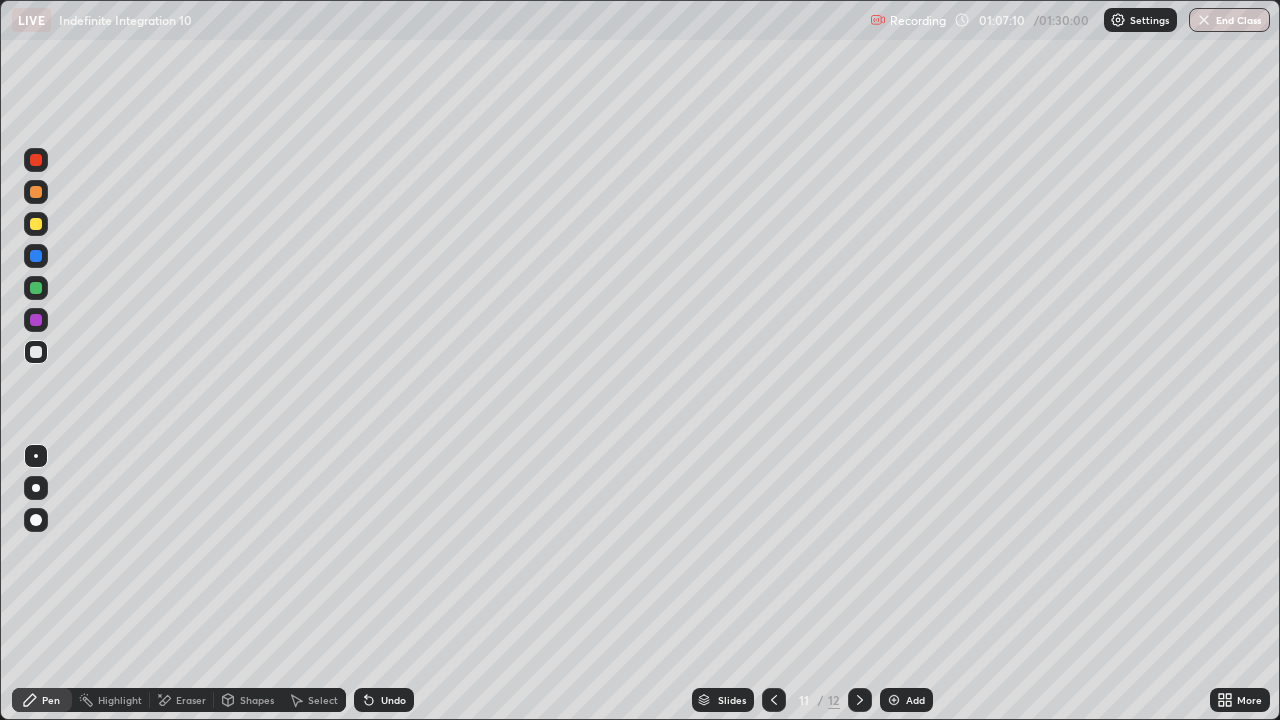 click on "Undo" at bounding box center [393, 700] 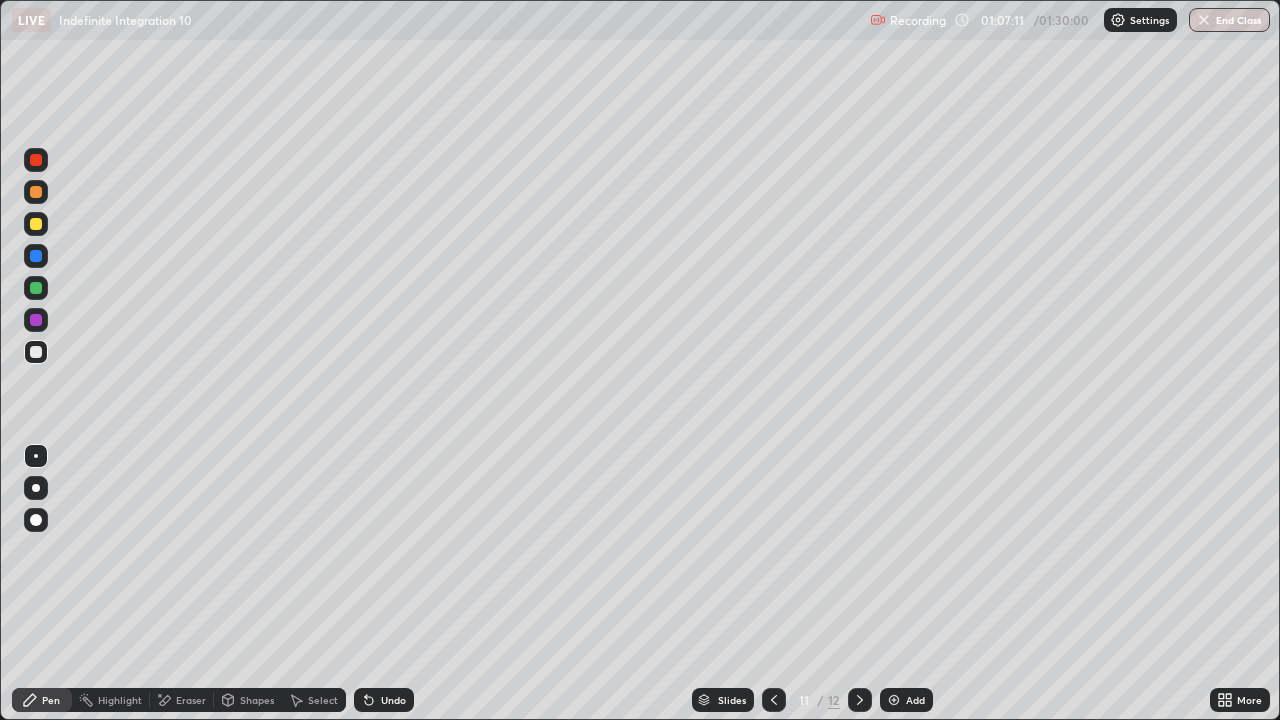 click on "Undo" at bounding box center [393, 700] 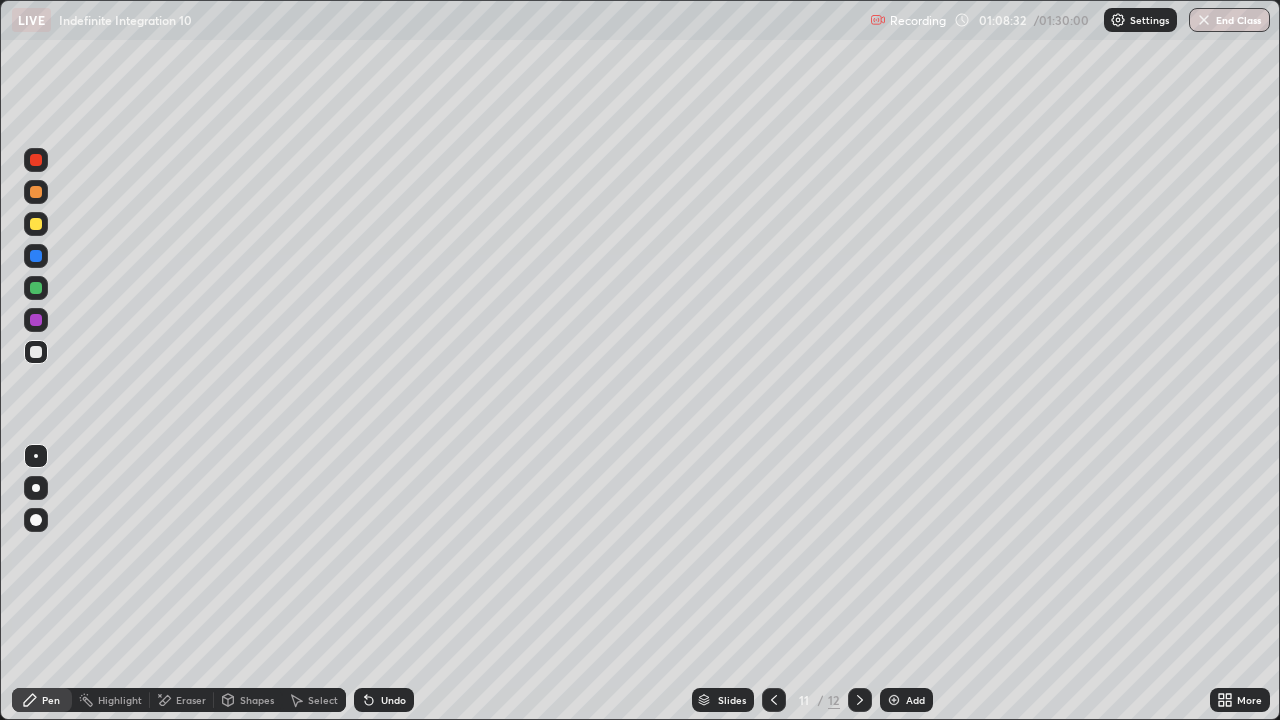 click at bounding box center [36, 224] 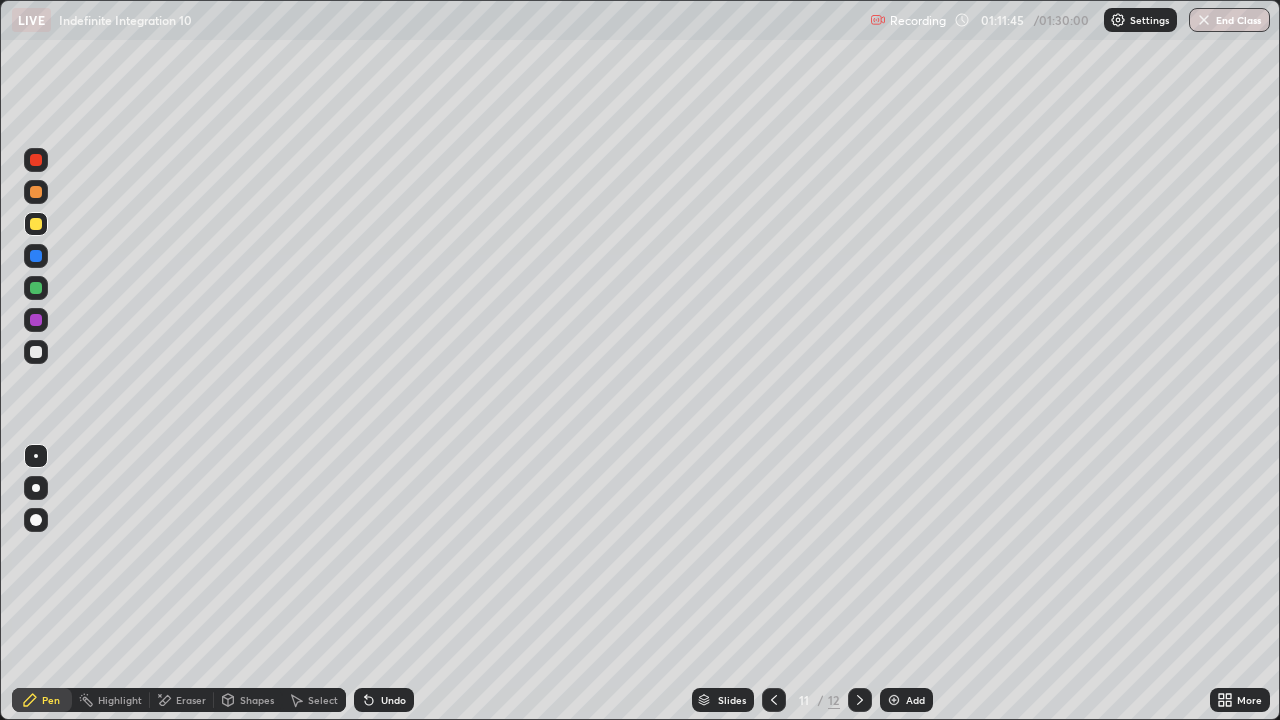 click on "Select" at bounding box center [323, 700] 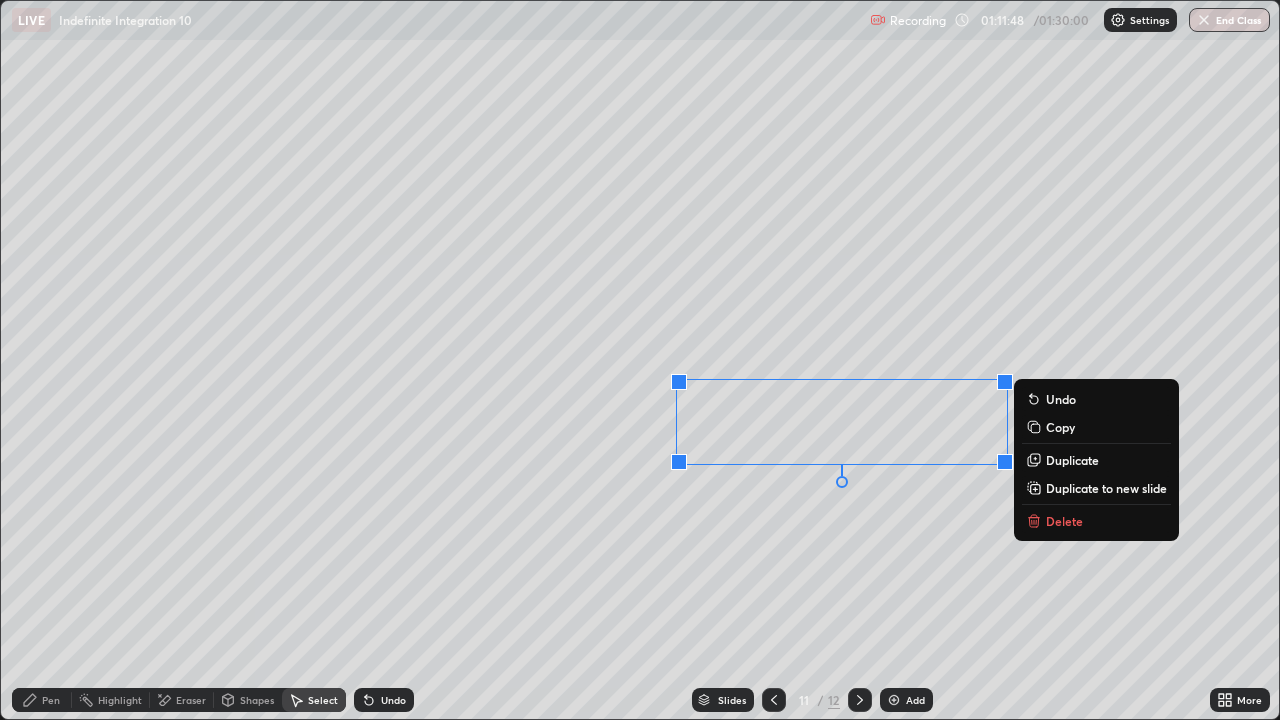 click on "Duplicate to new slide" at bounding box center (1106, 488) 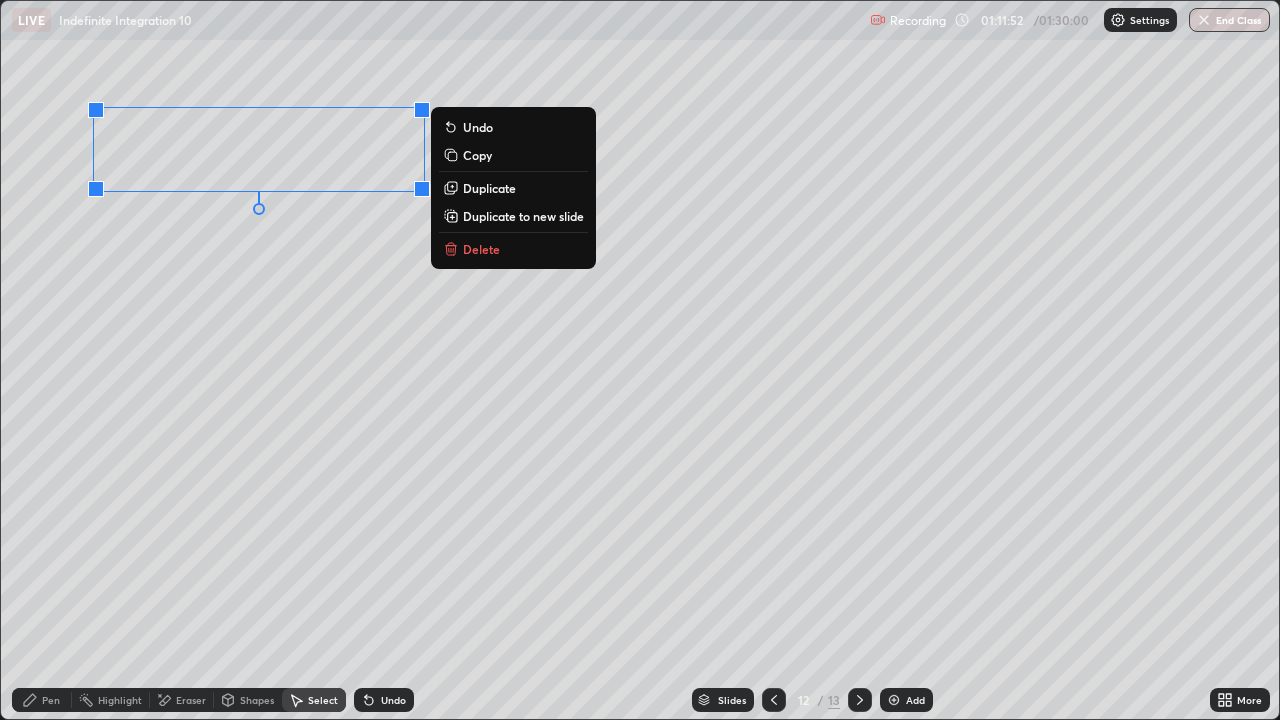 click on "Pen" at bounding box center [51, 700] 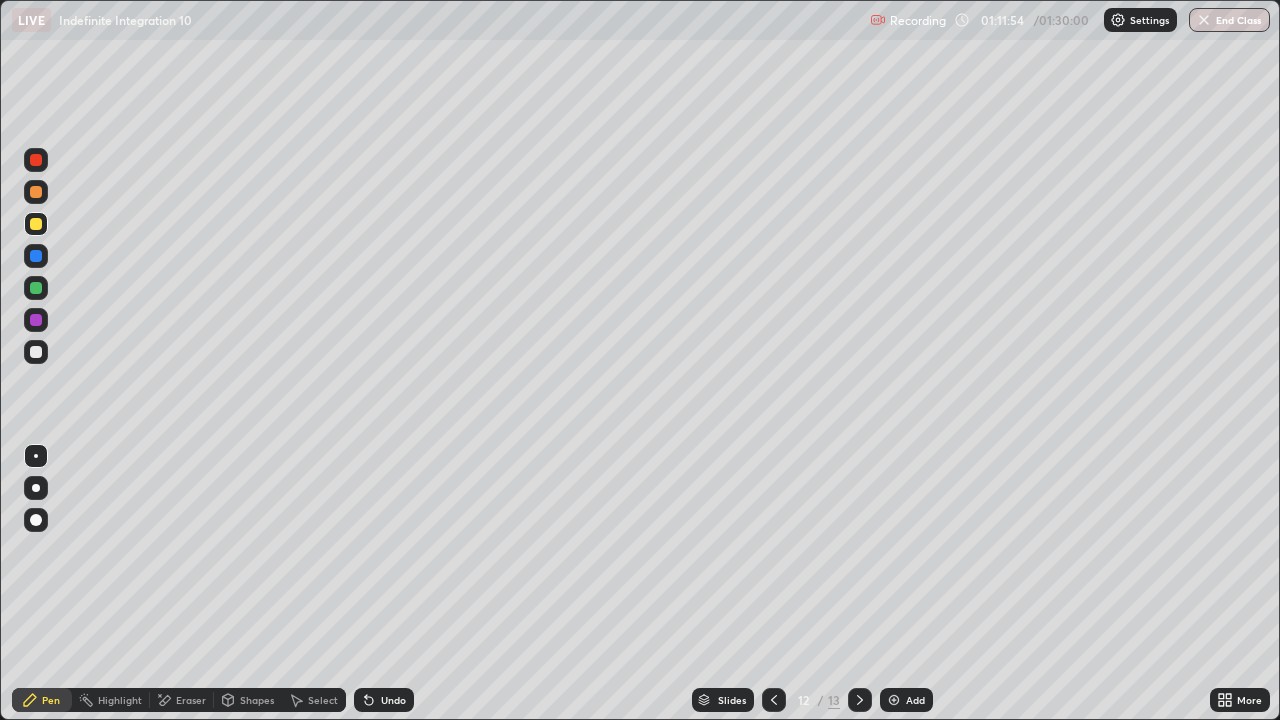 click at bounding box center [36, 352] 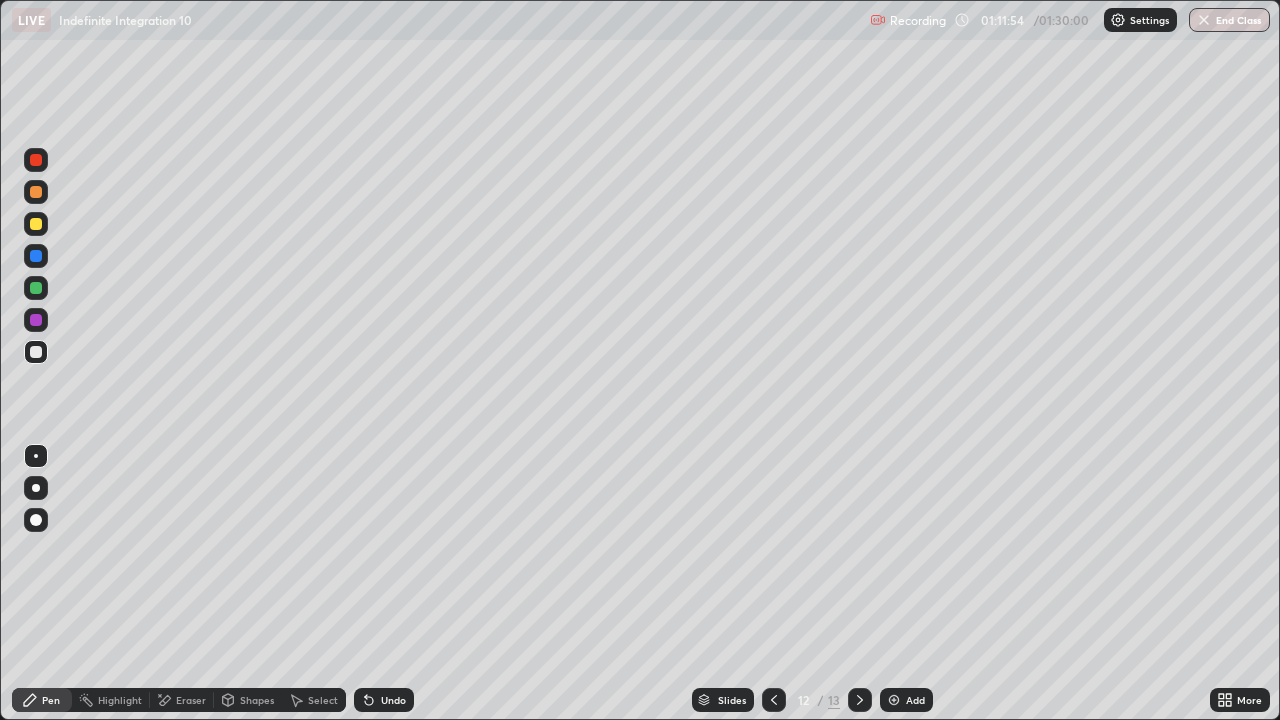 click on "Select" at bounding box center [323, 700] 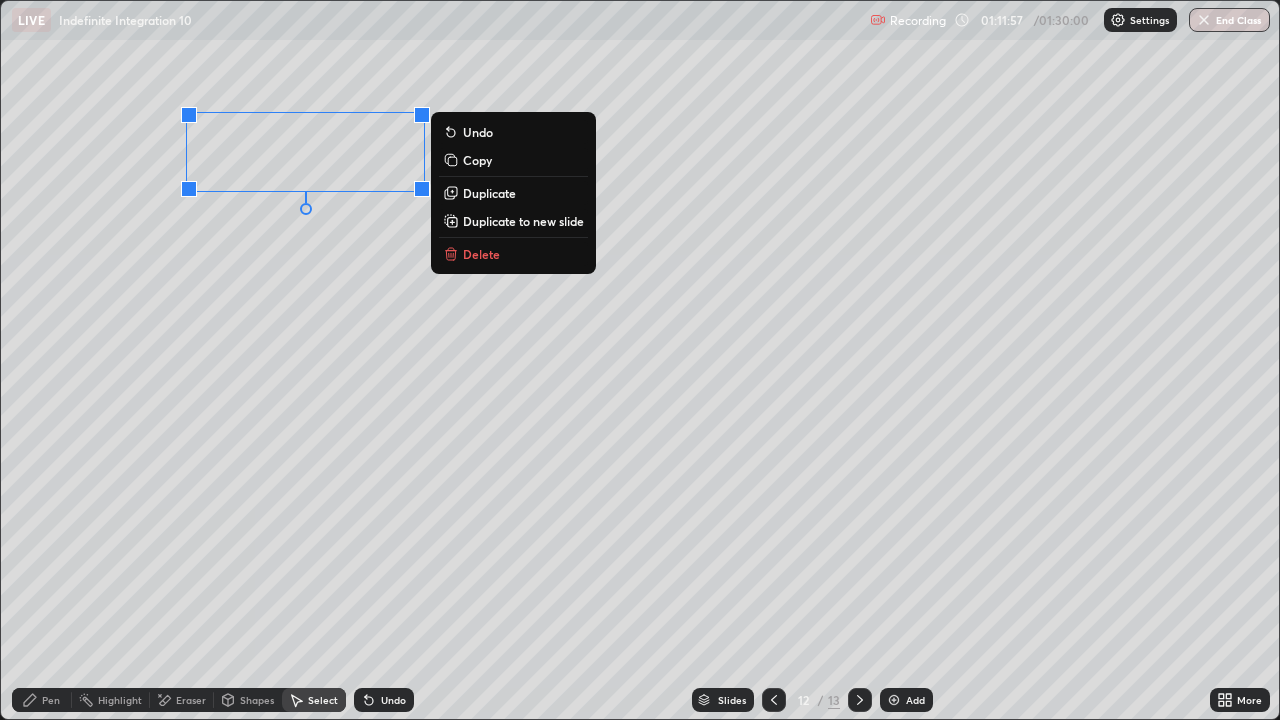 click on "Duplicate" at bounding box center (489, 193) 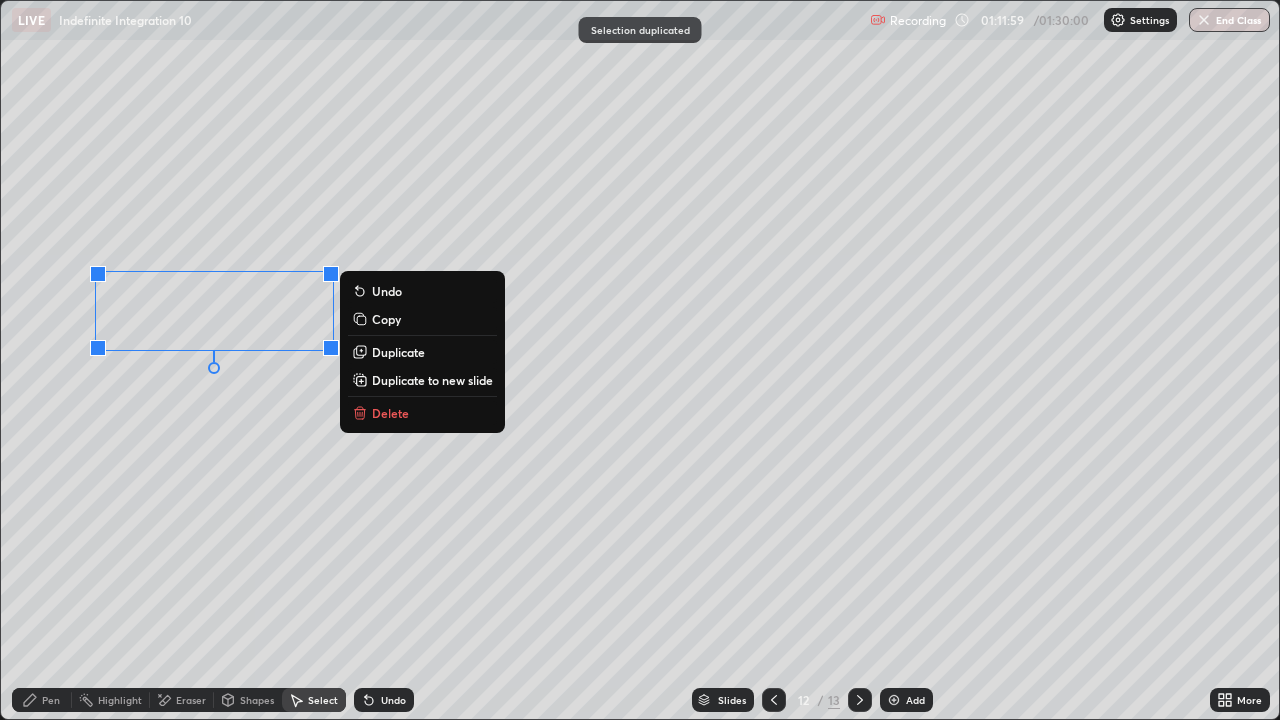 click on "Pen" at bounding box center (51, 700) 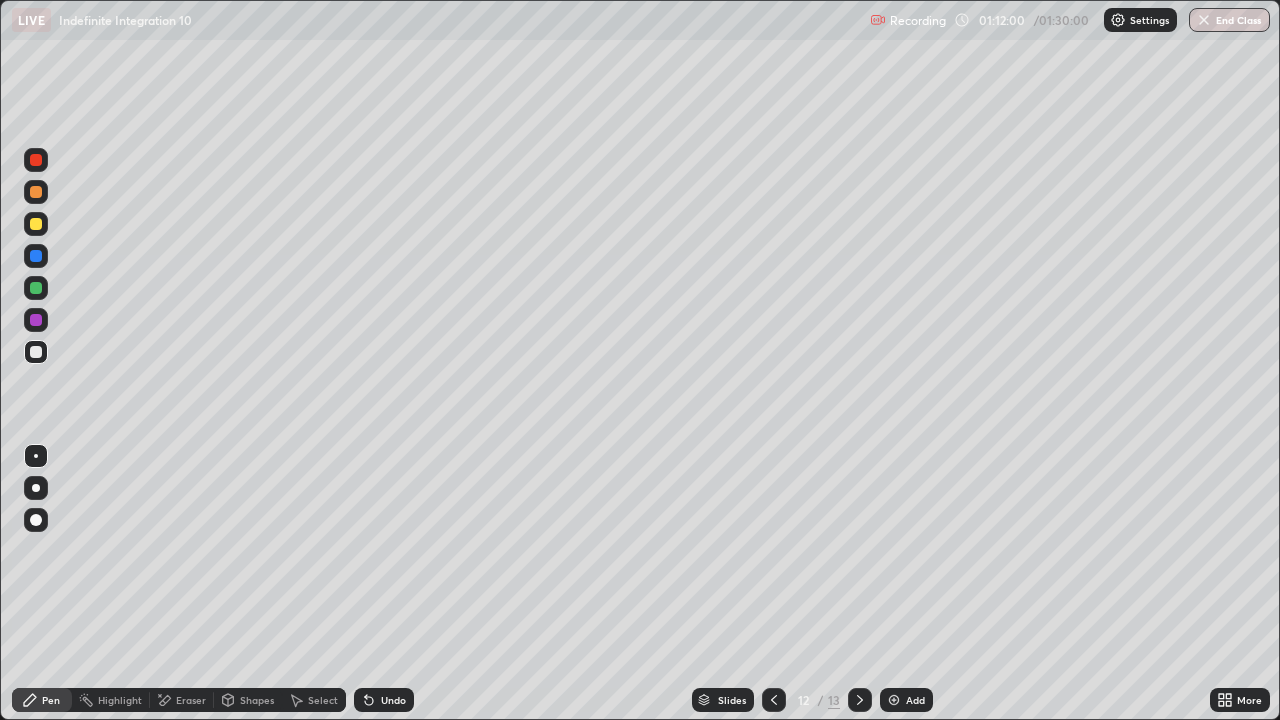 click on "Eraser" at bounding box center (191, 700) 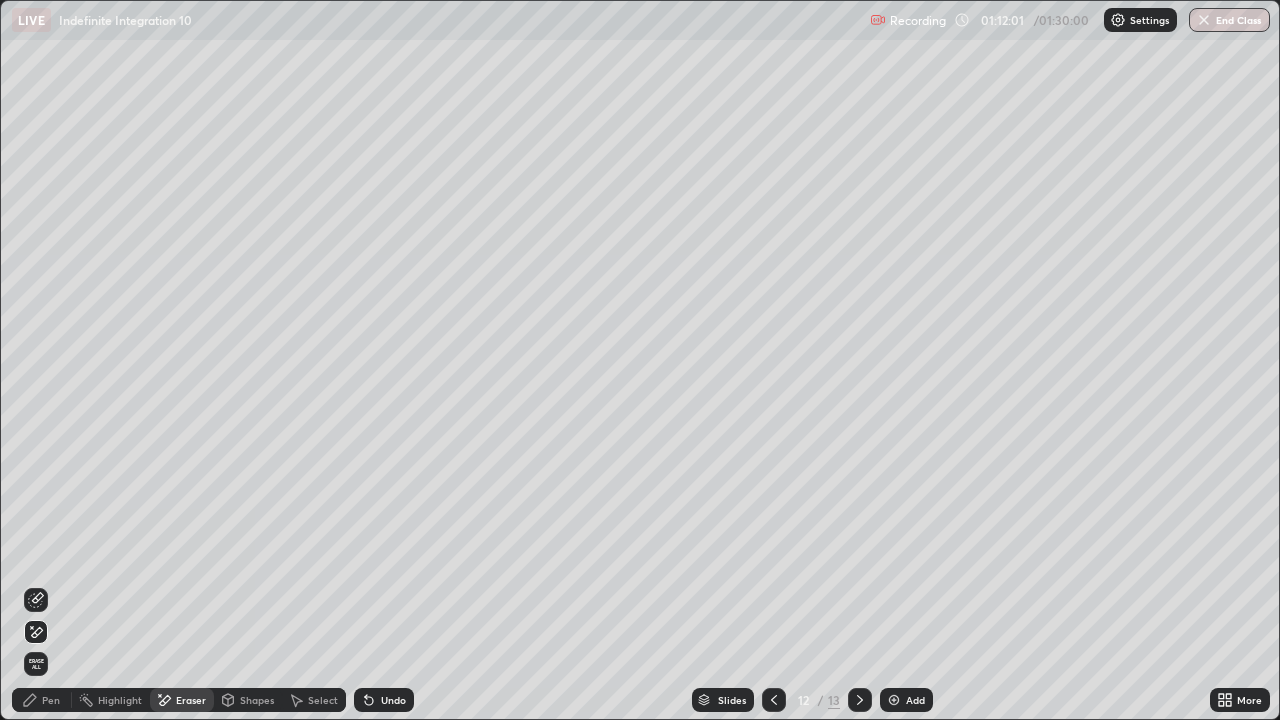 click on "Pen" at bounding box center [42, 700] 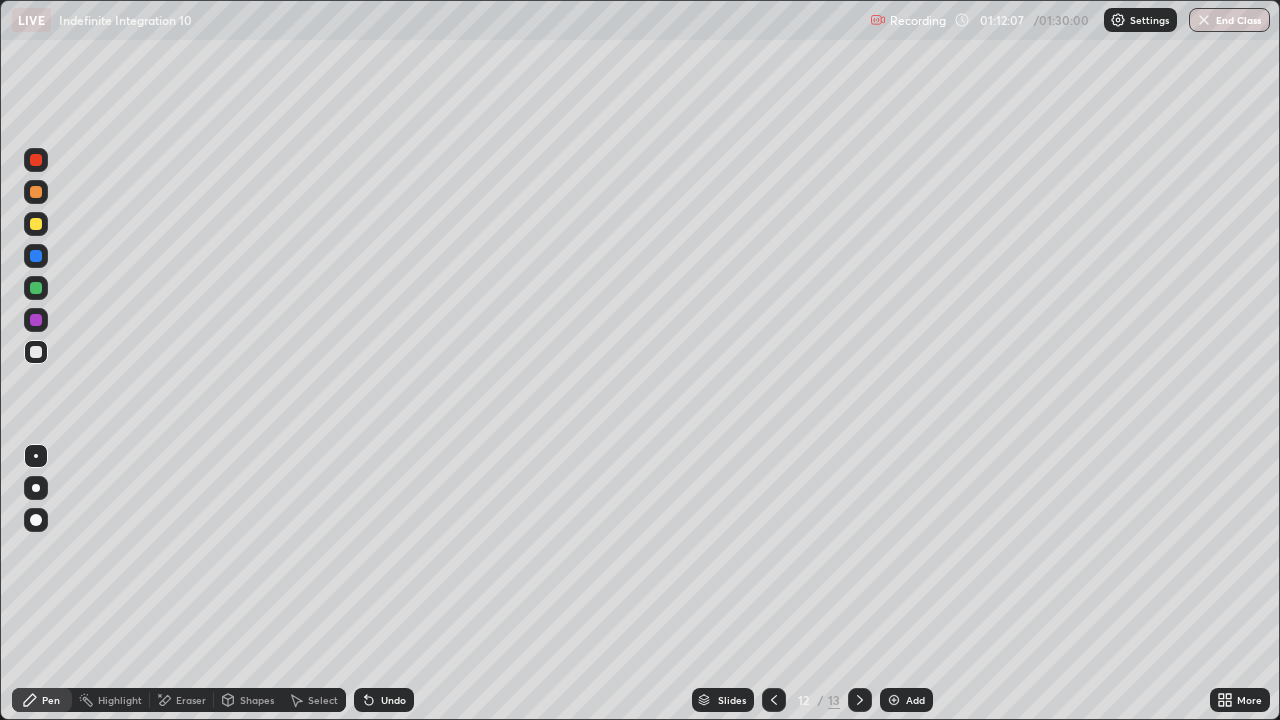 click 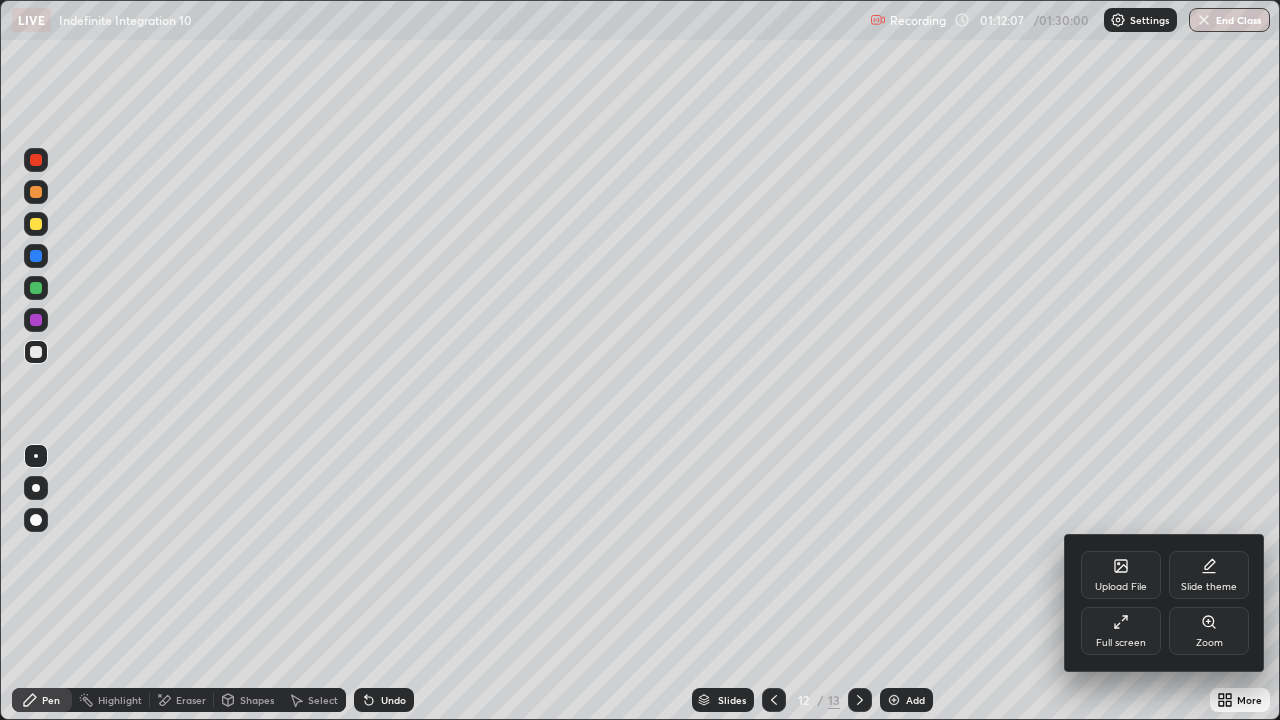 click on "Full screen" at bounding box center [1121, 631] 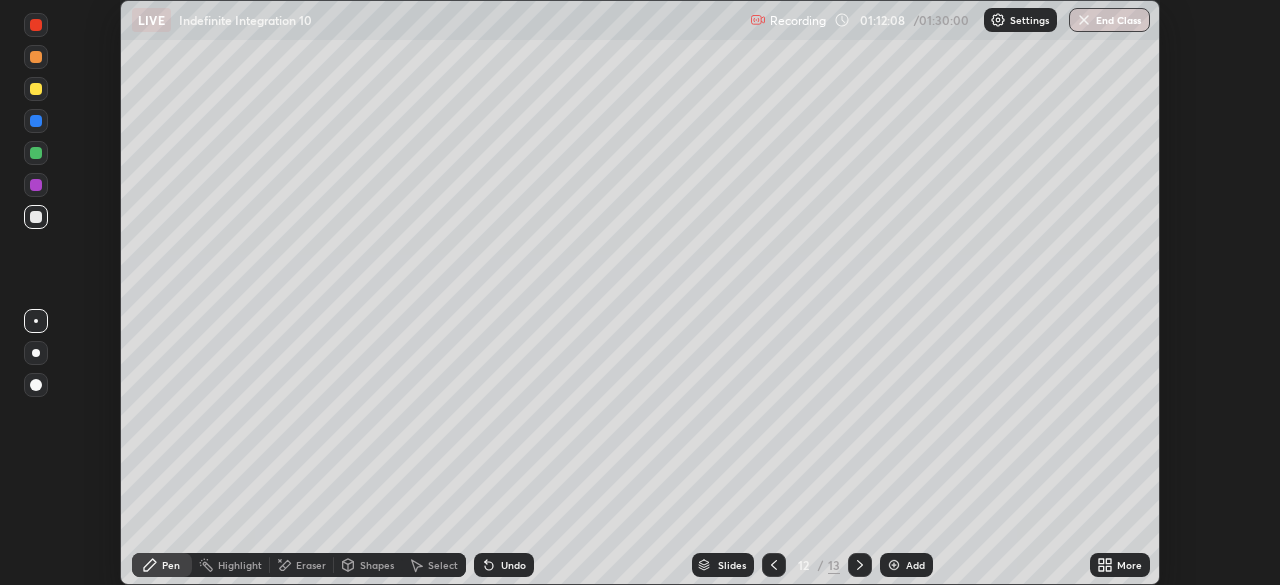 scroll, scrollTop: 585, scrollLeft: 1280, axis: both 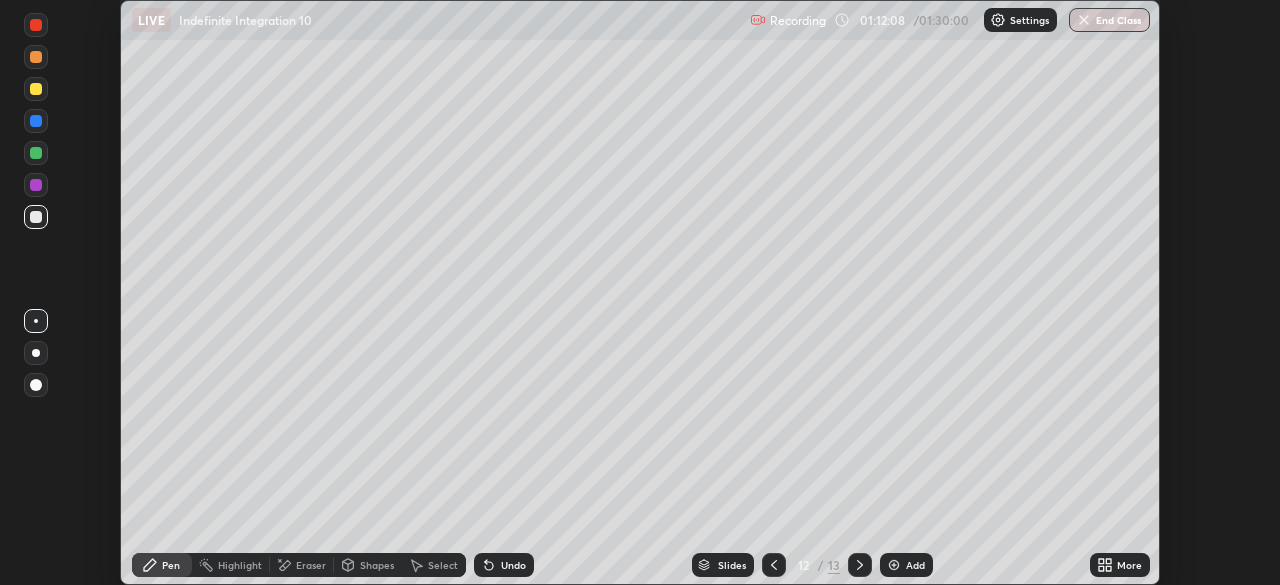 click on "More" at bounding box center [1120, 565] 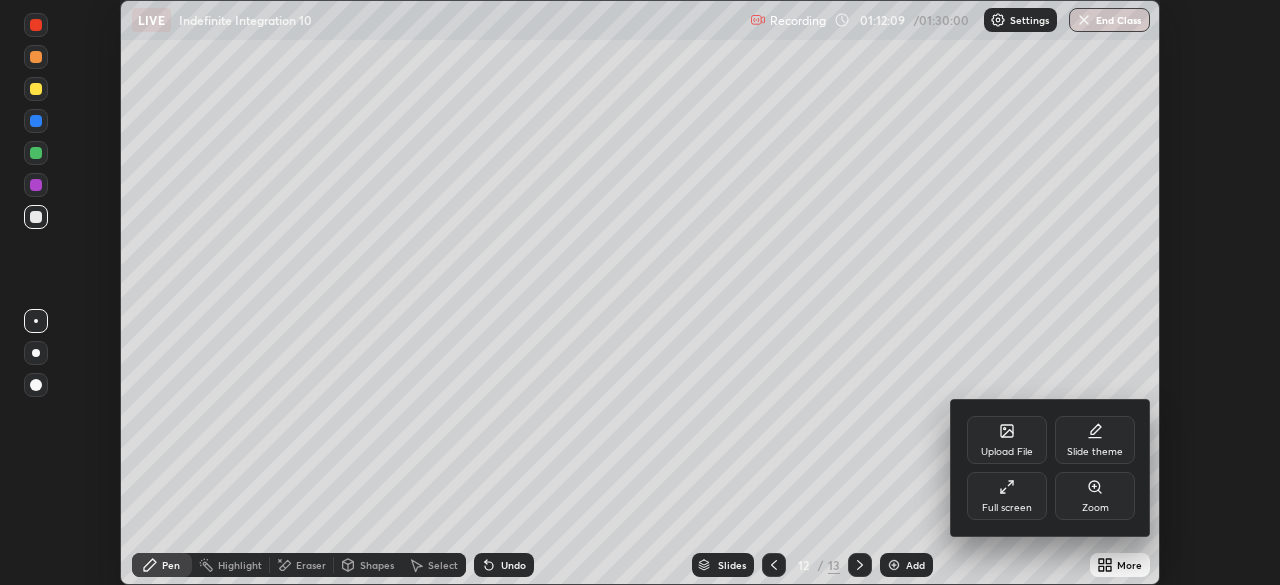 click on "Full screen" at bounding box center [1007, 508] 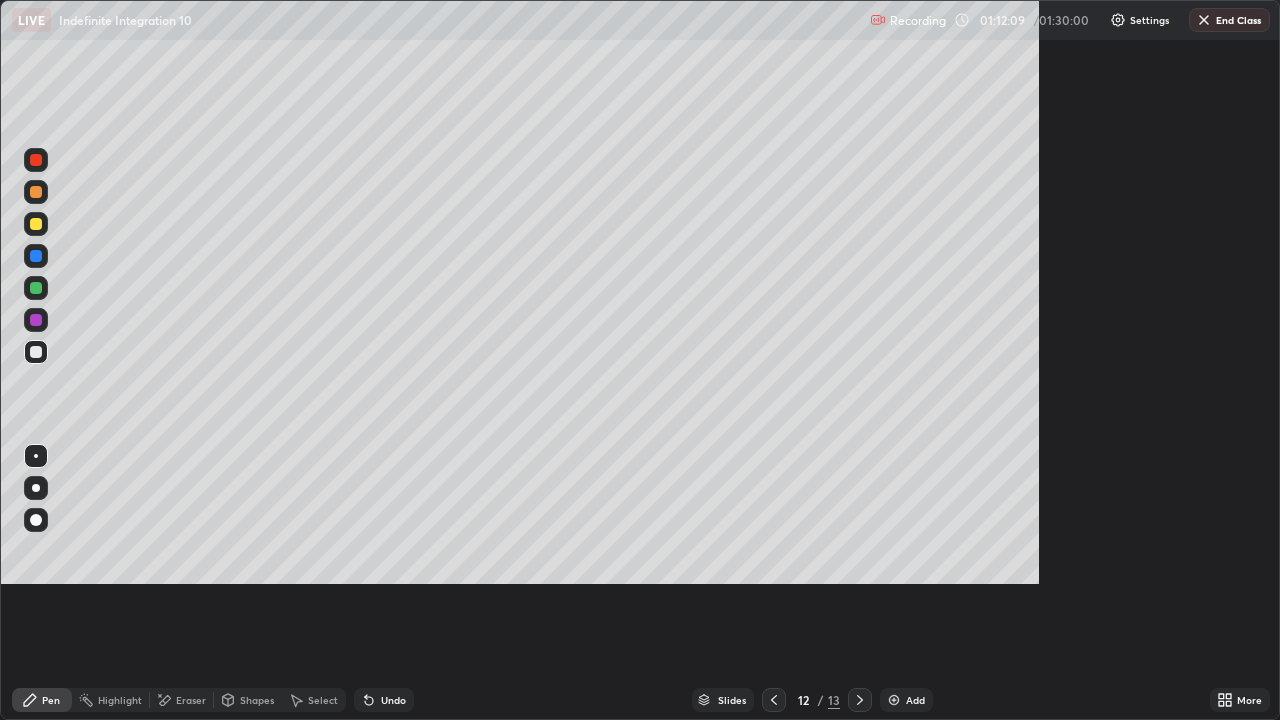 scroll, scrollTop: 99280, scrollLeft: 98720, axis: both 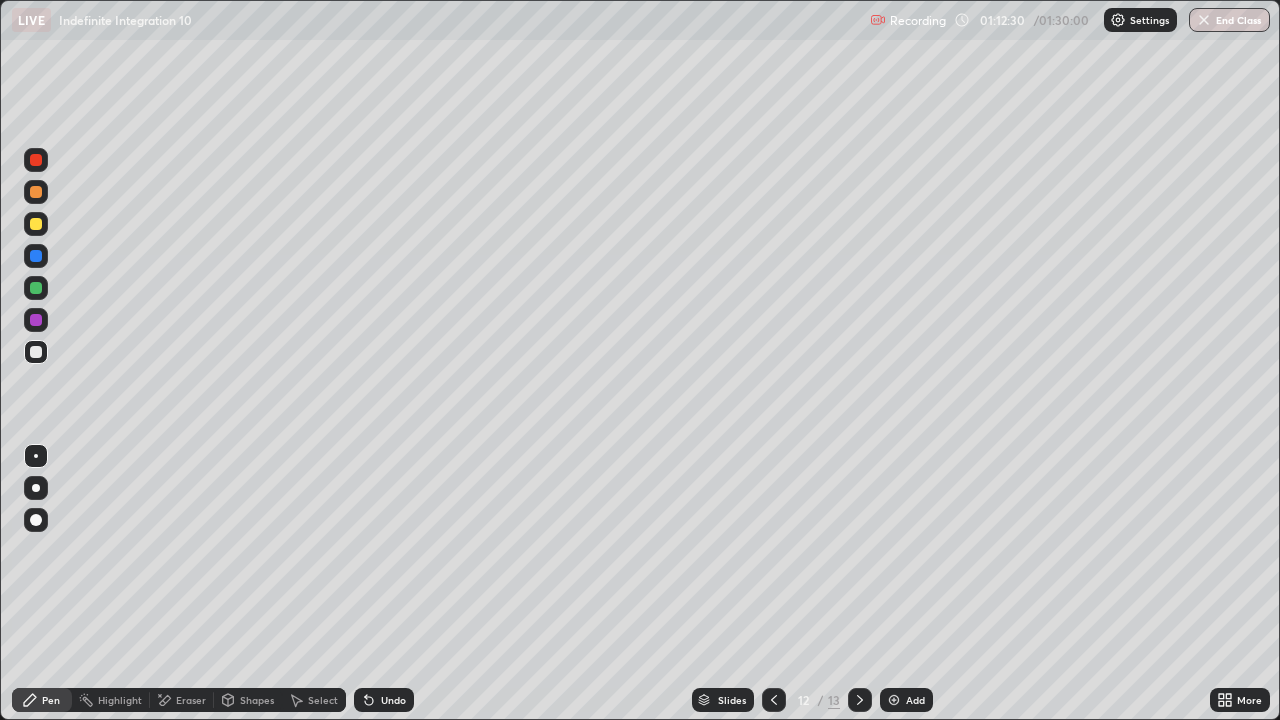 click on "Eraser" at bounding box center [191, 700] 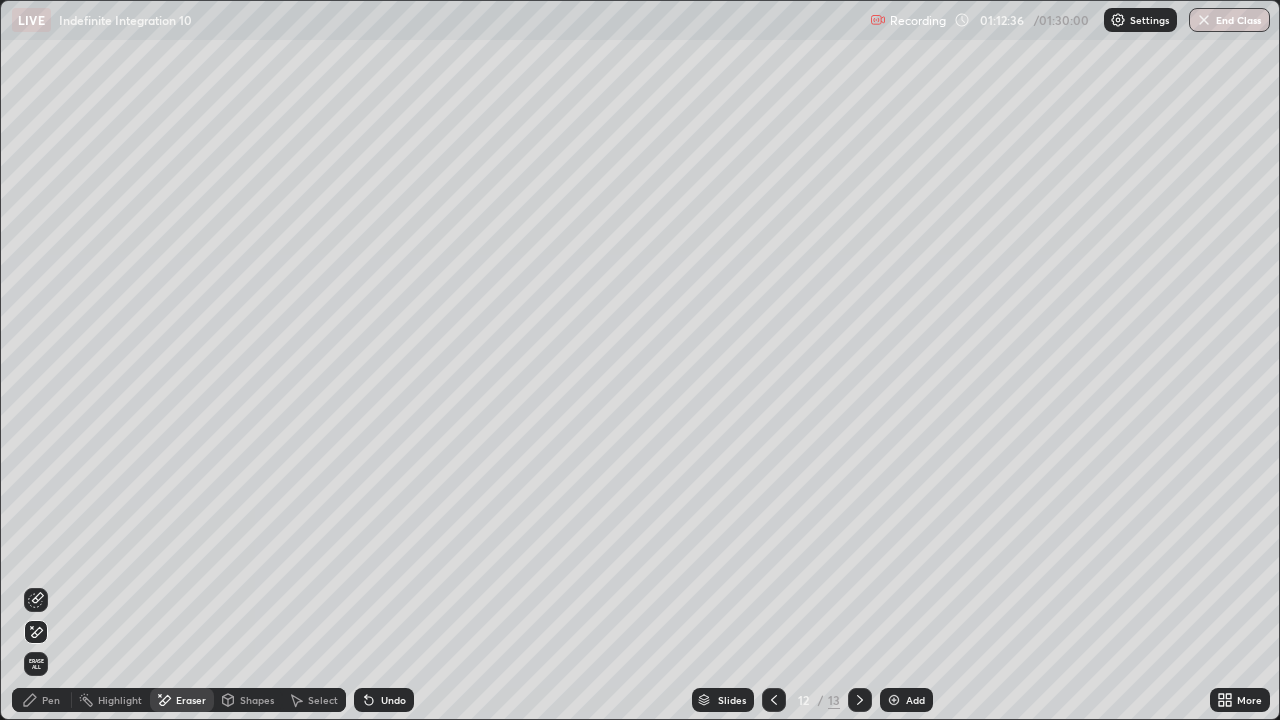 click on "Pen" at bounding box center [42, 700] 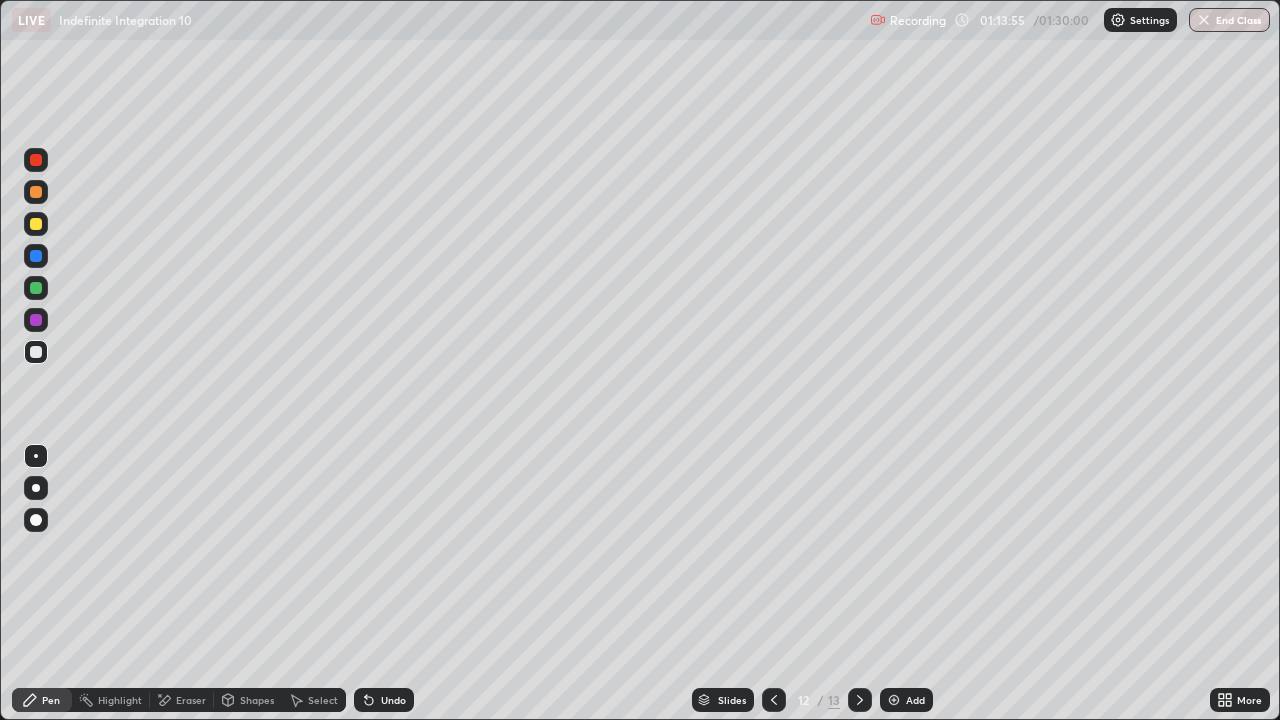 click on "Undo" at bounding box center (393, 700) 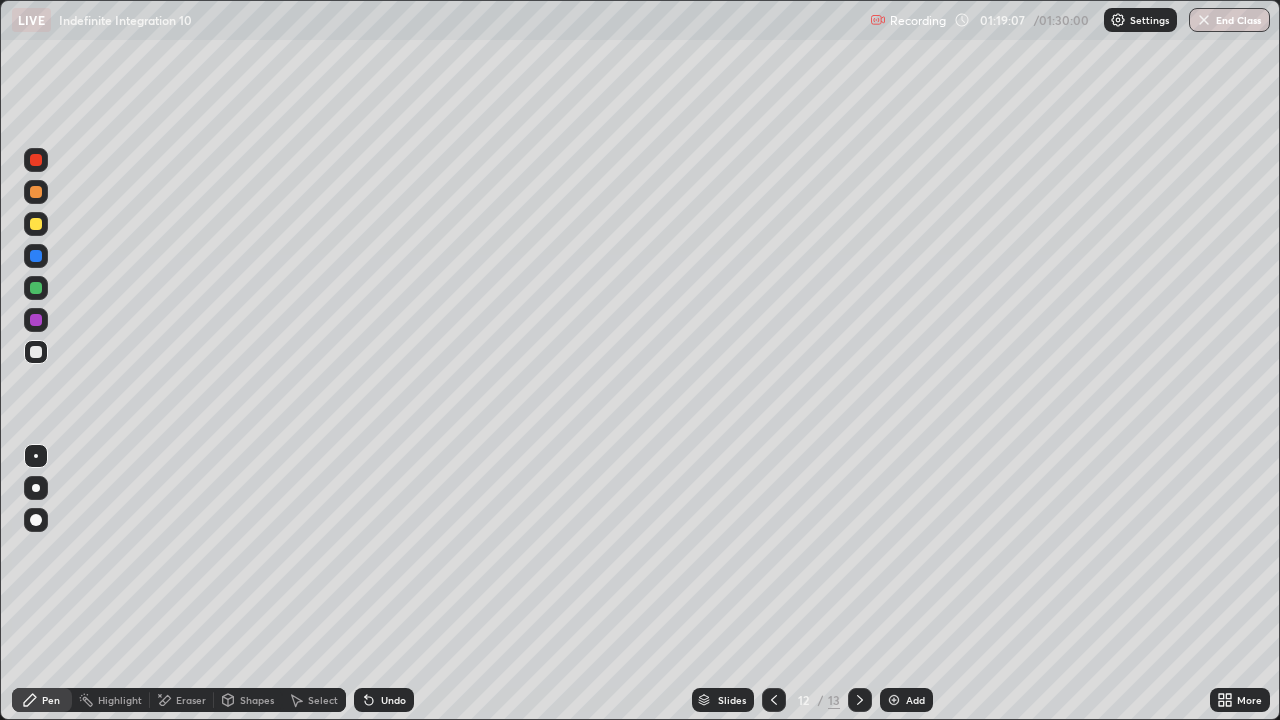 click 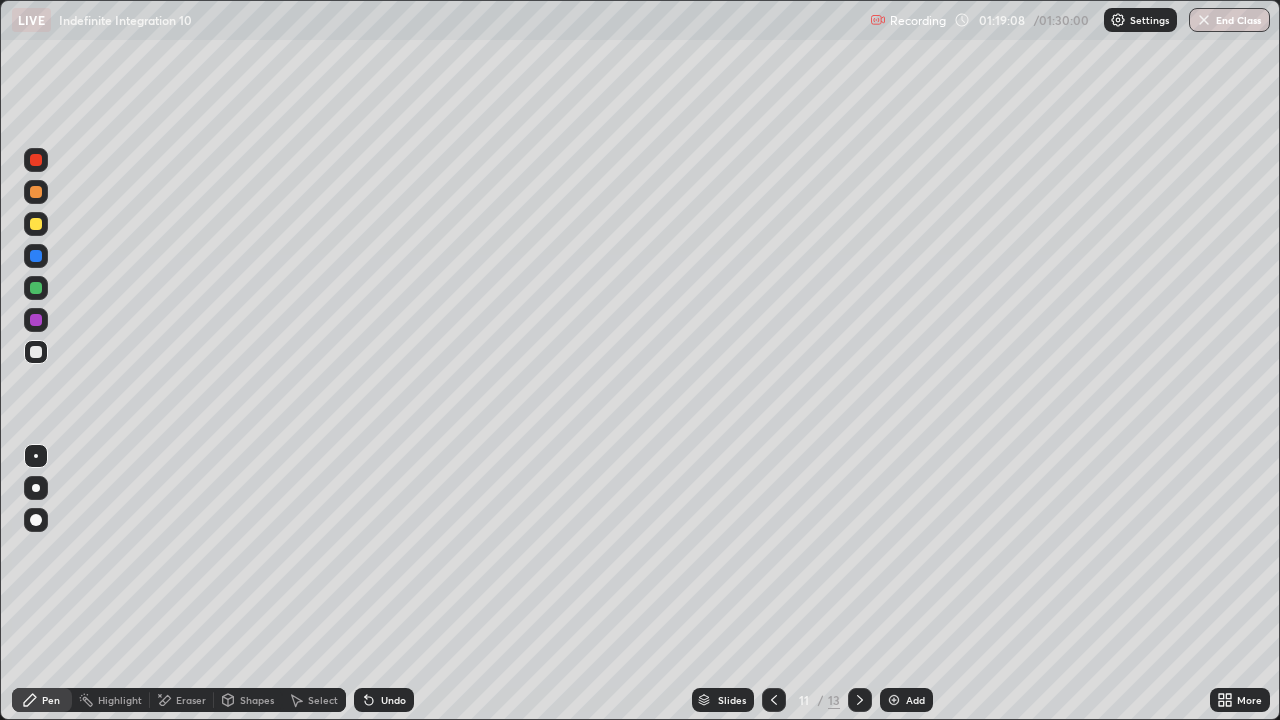 click 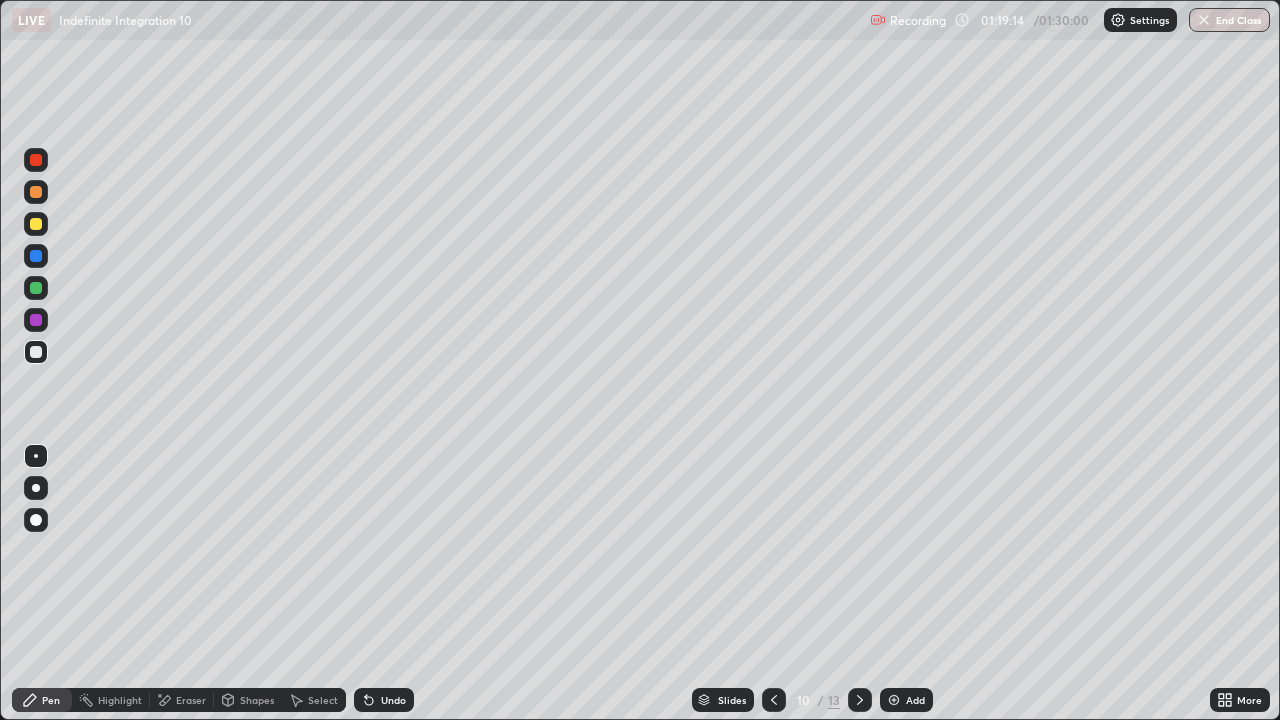 click 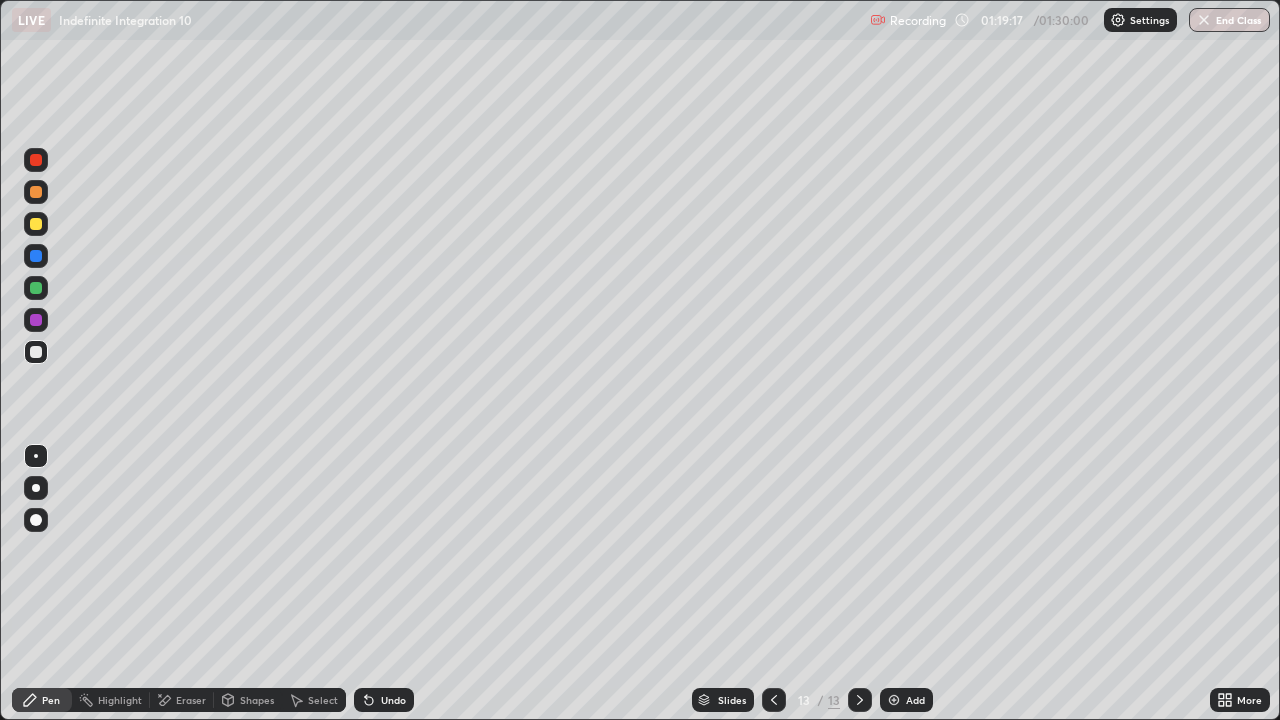 click at bounding box center (774, 700) 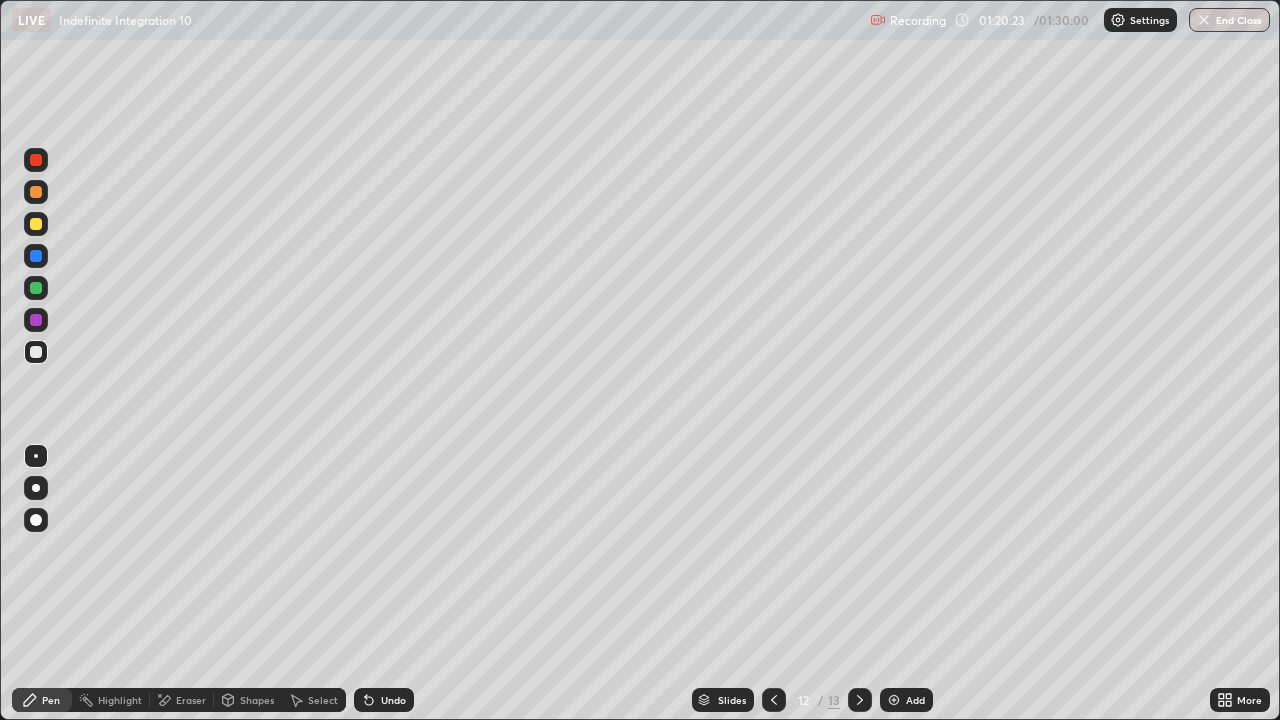 click on "Undo" at bounding box center [384, 700] 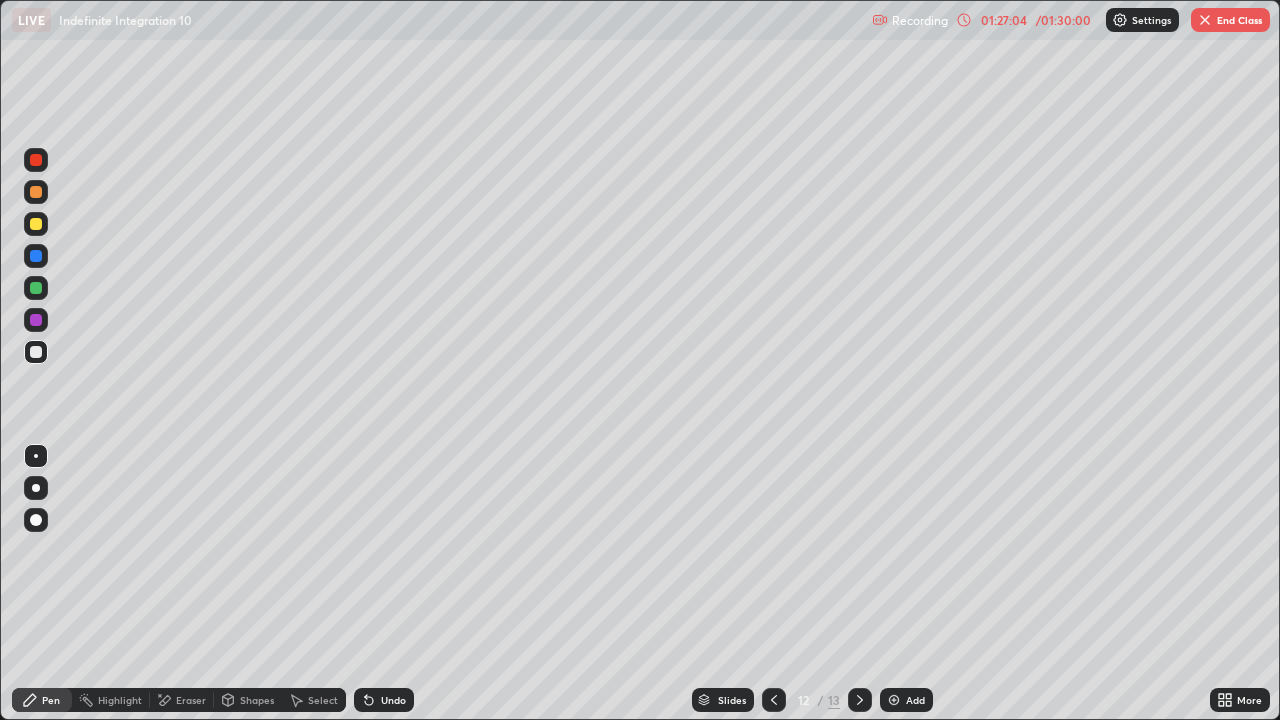 click on "End Class" at bounding box center (1230, 20) 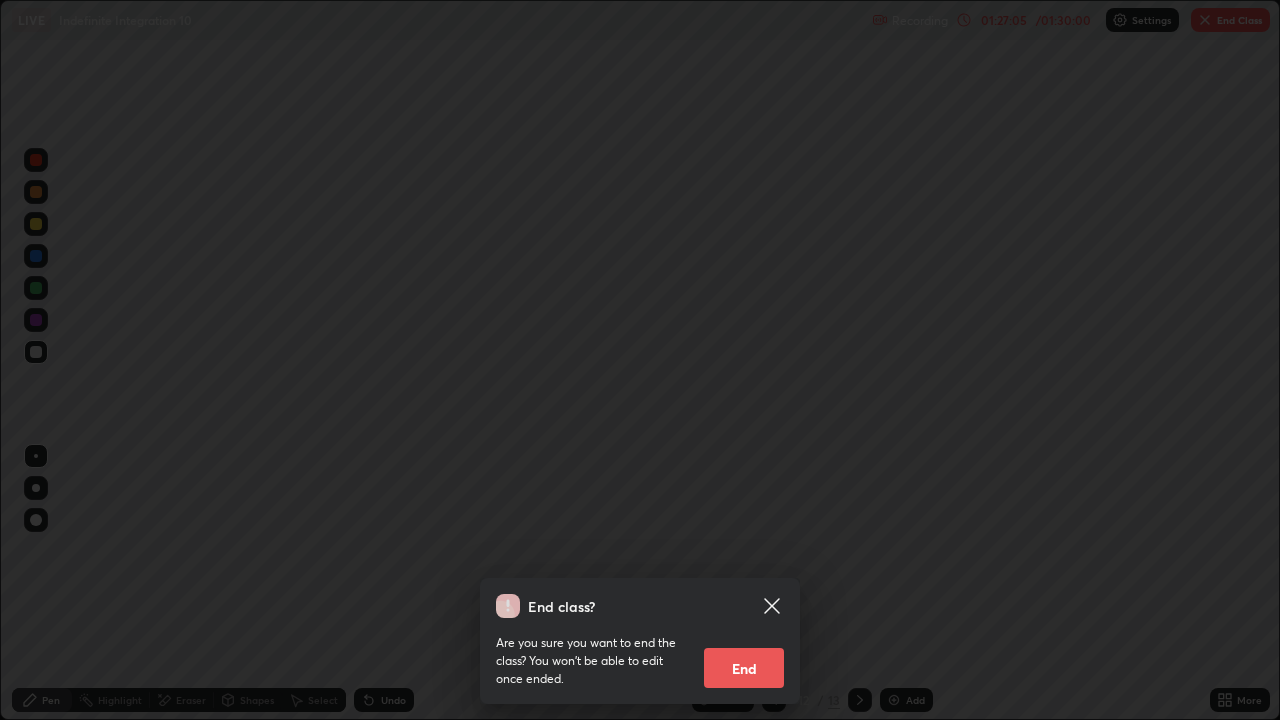 click on "End" at bounding box center [744, 668] 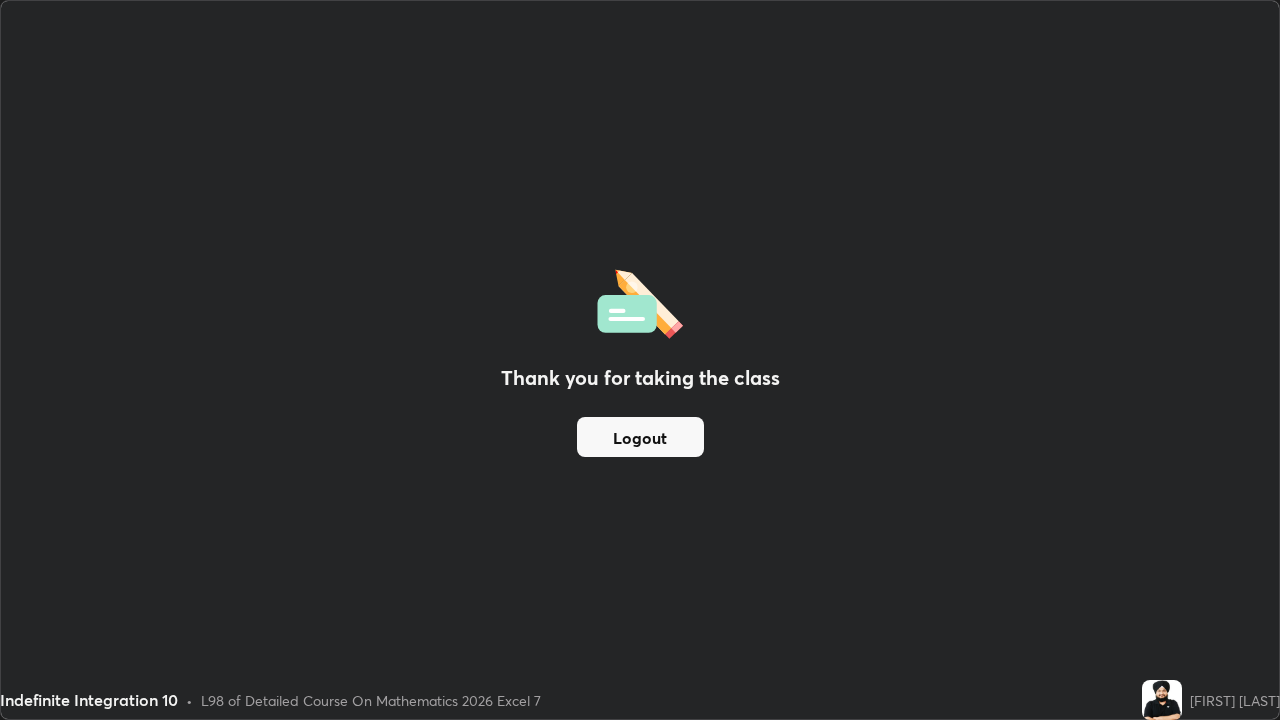 click on "Logout" at bounding box center [640, 437] 